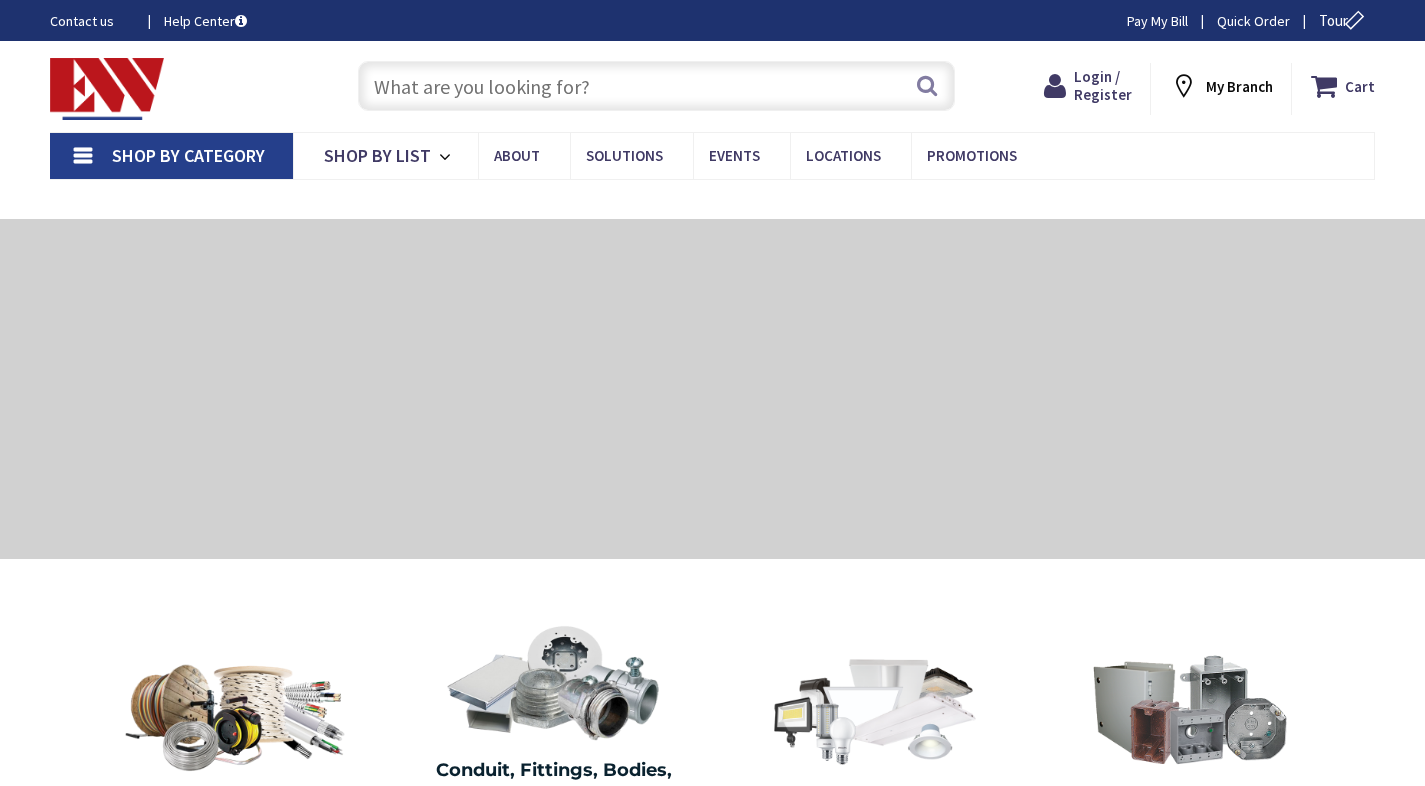 scroll, scrollTop: 0, scrollLeft: 0, axis: both 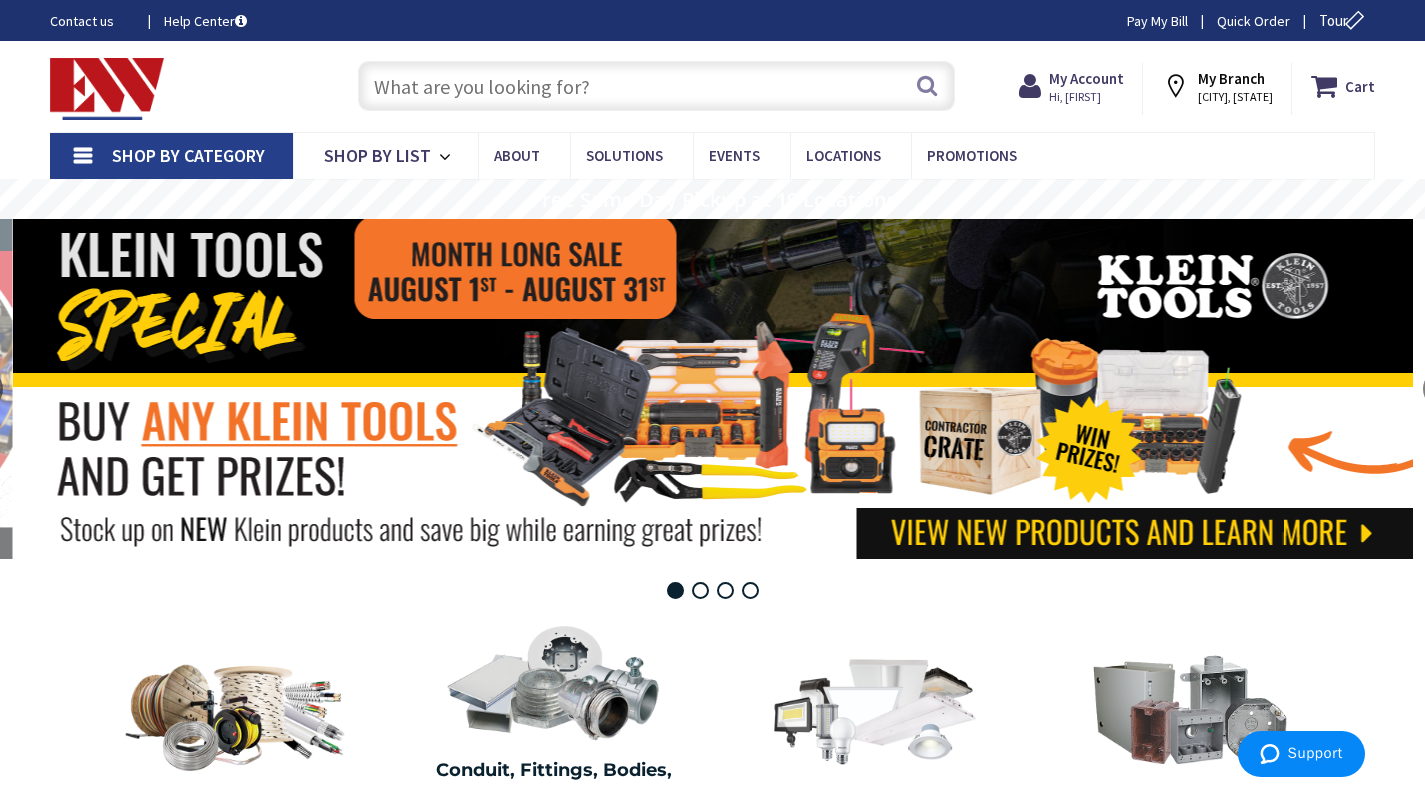 click at bounding box center (656, 86) 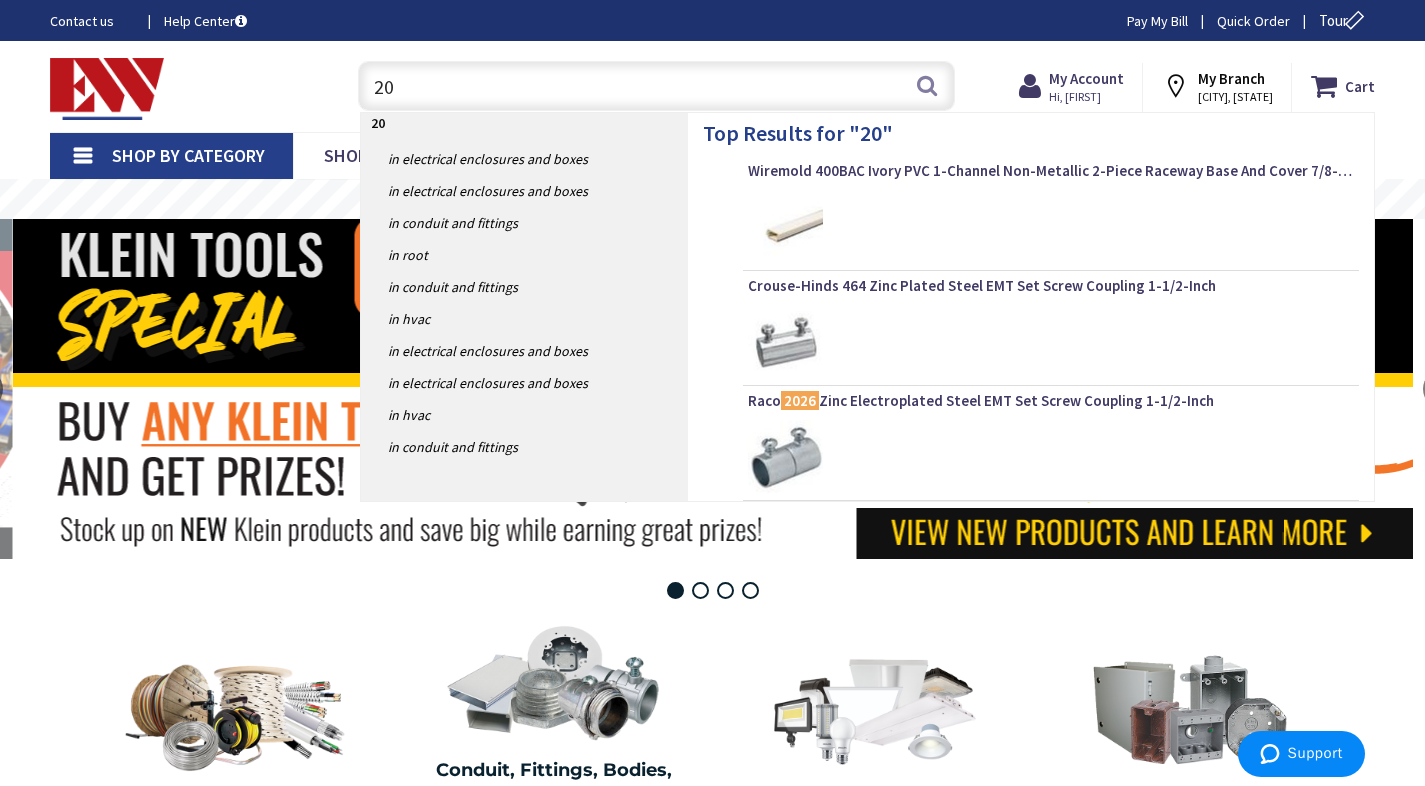 type on "2" 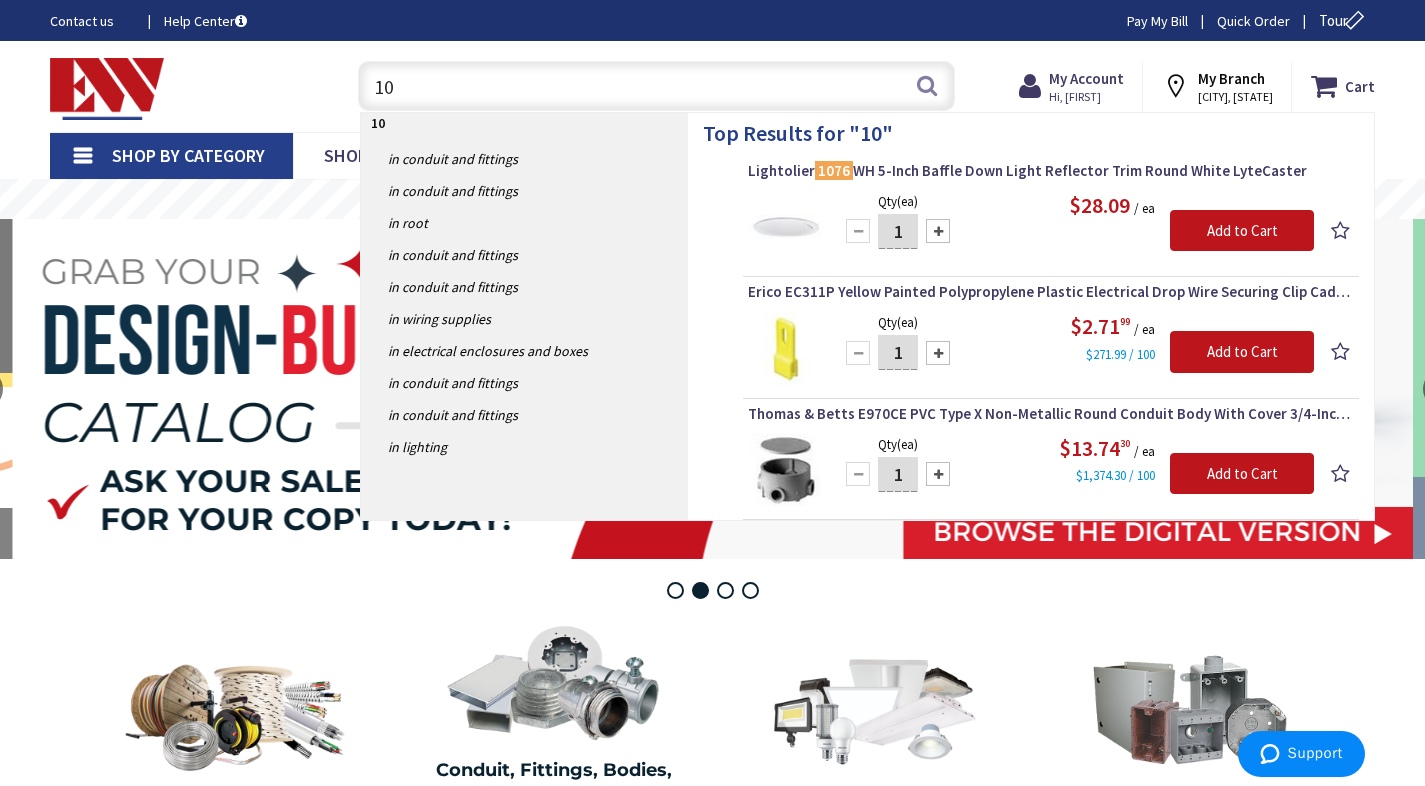 type on "1" 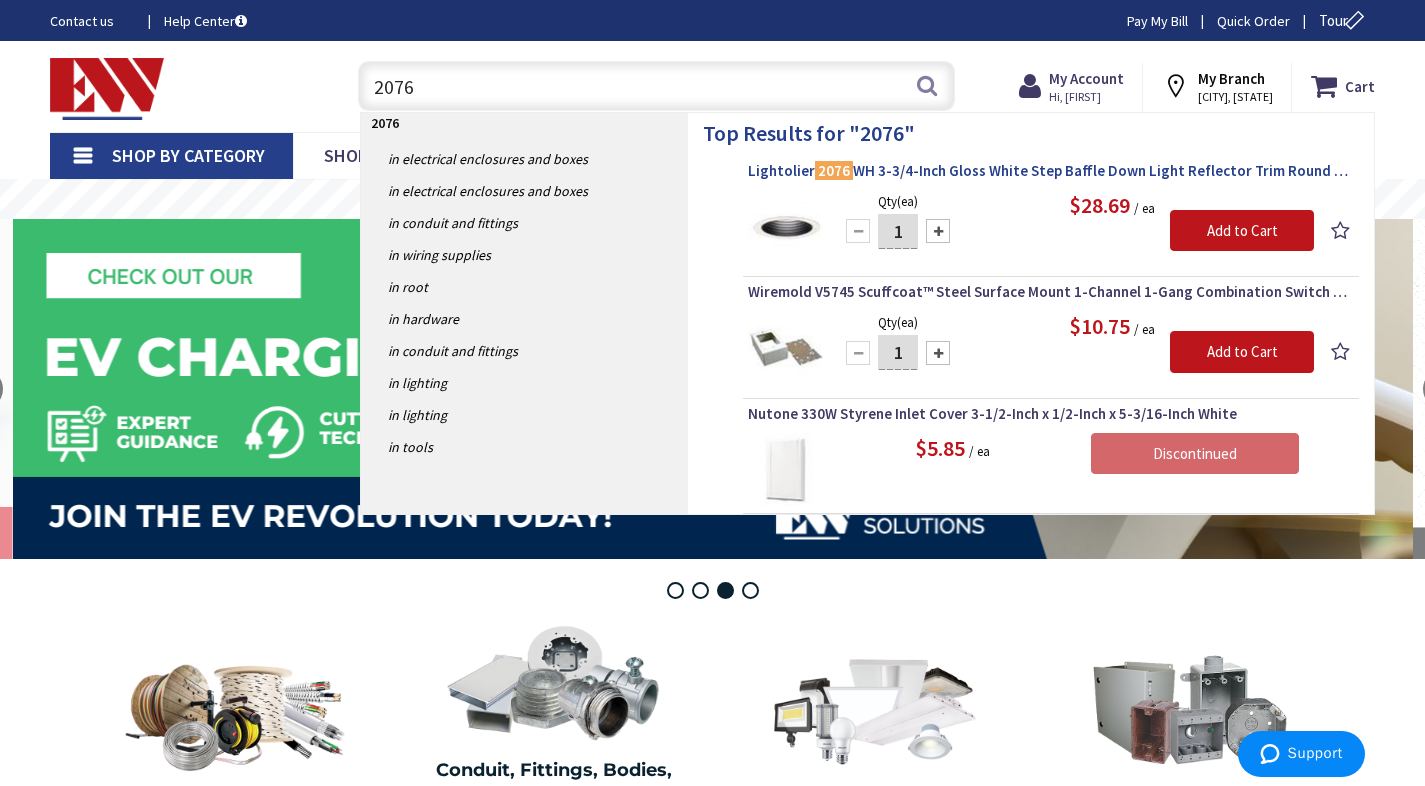 type on "2076" 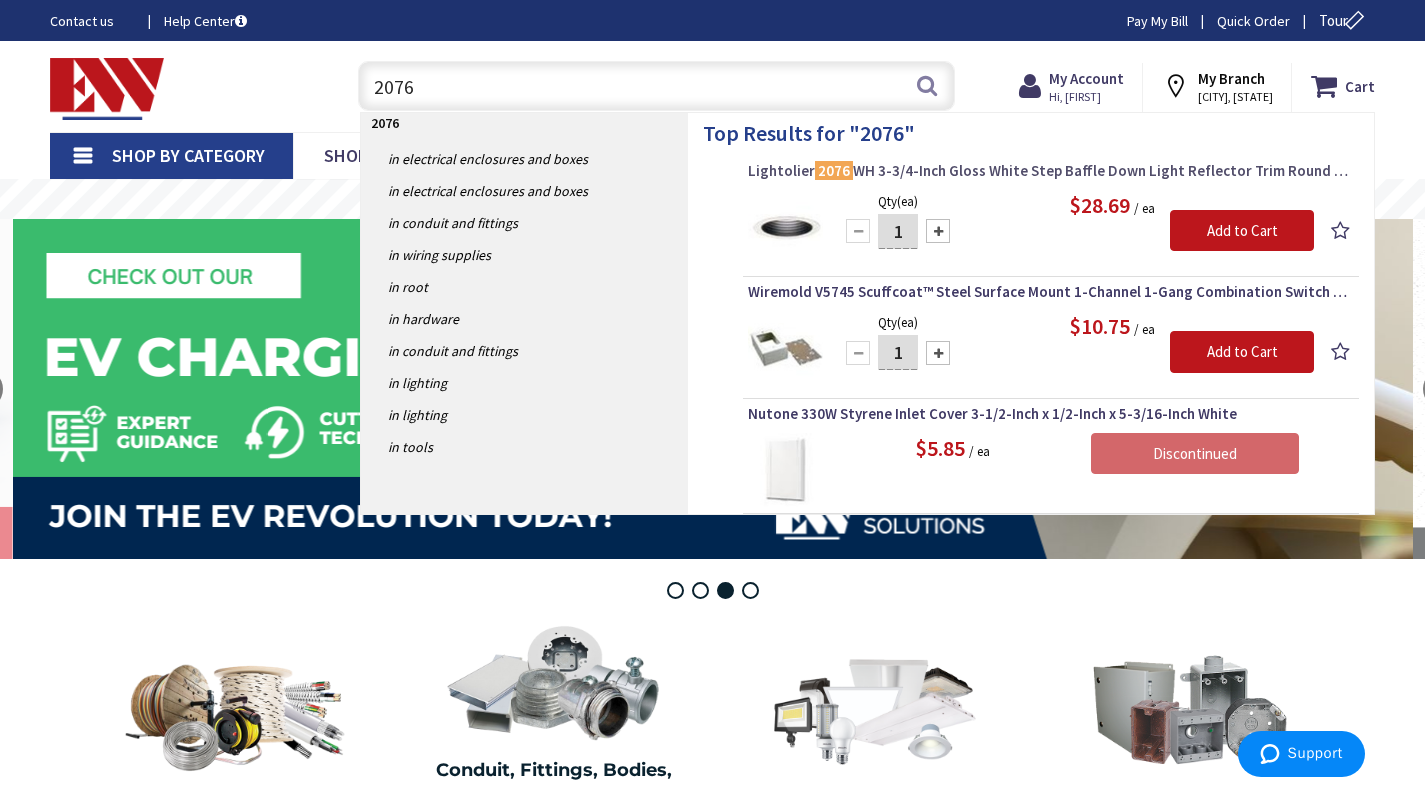 click on "Lightolier  2076 WH 3-3/4-Inch Gloss White Step Baffle Down Light Reflector Trim Round Gloss White Flange LyteCaster" at bounding box center [1051, 171] 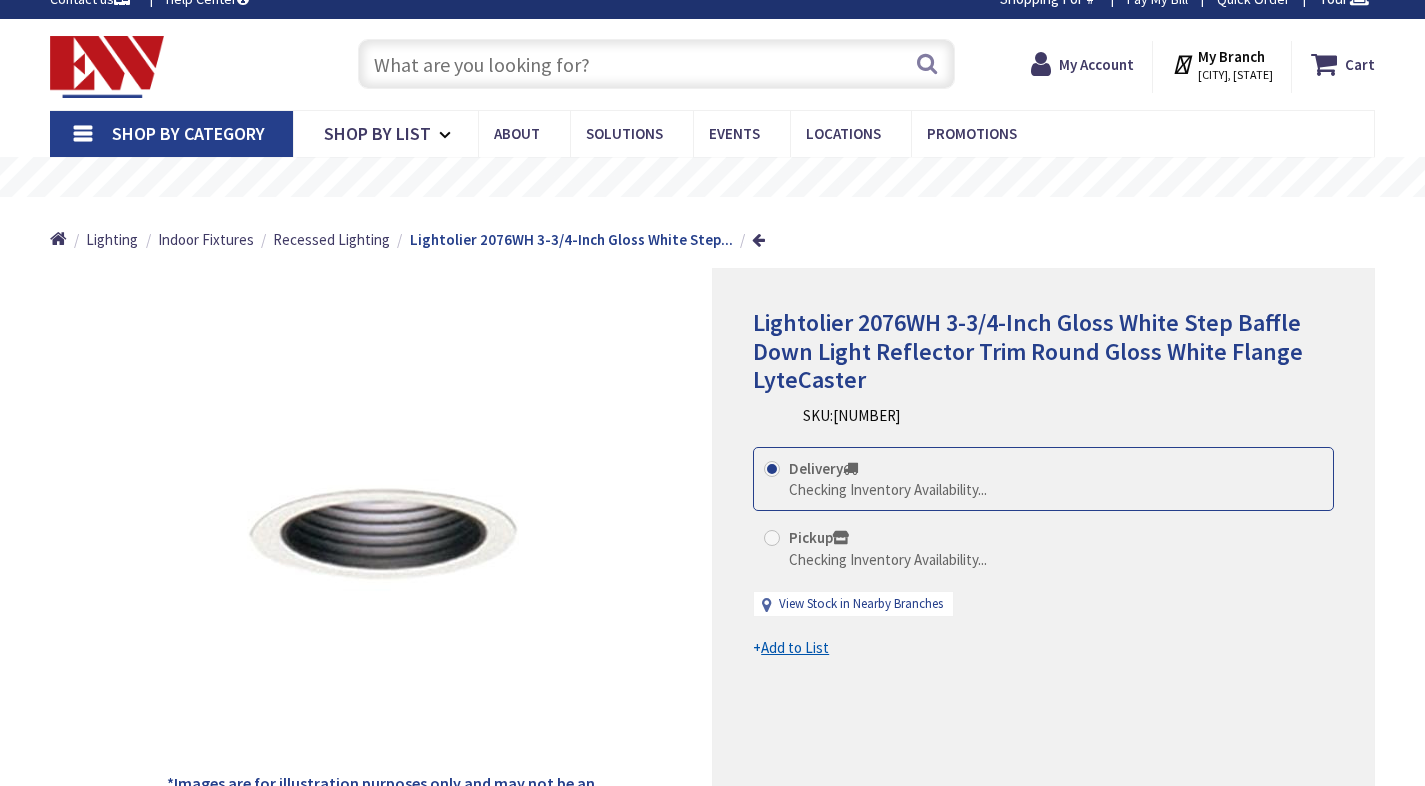 scroll, scrollTop: 57, scrollLeft: 0, axis: vertical 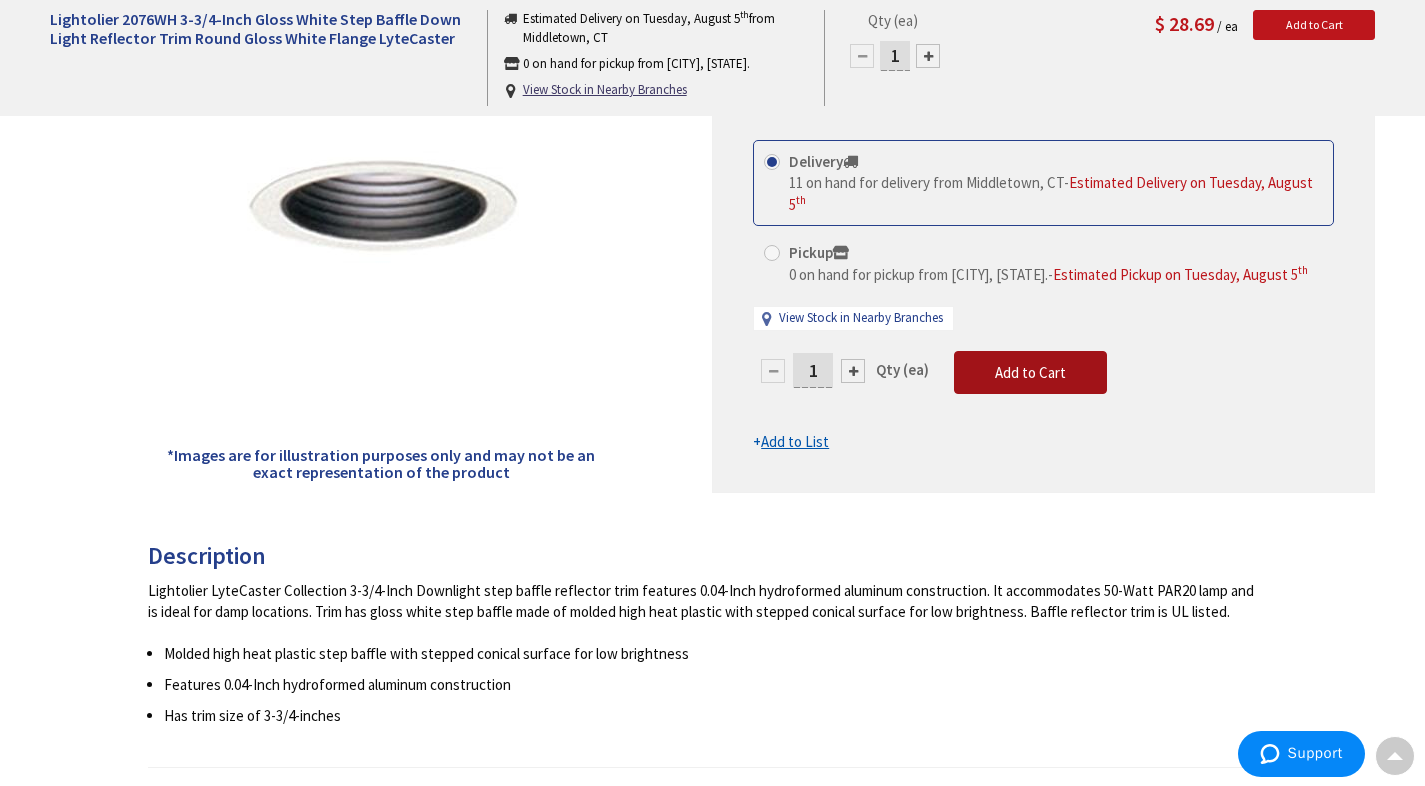 click on "Add to Cart" at bounding box center [1030, 372] 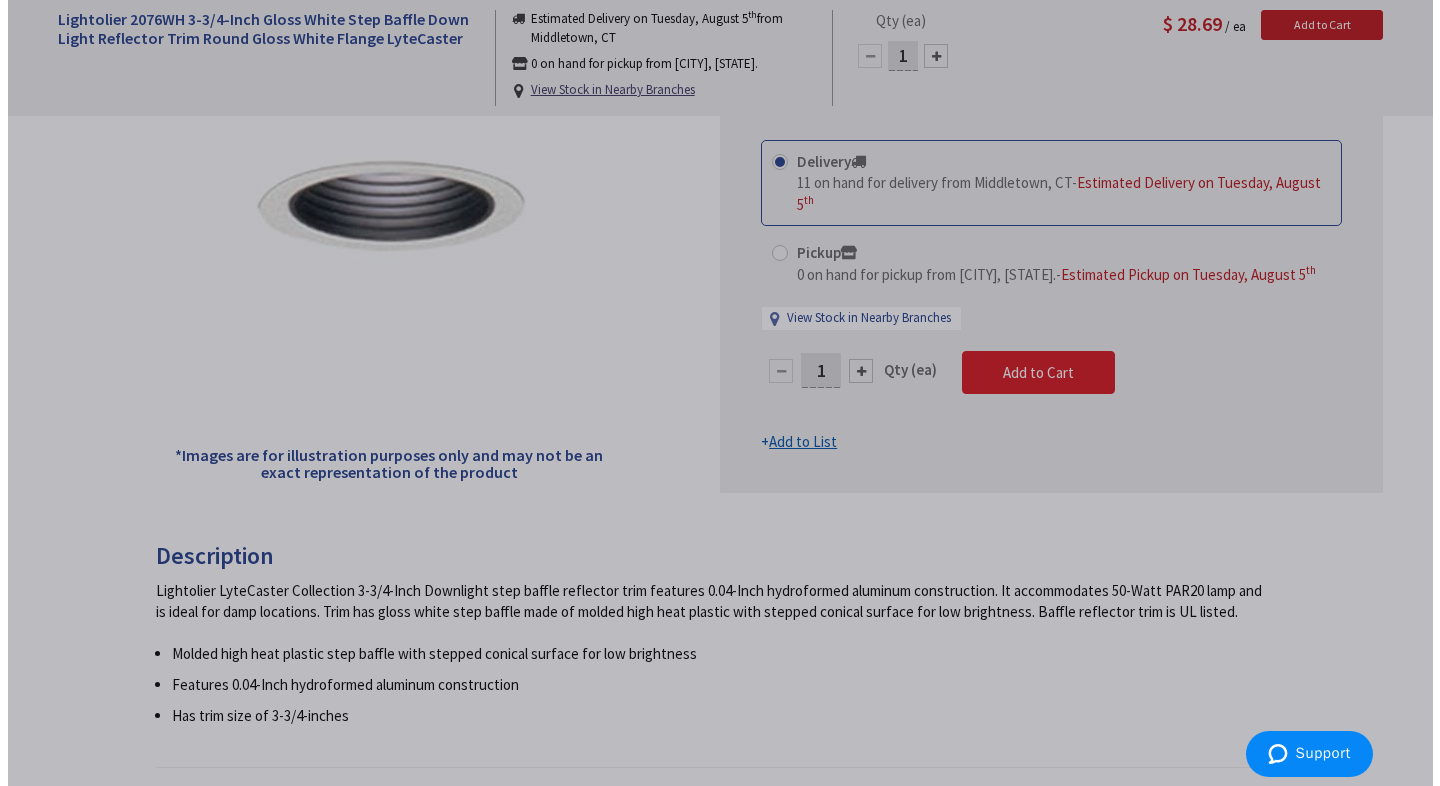 scroll, scrollTop: 350, scrollLeft: 0, axis: vertical 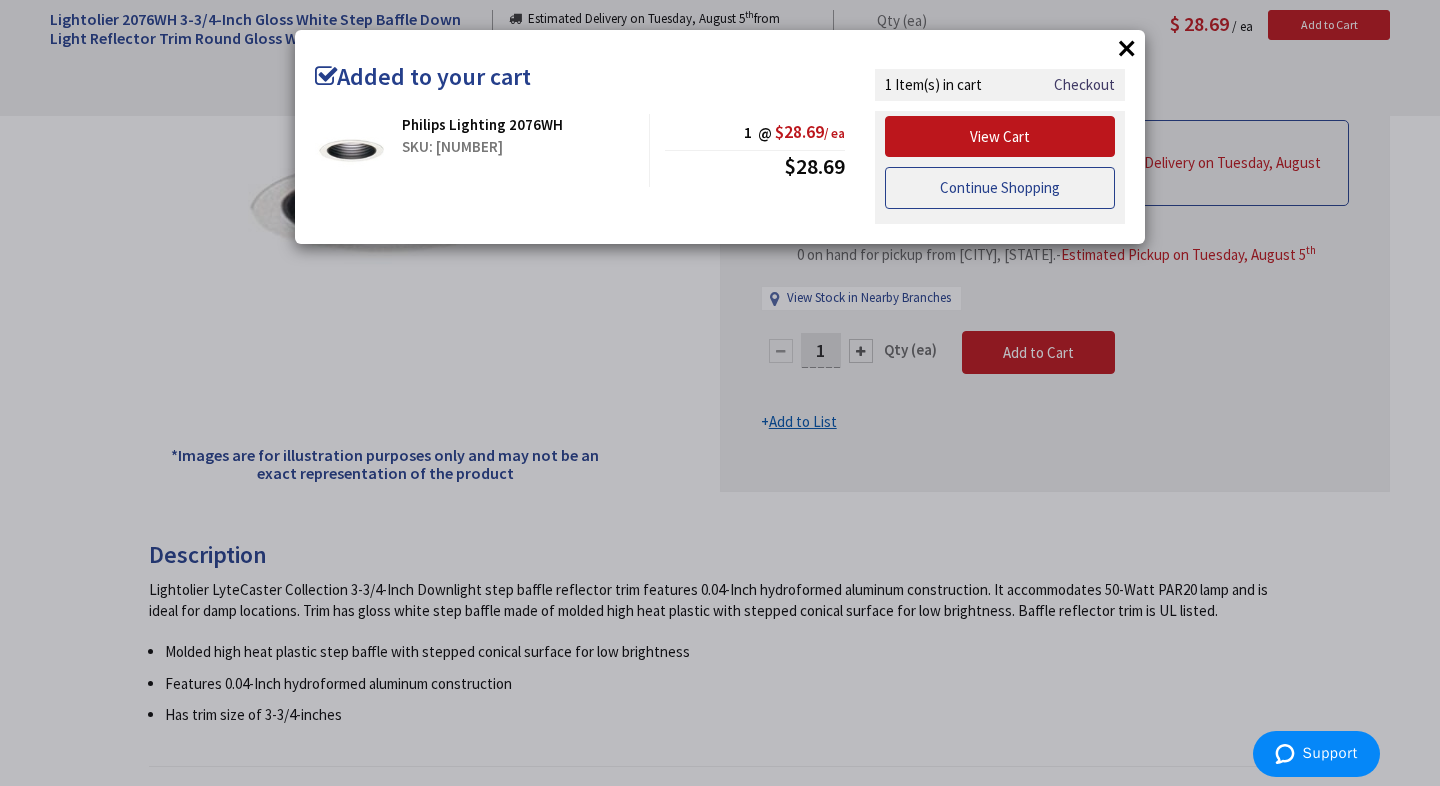 click on "Continue Shopping" at bounding box center (1000, 188) 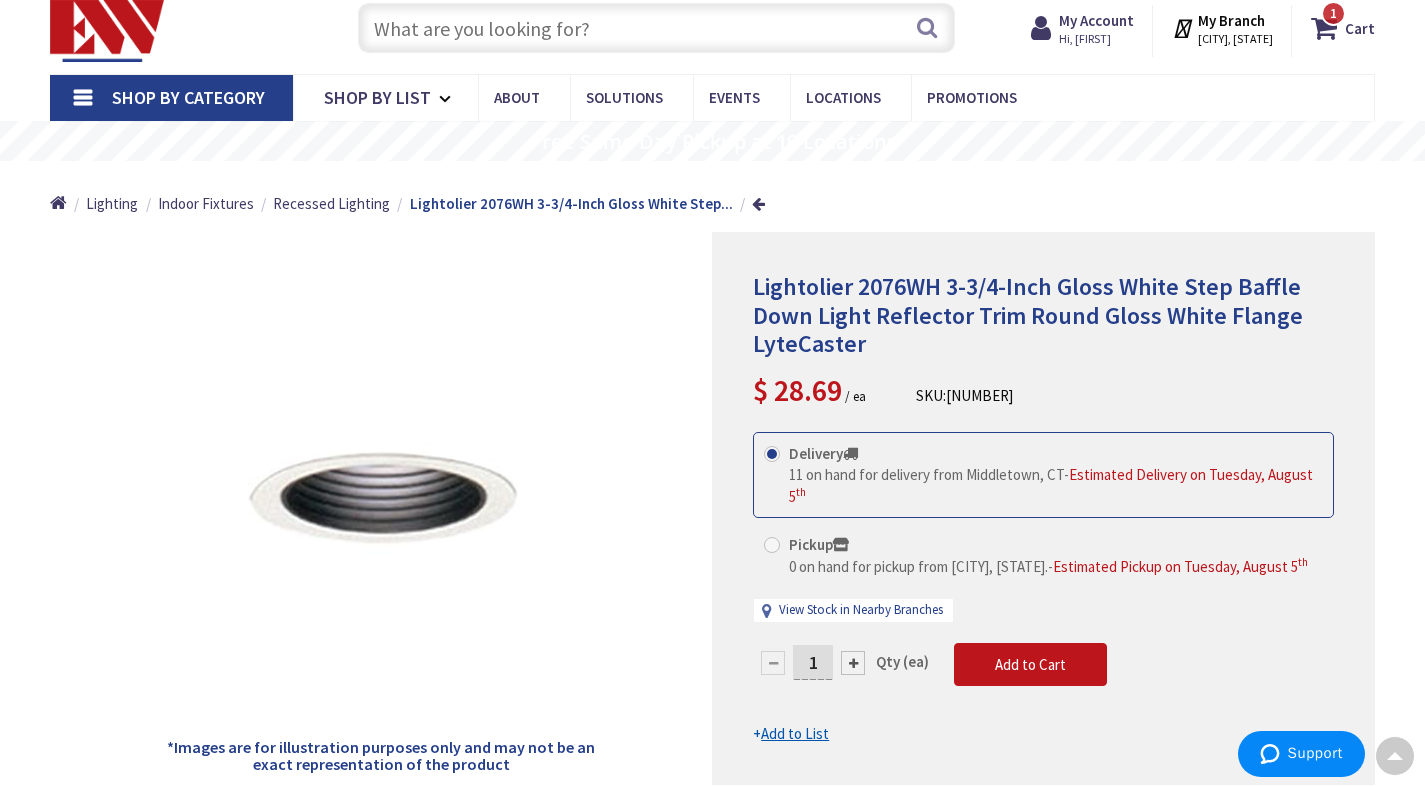 scroll, scrollTop: 0, scrollLeft: 0, axis: both 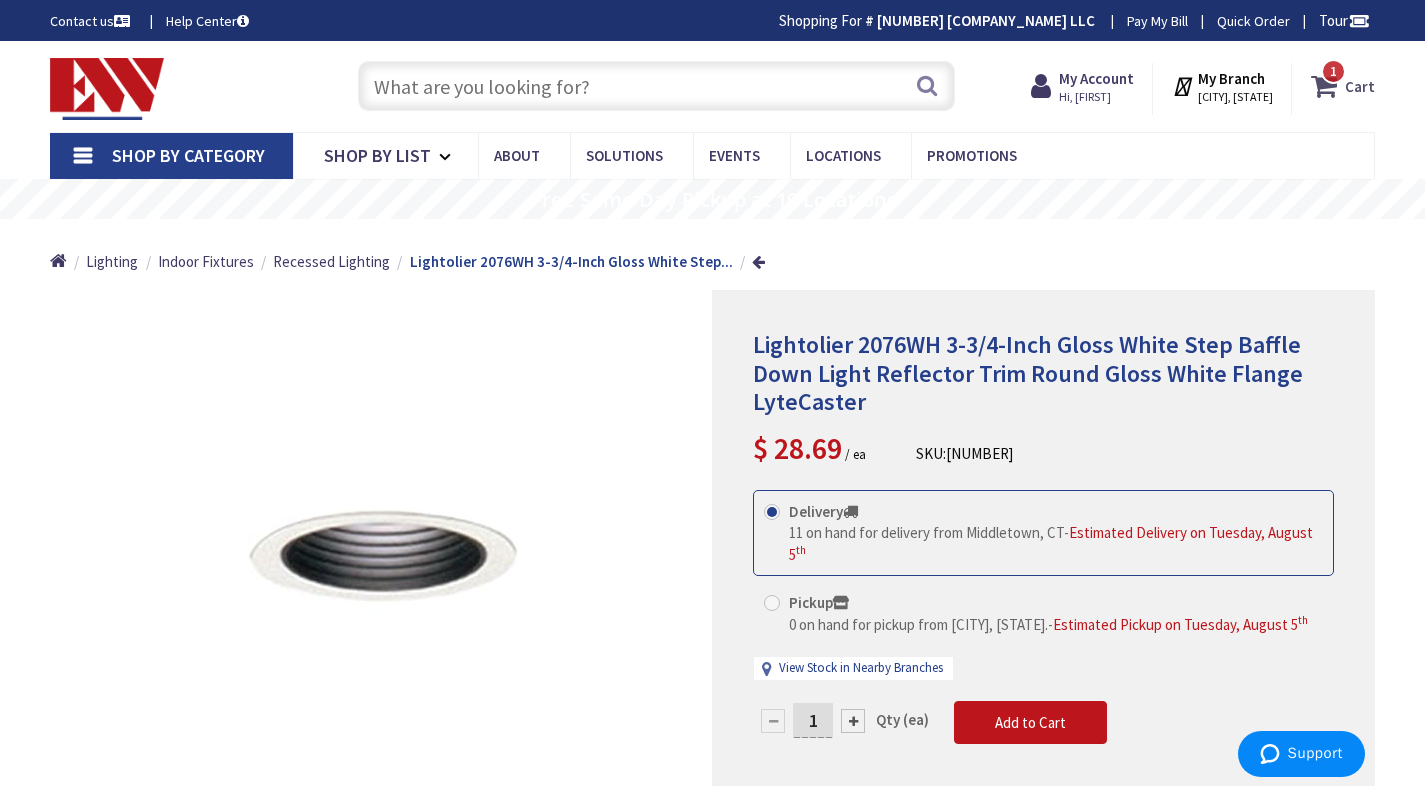 click on "1" at bounding box center (1333, 71) 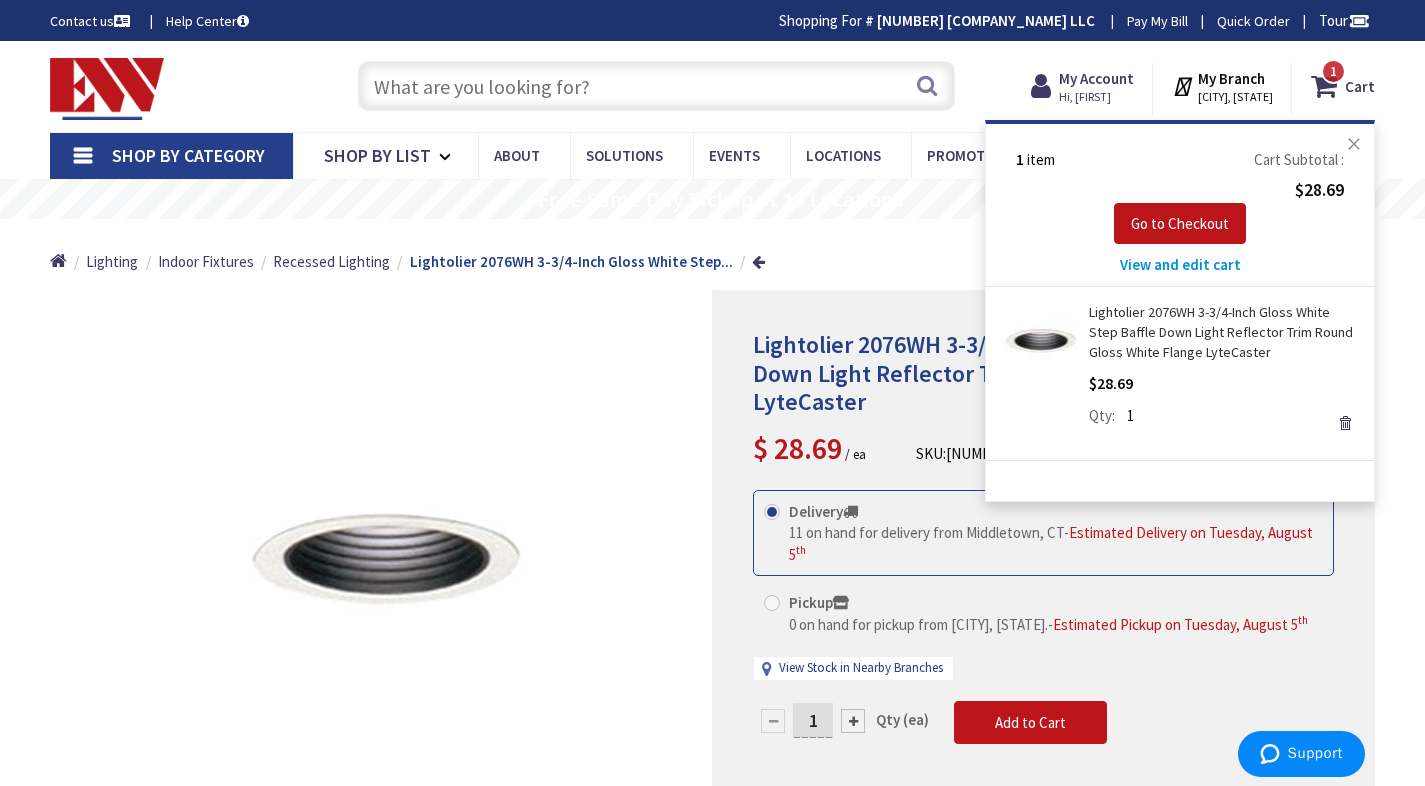 click on "Close" at bounding box center [1354, 144] 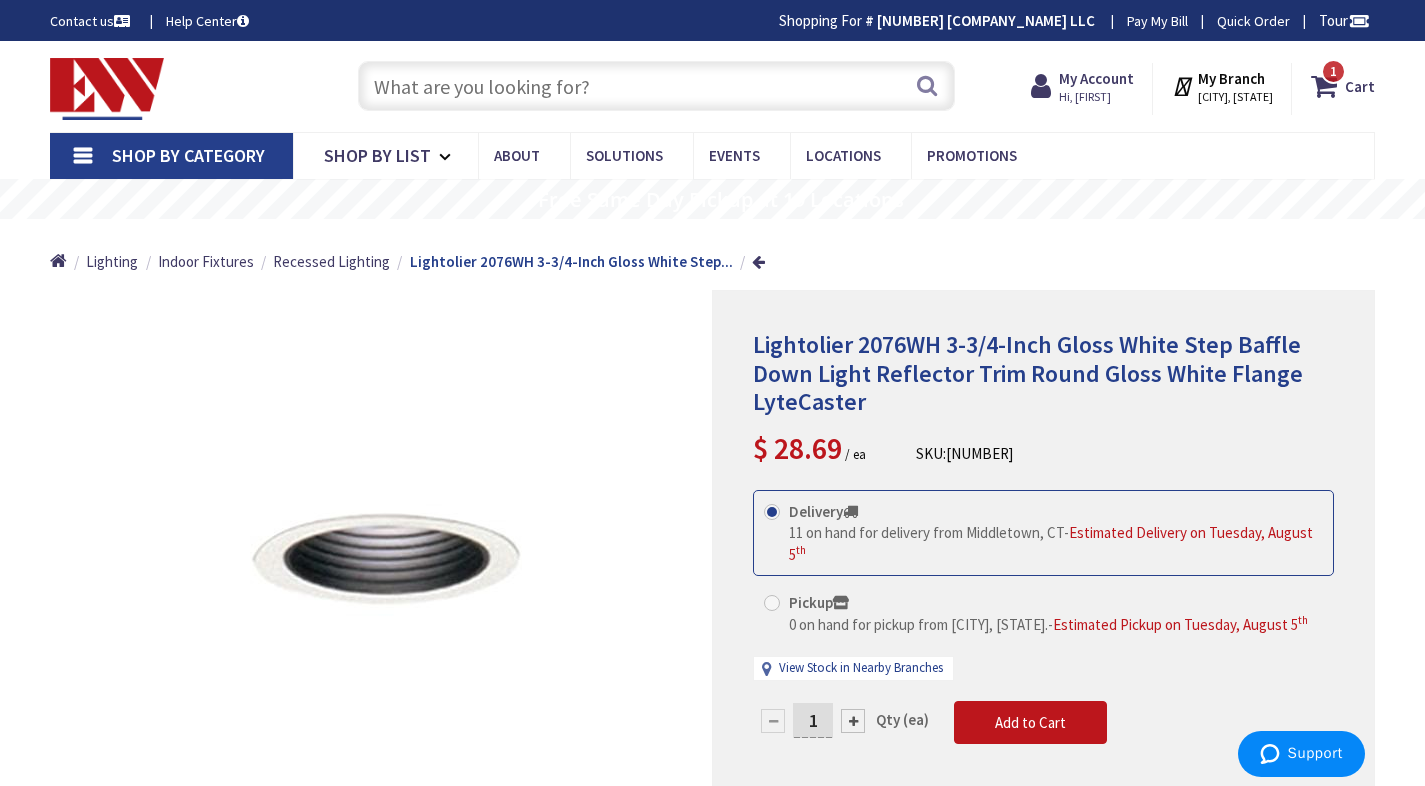 click at bounding box center [656, 86] 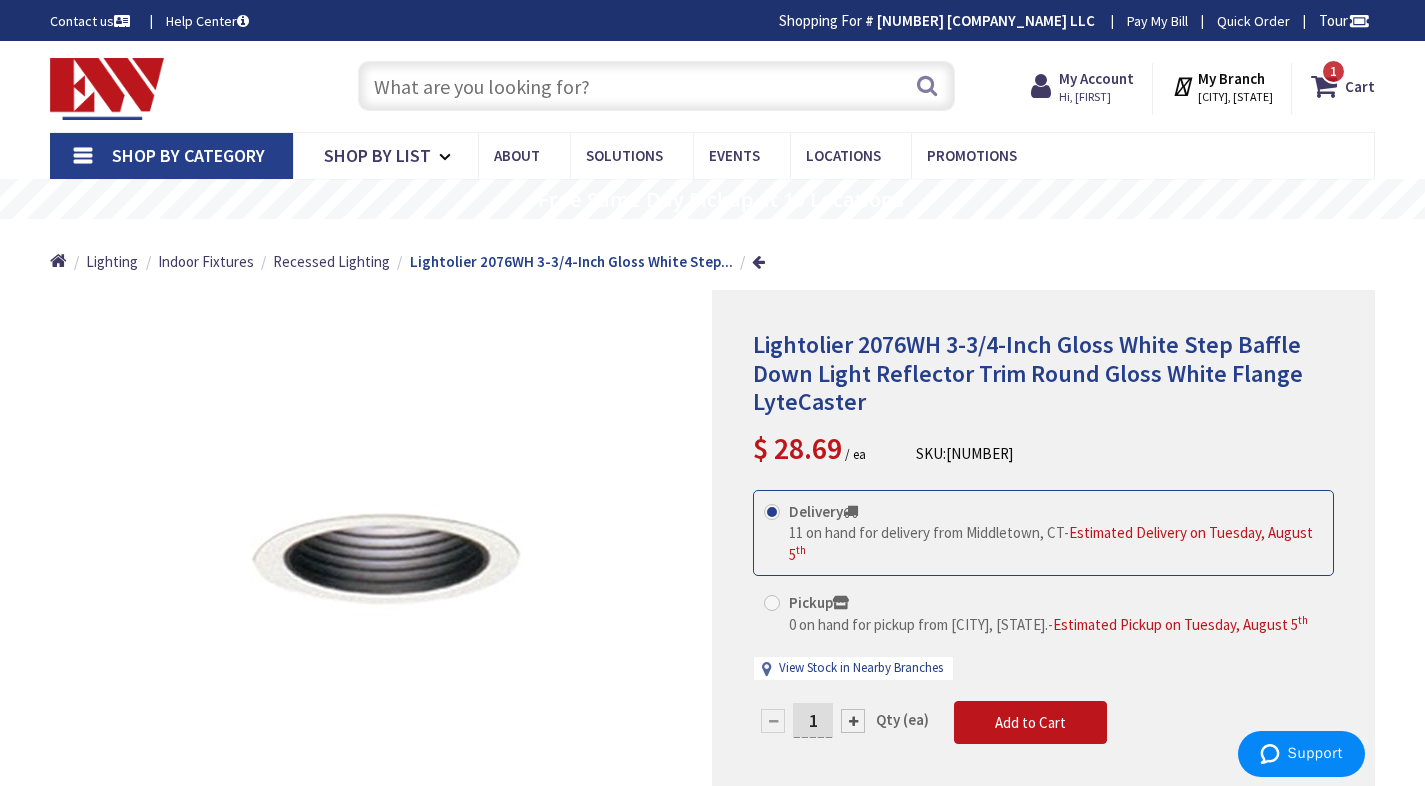 click at bounding box center [656, 86] 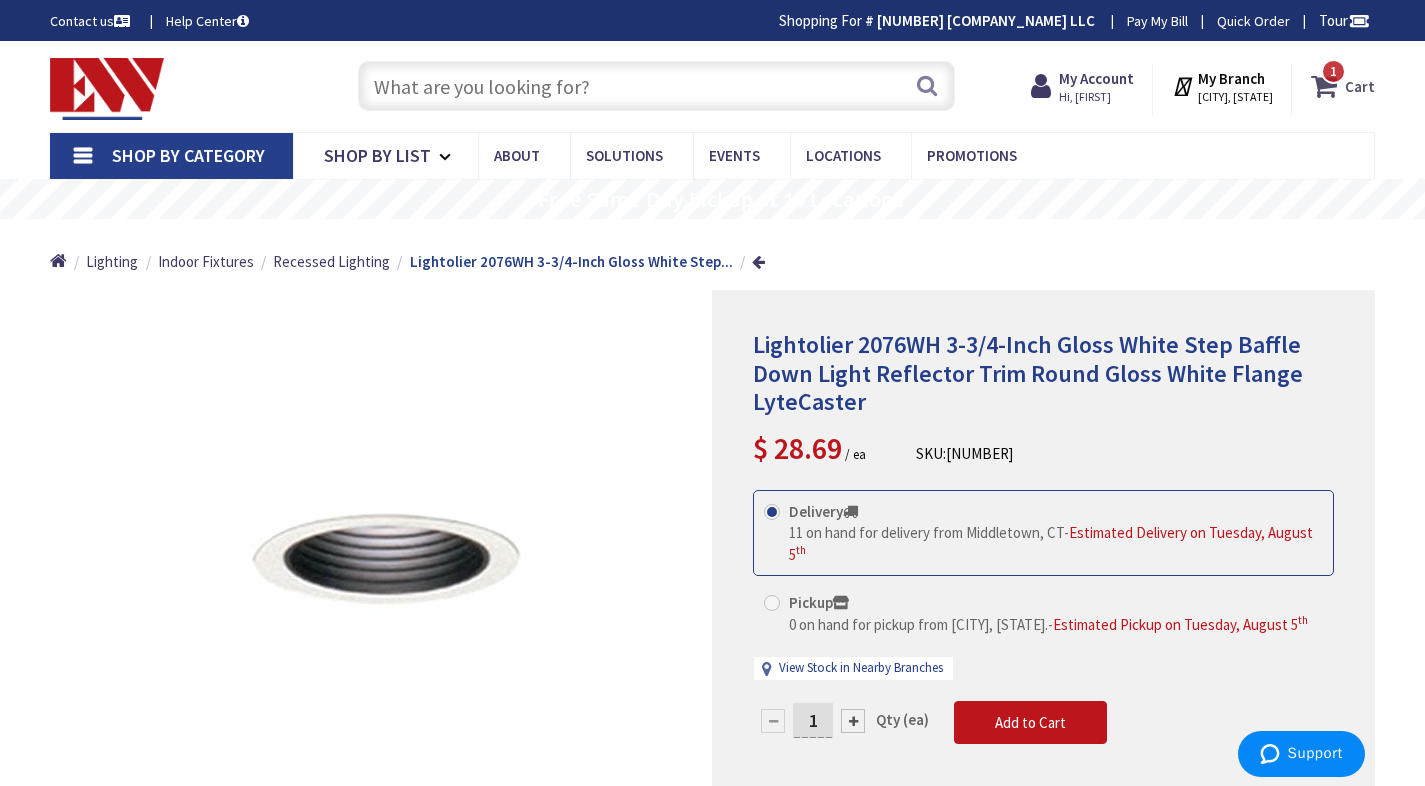 click at bounding box center (1328, 86) 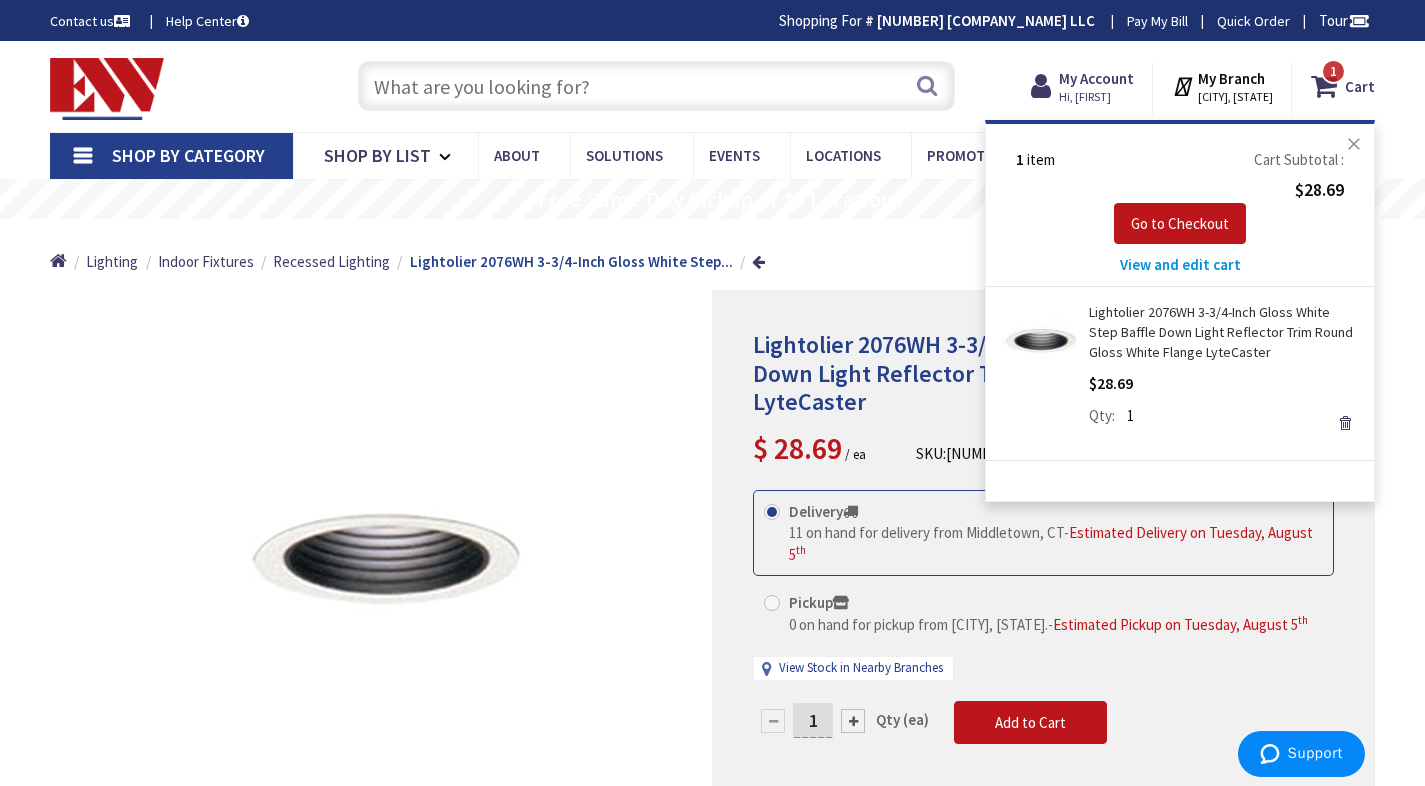 click on "Close" at bounding box center (1354, 144) 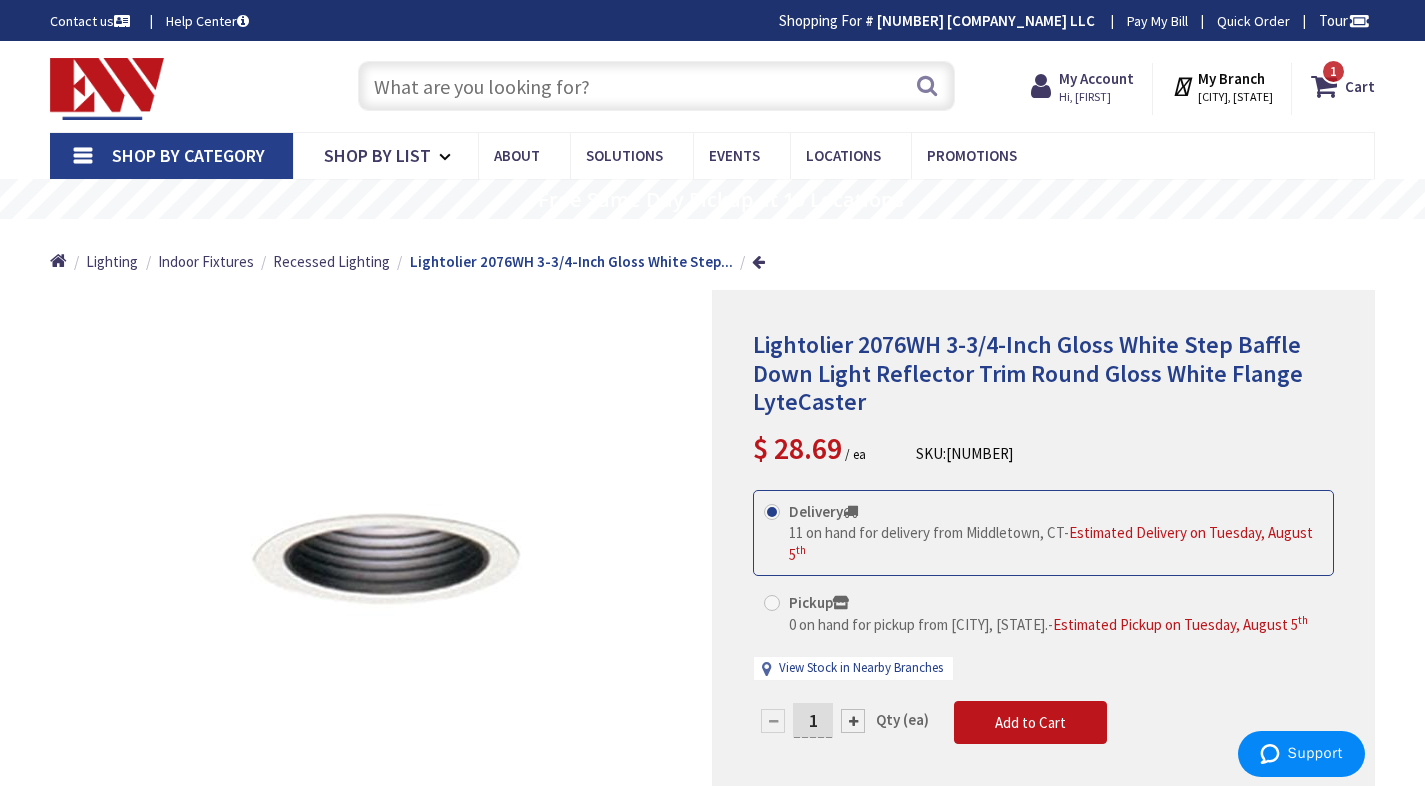 click at bounding box center (656, 86) 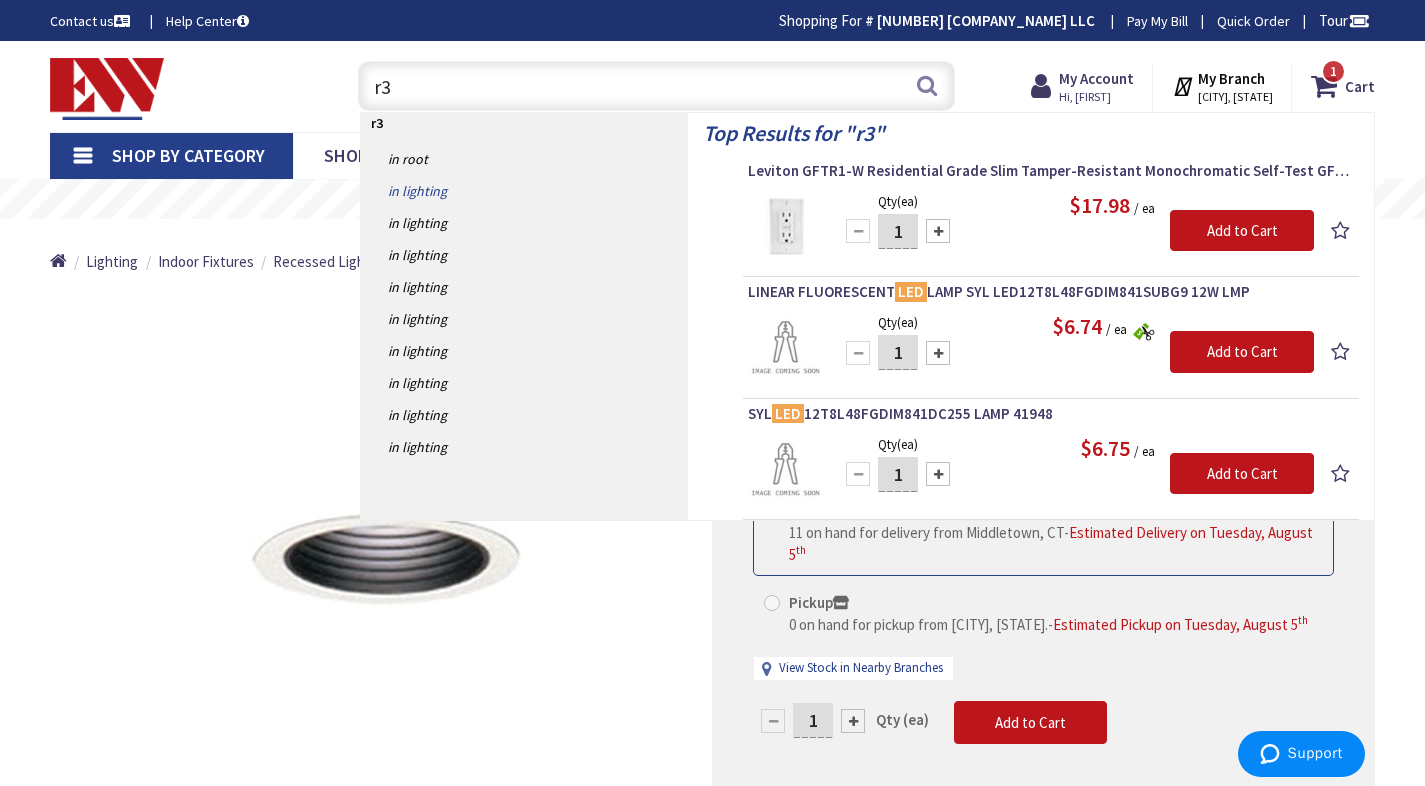 type on "r" 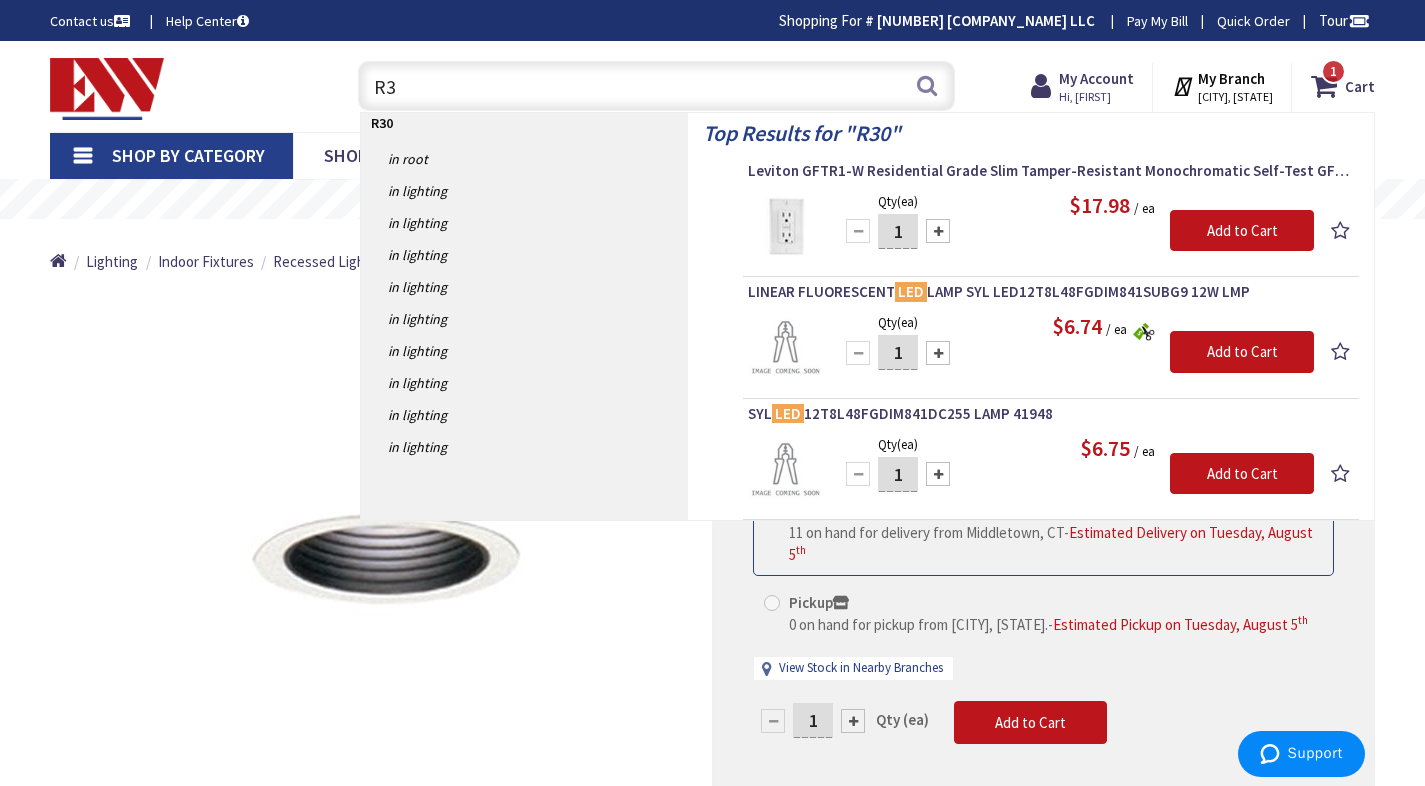 type on "R" 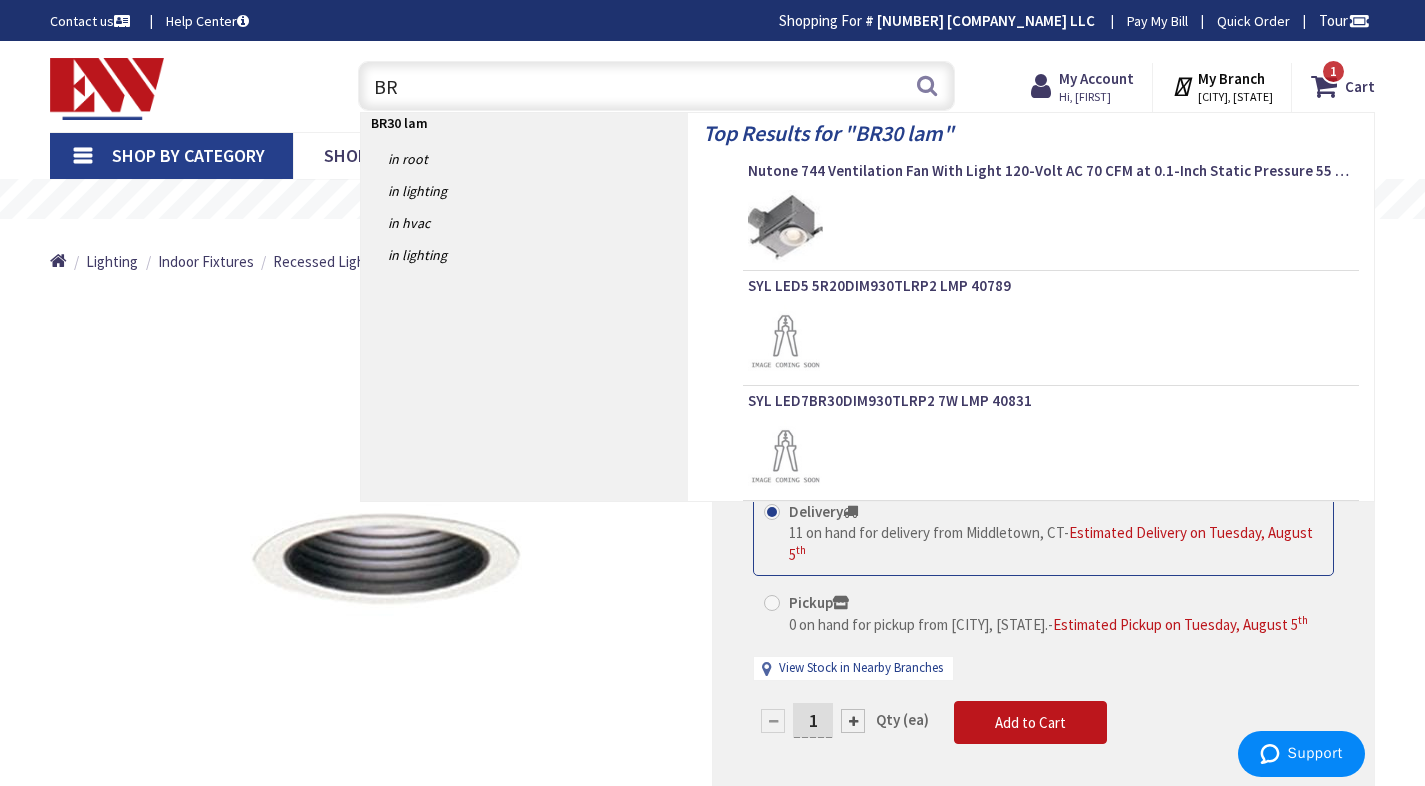 type on "B" 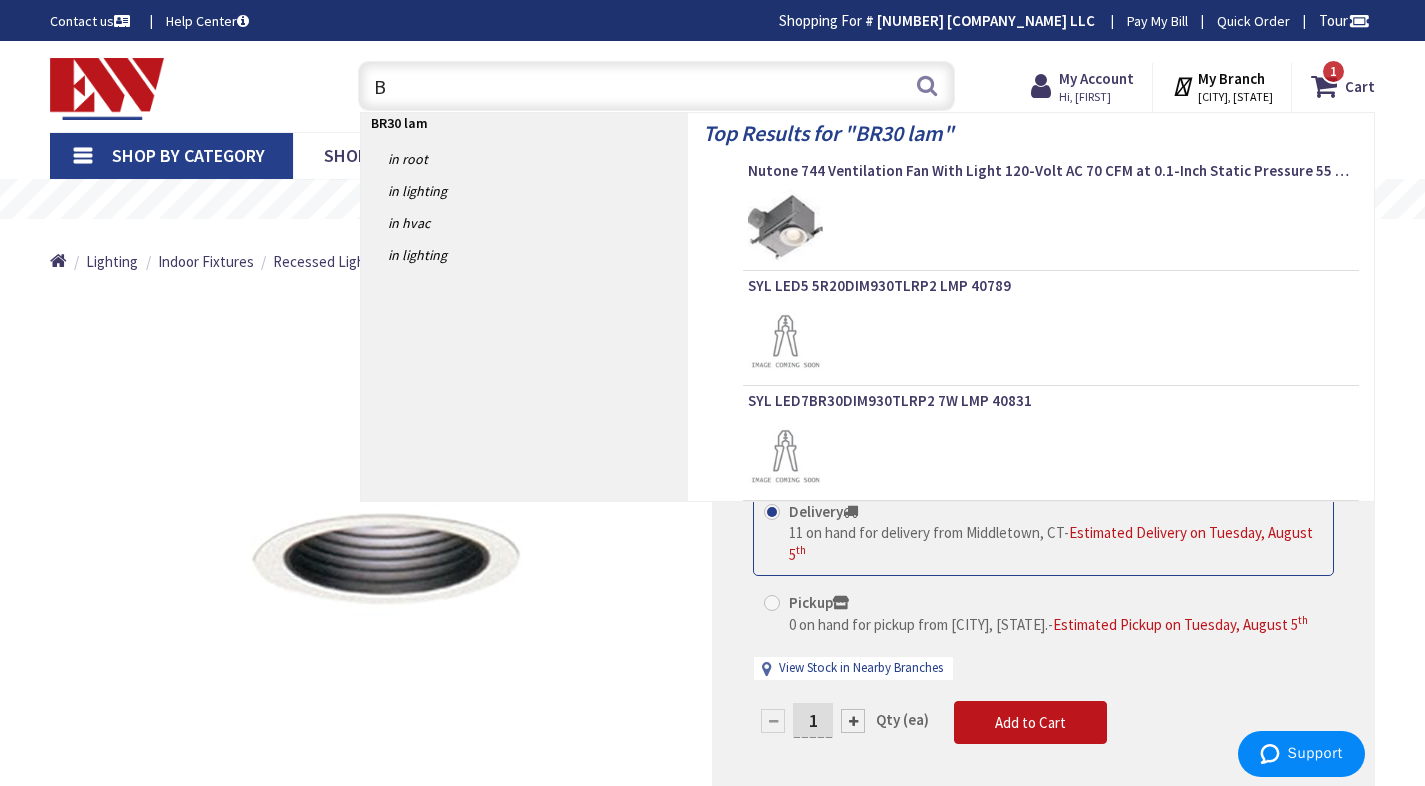 type 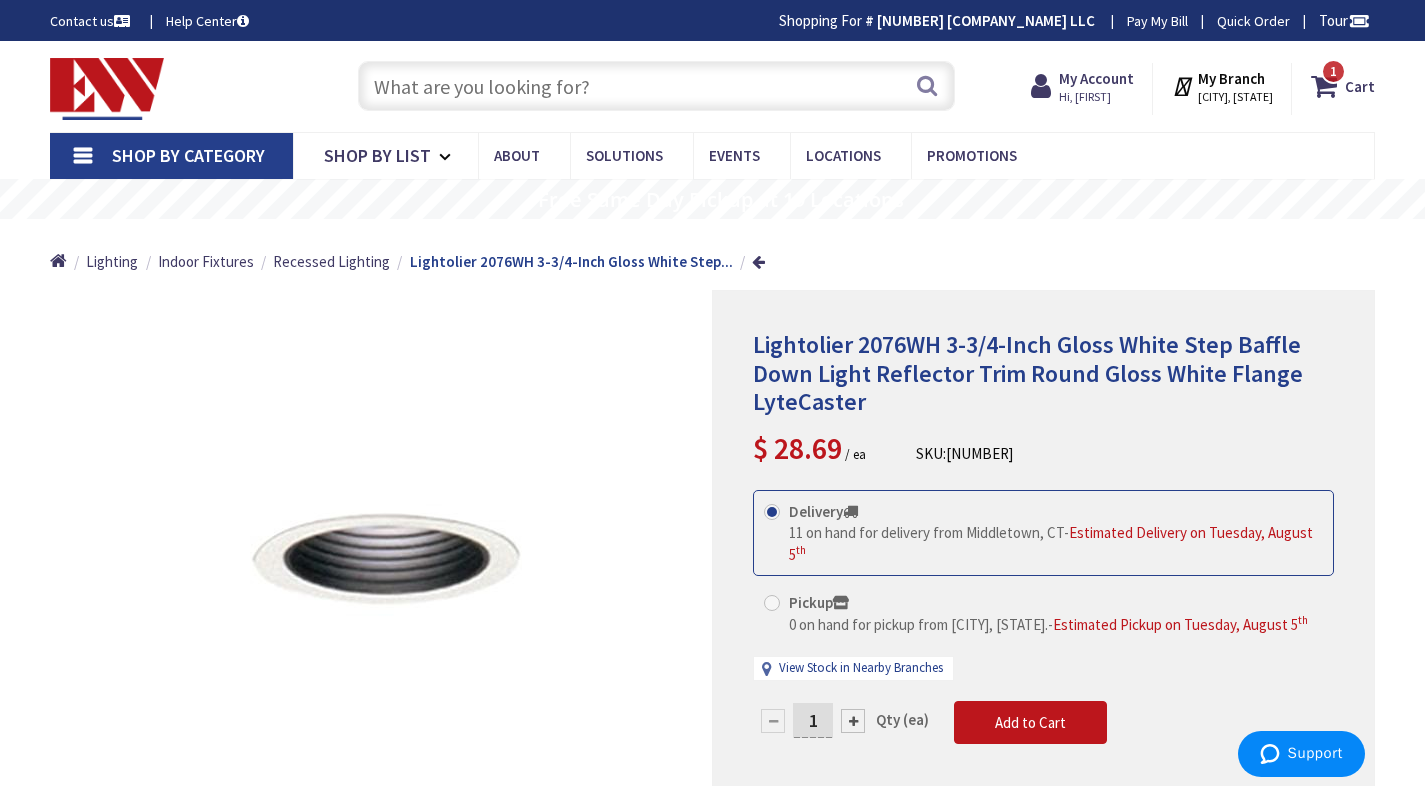 click on "Shop By Category" at bounding box center (188, 155) 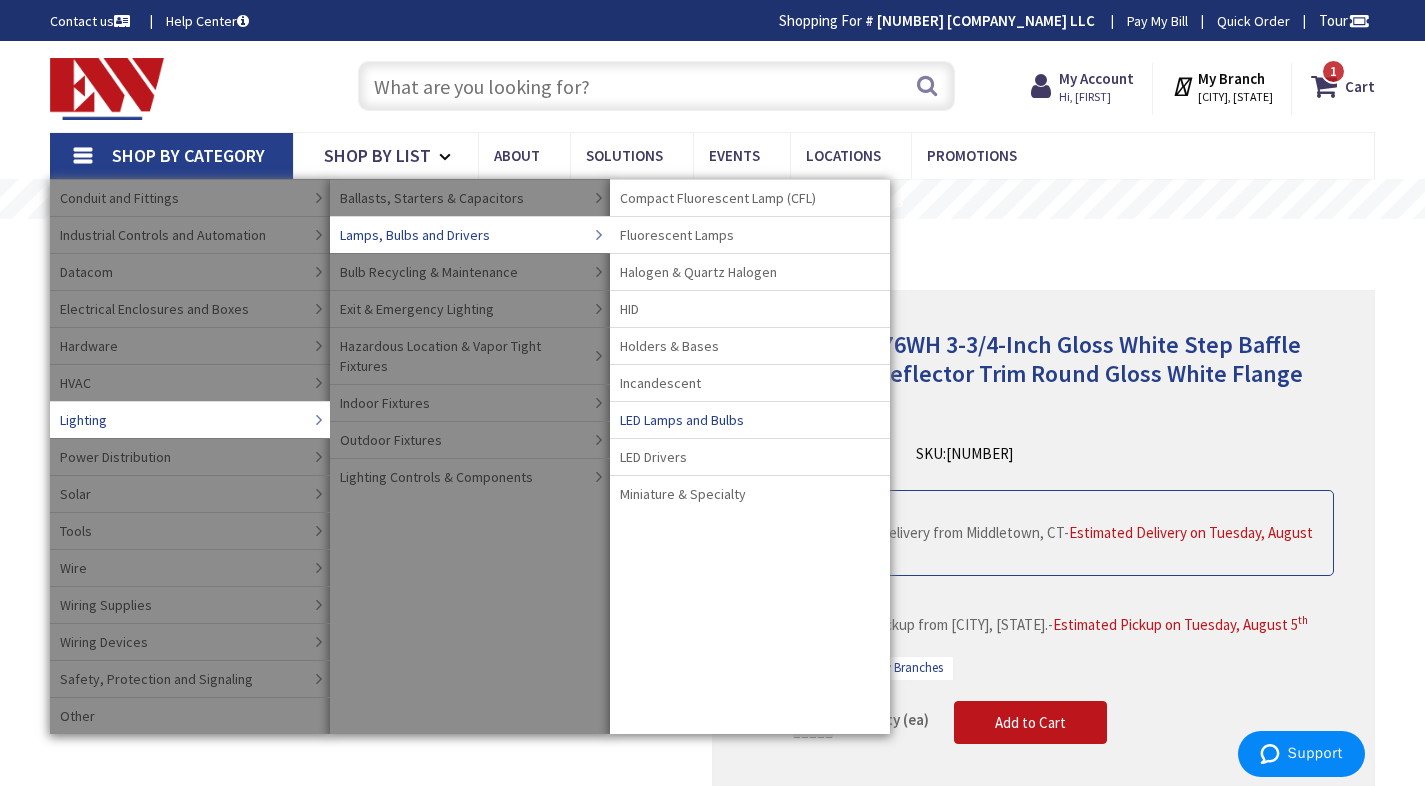 click on "LED Lamps and Bulbs" at bounding box center (682, 420) 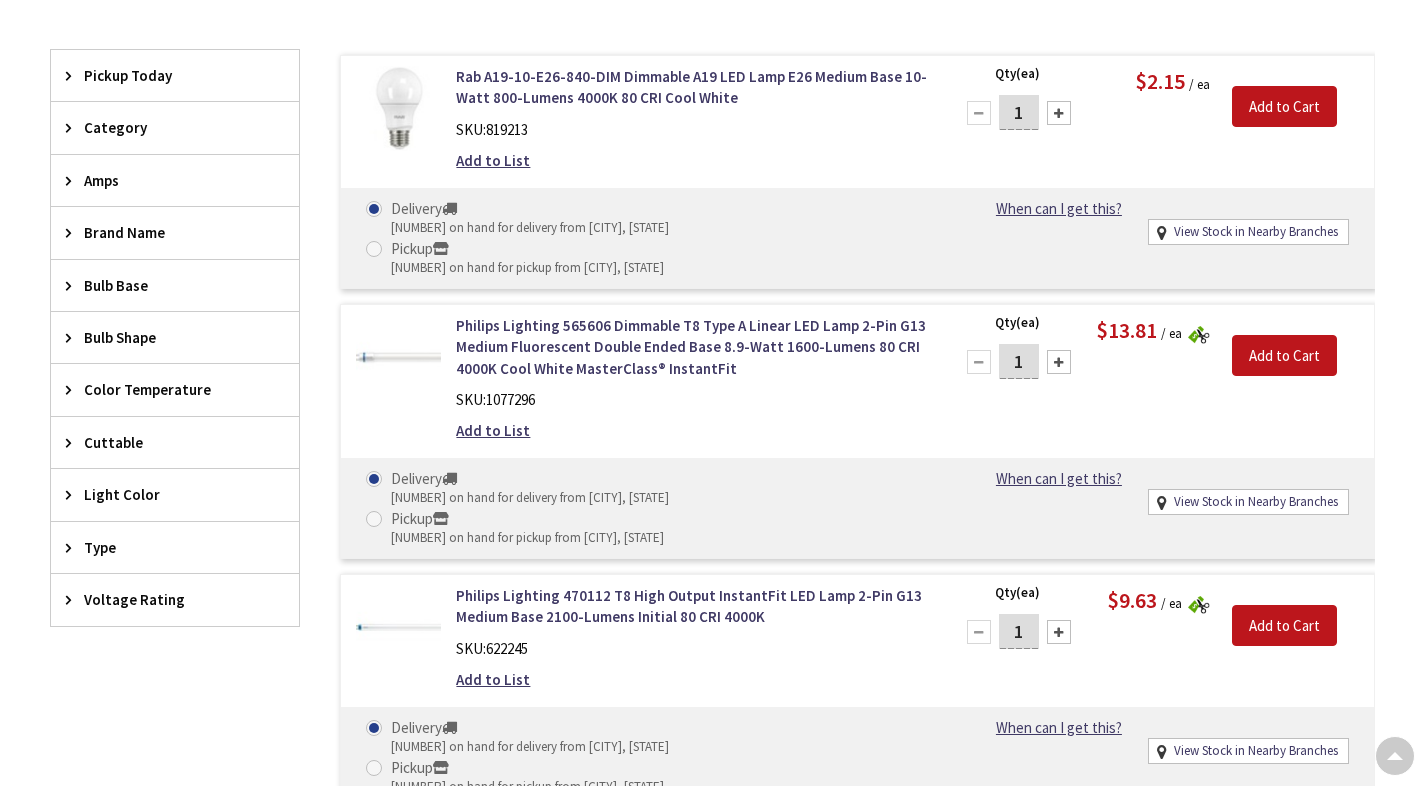 scroll, scrollTop: 594, scrollLeft: 0, axis: vertical 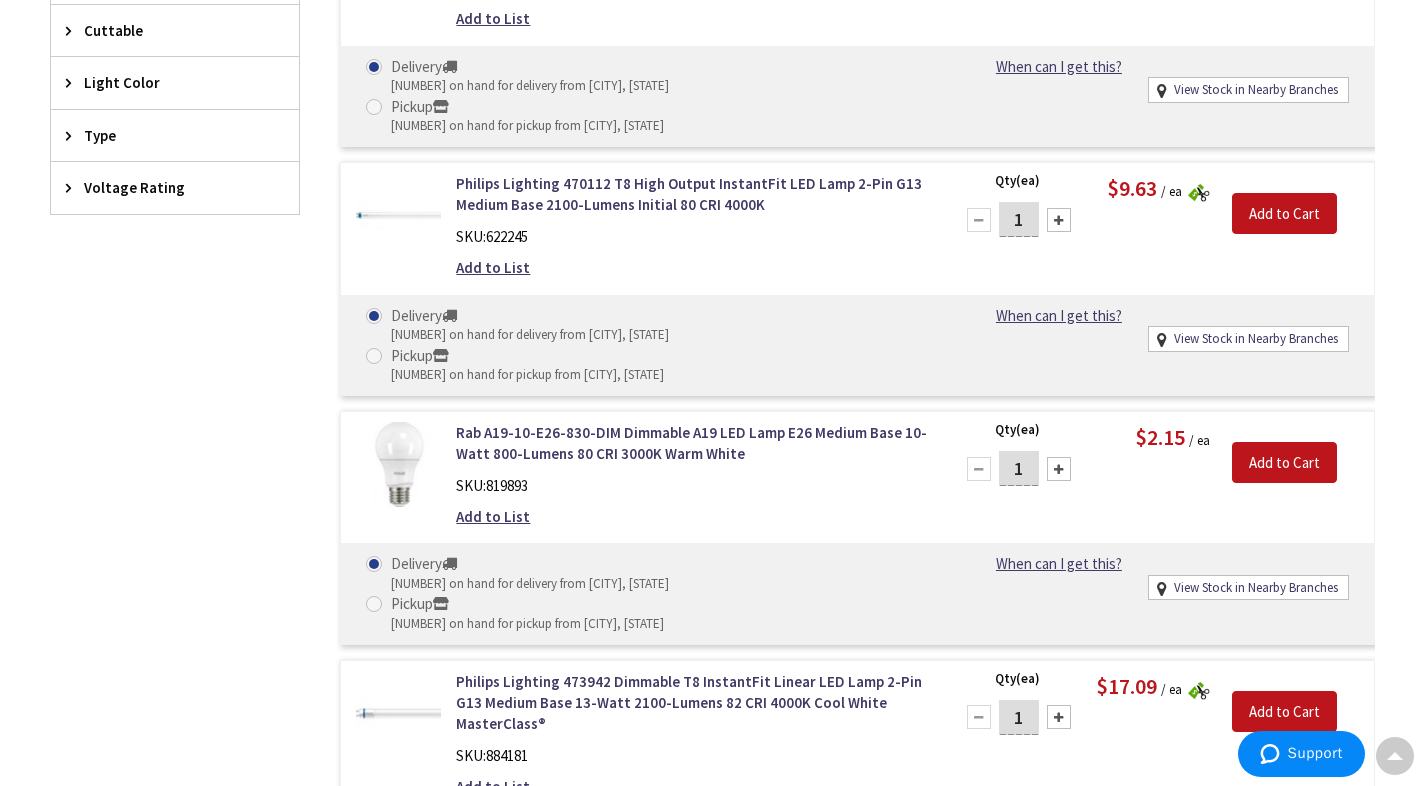 click at bounding box center (1059, 469) 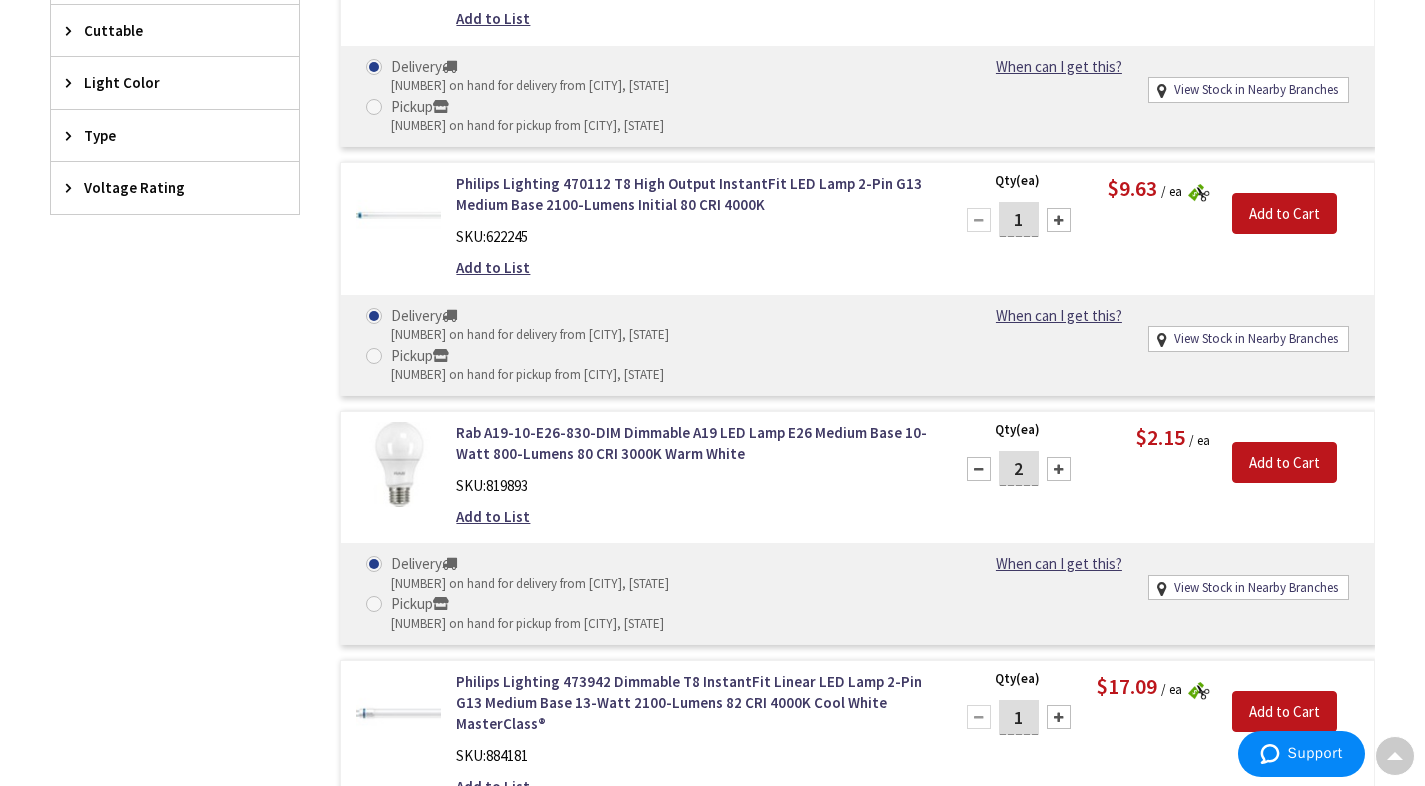 click at bounding box center (1059, 469) 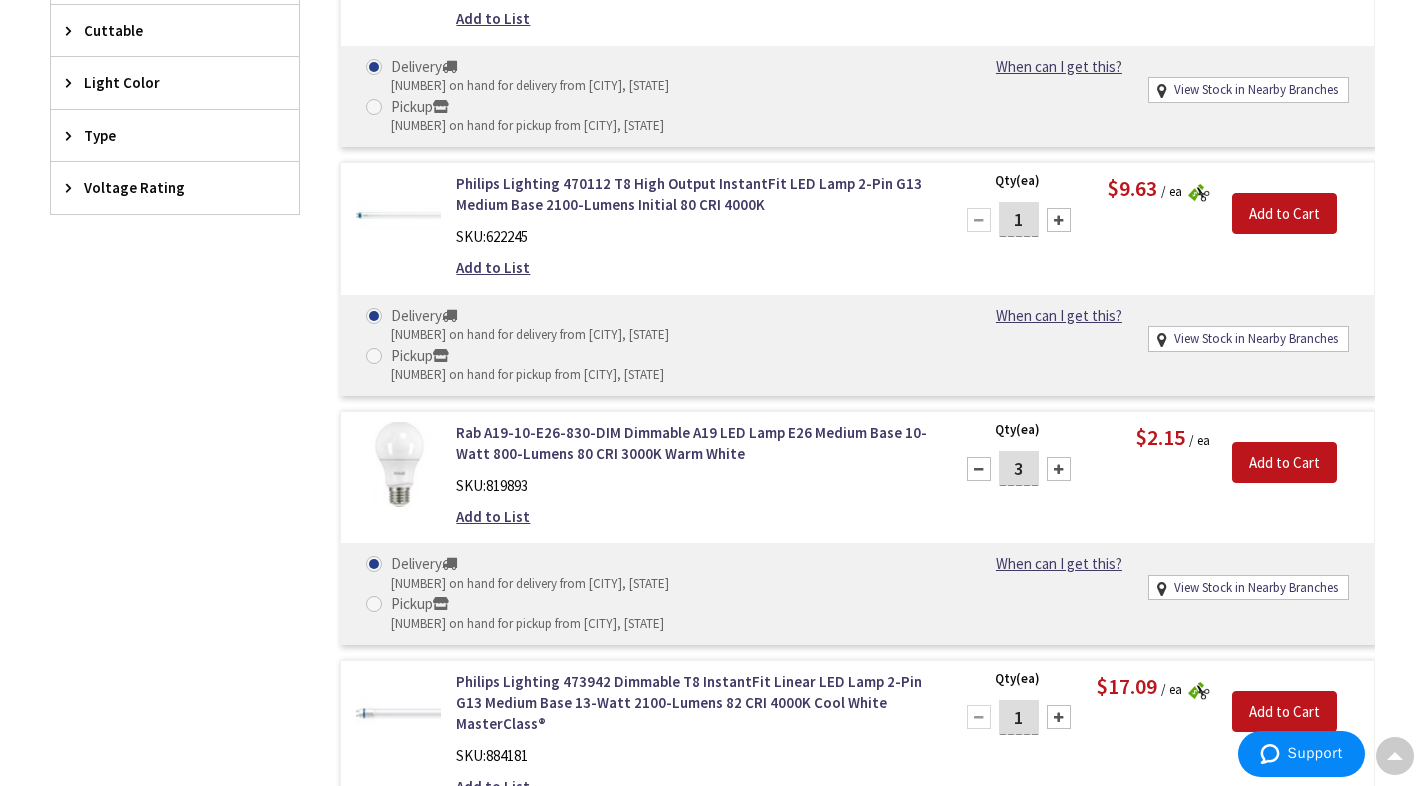 click at bounding box center (1059, 469) 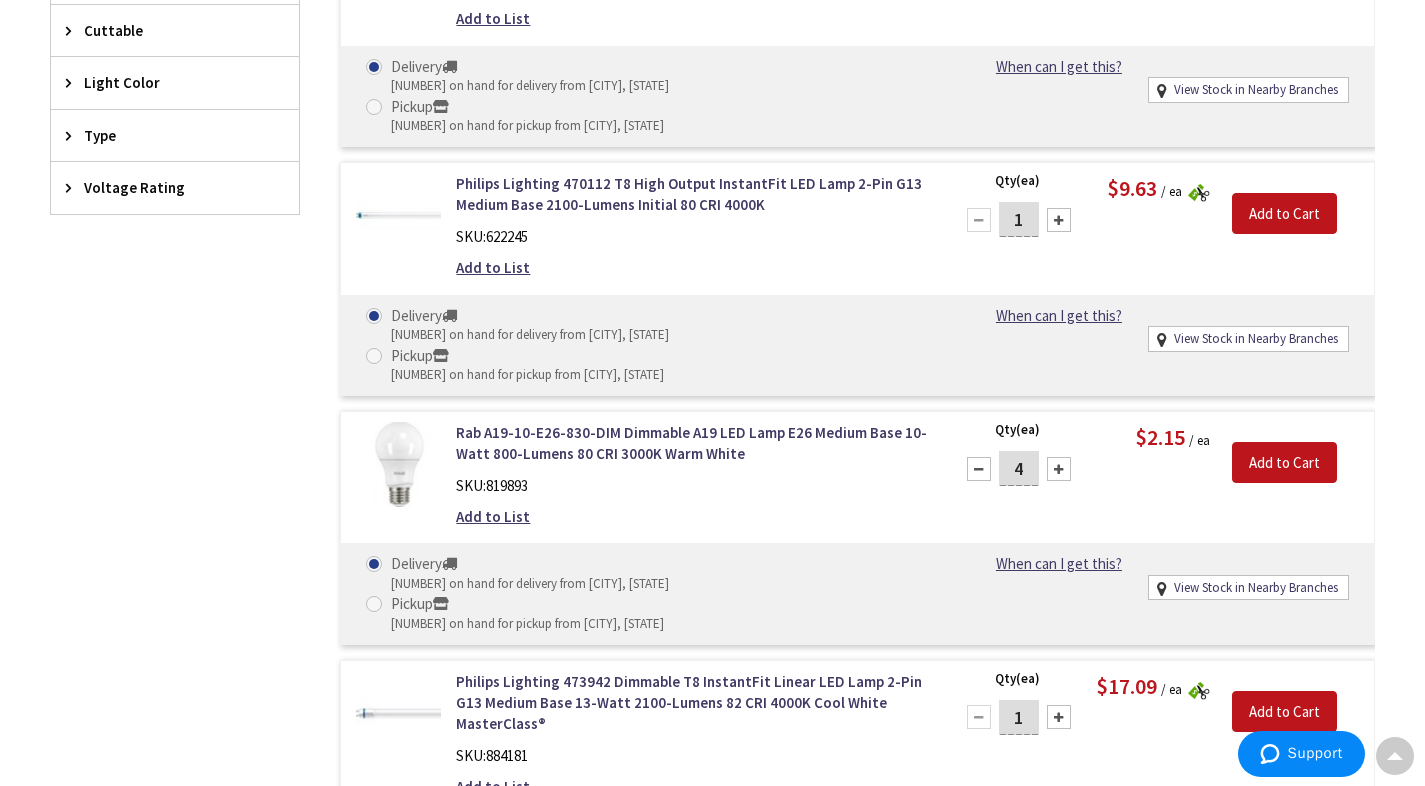 click at bounding box center [1059, 469] 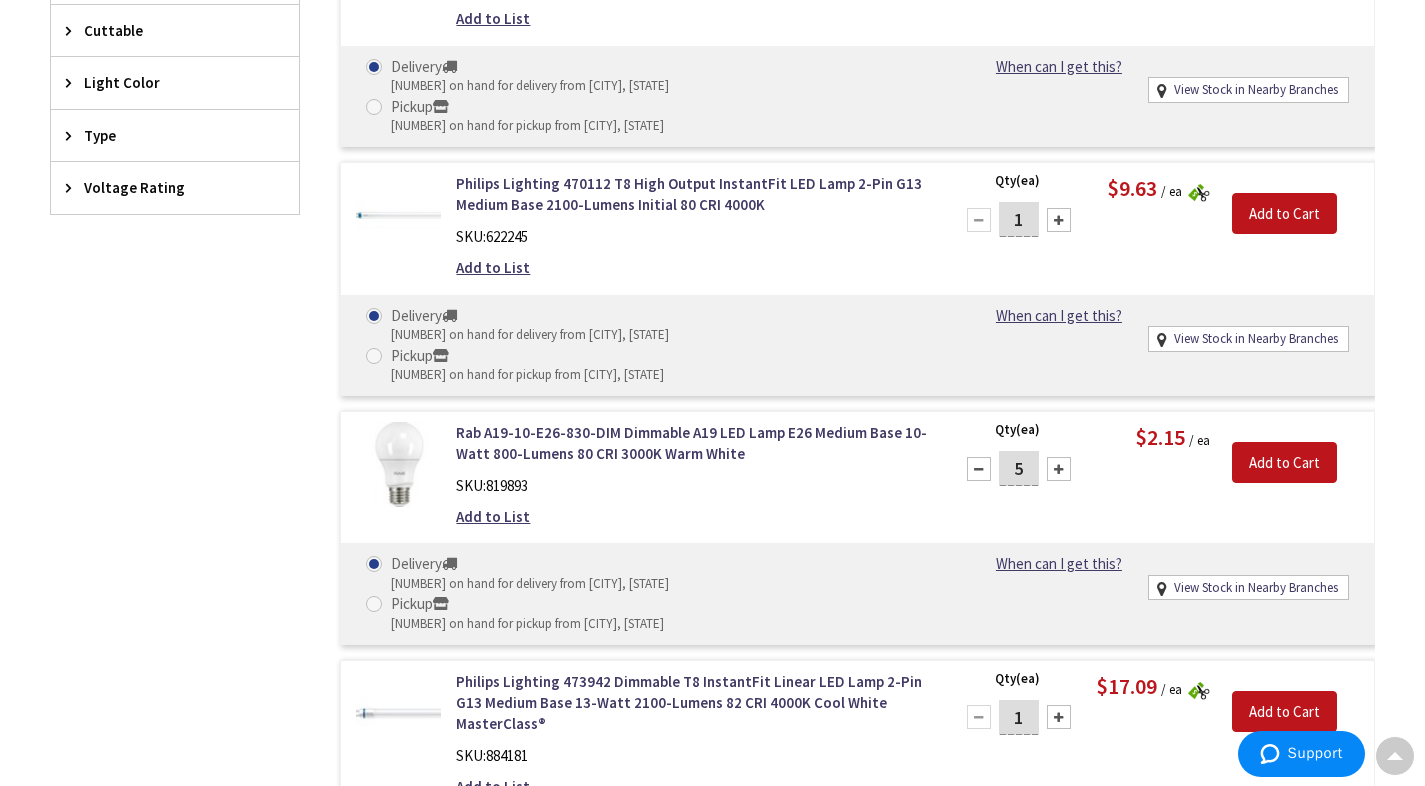 click at bounding box center [1059, 469] 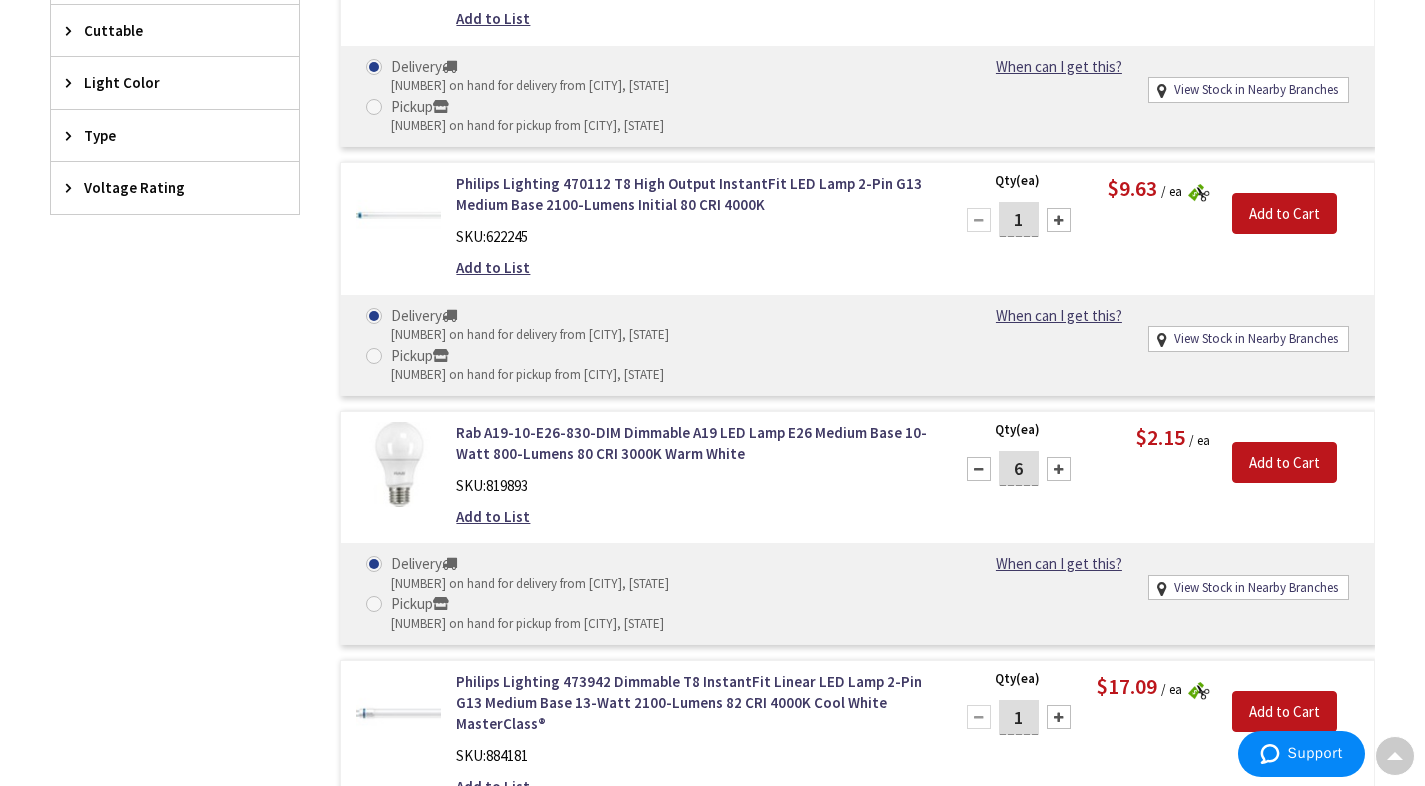 click at bounding box center (1059, 469) 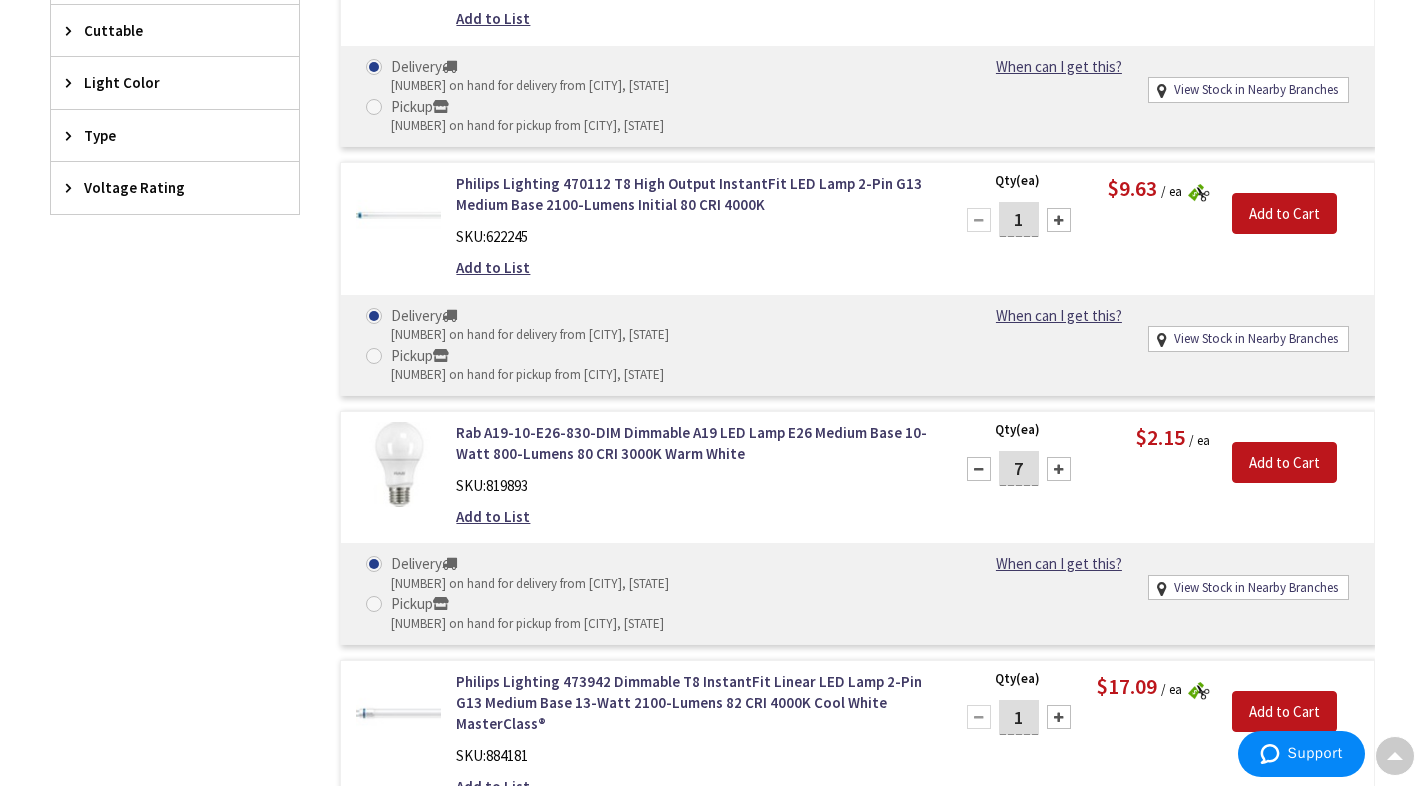 click at bounding box center [1059, 469] 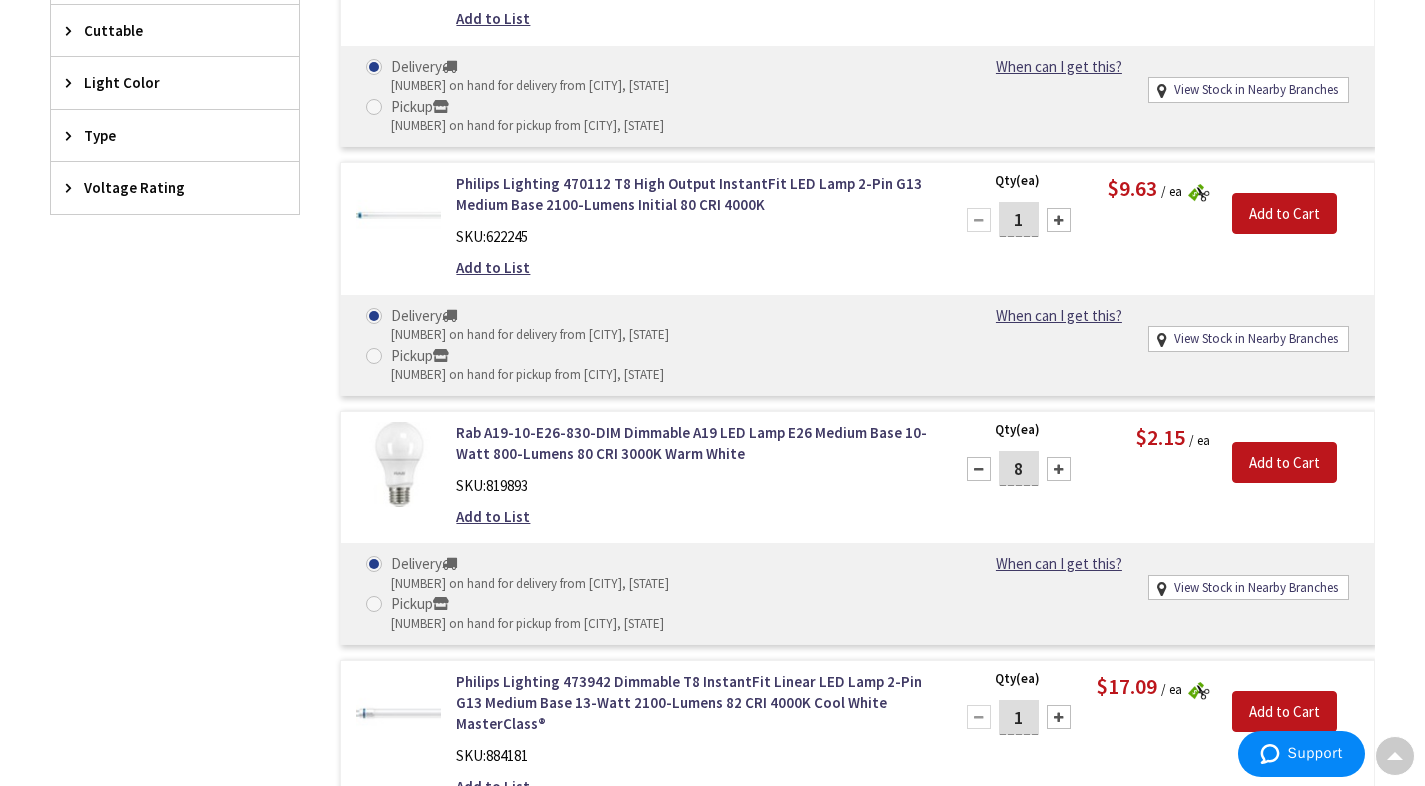 click at bounding box center (1059, 469) 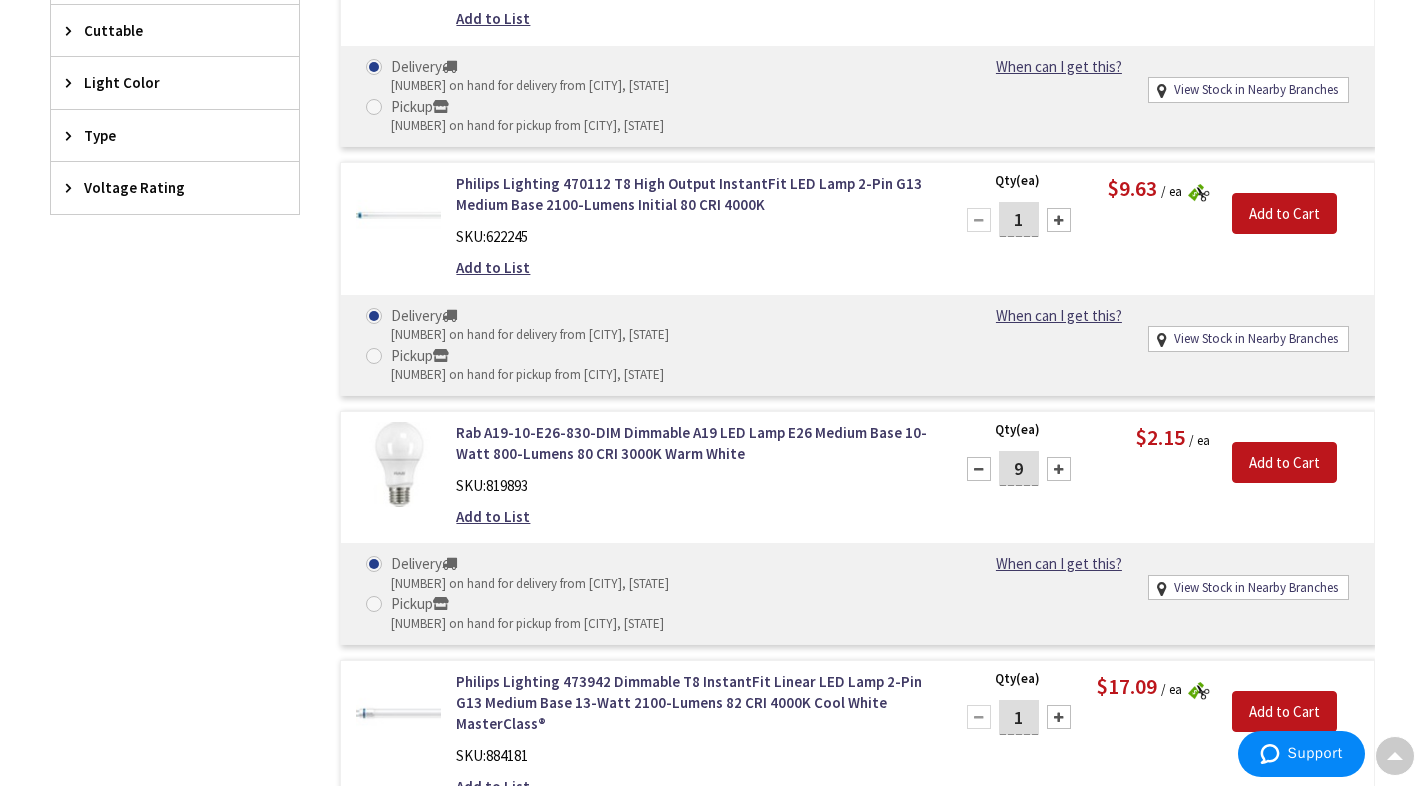 click at bounding box center (1059, 469) 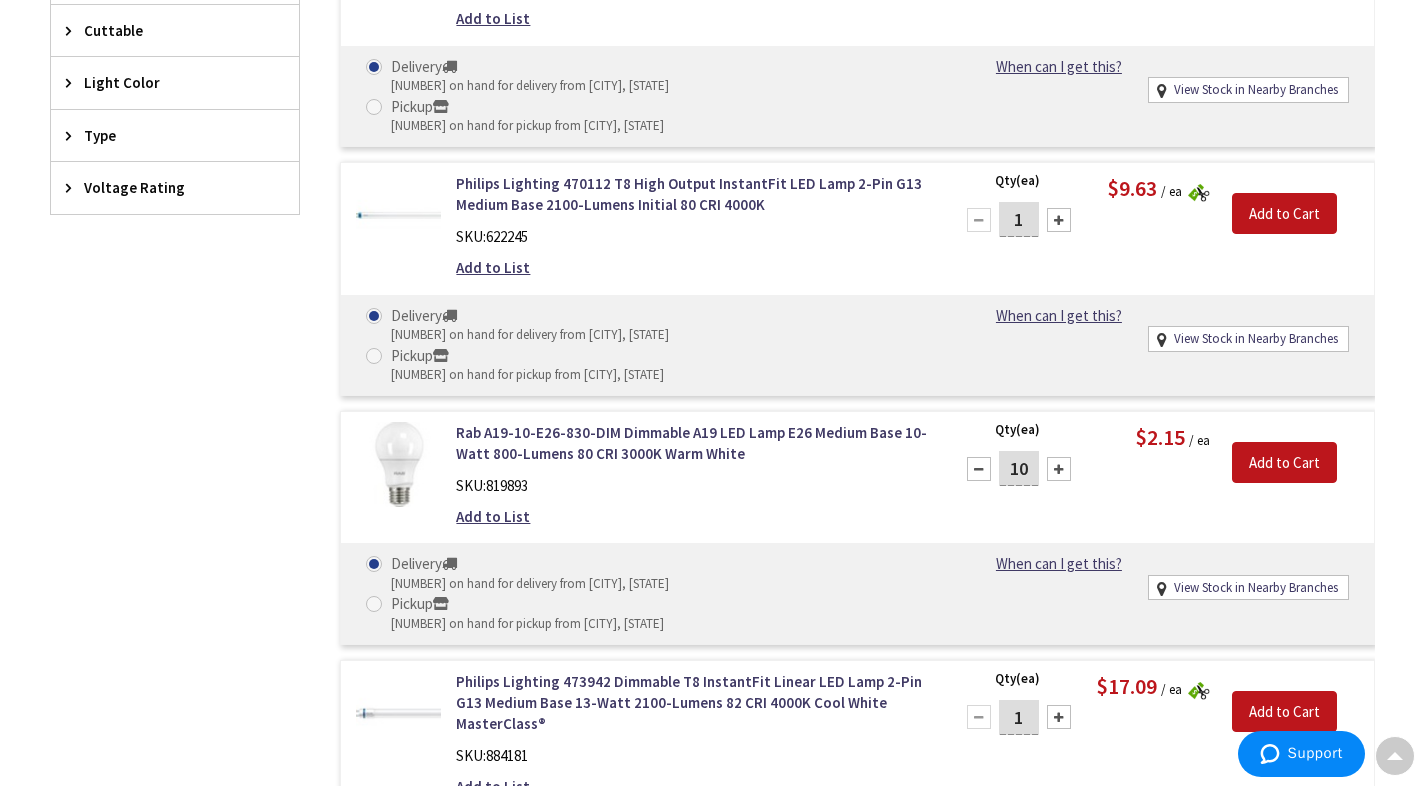 click at bounding box center [1059, 469] 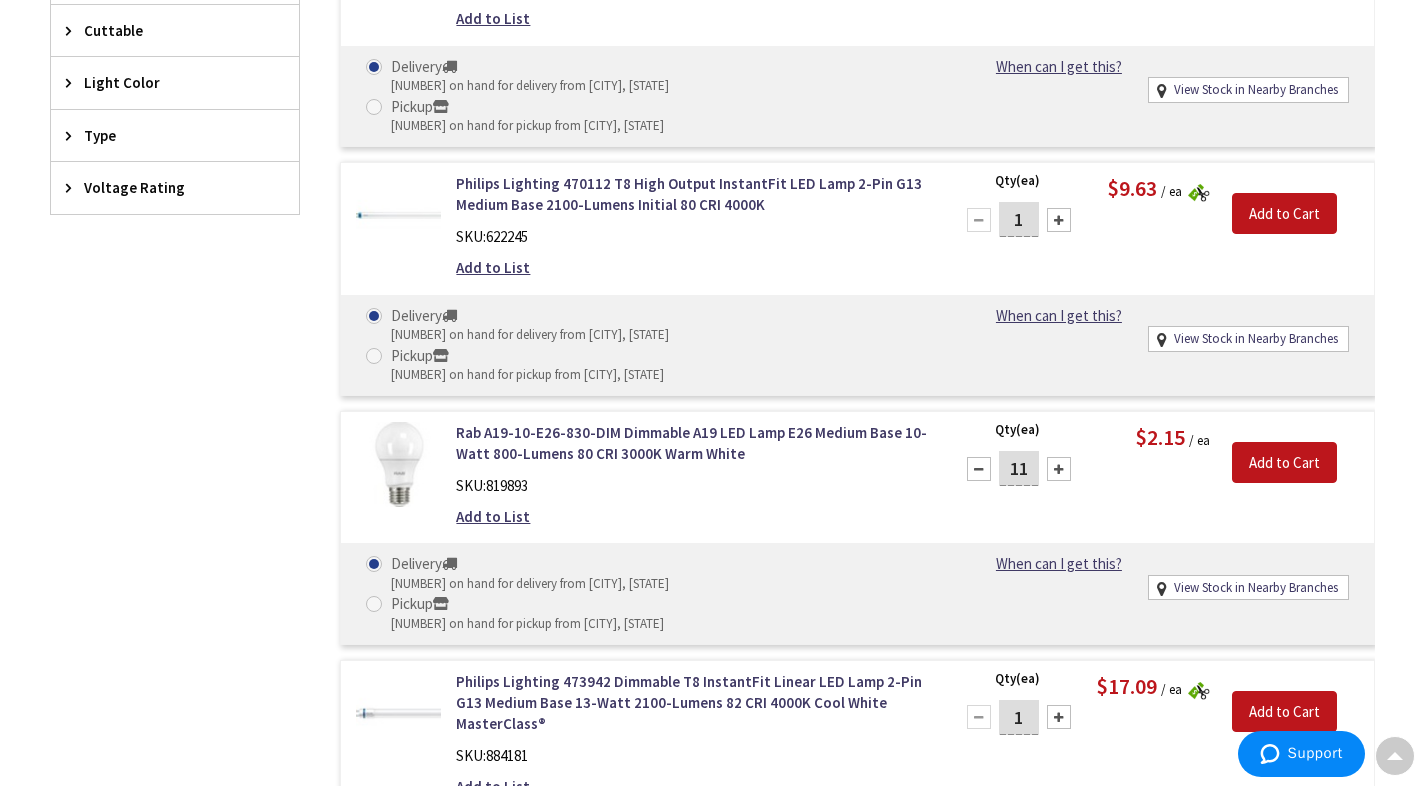 click at bounding box center [1059, 469] 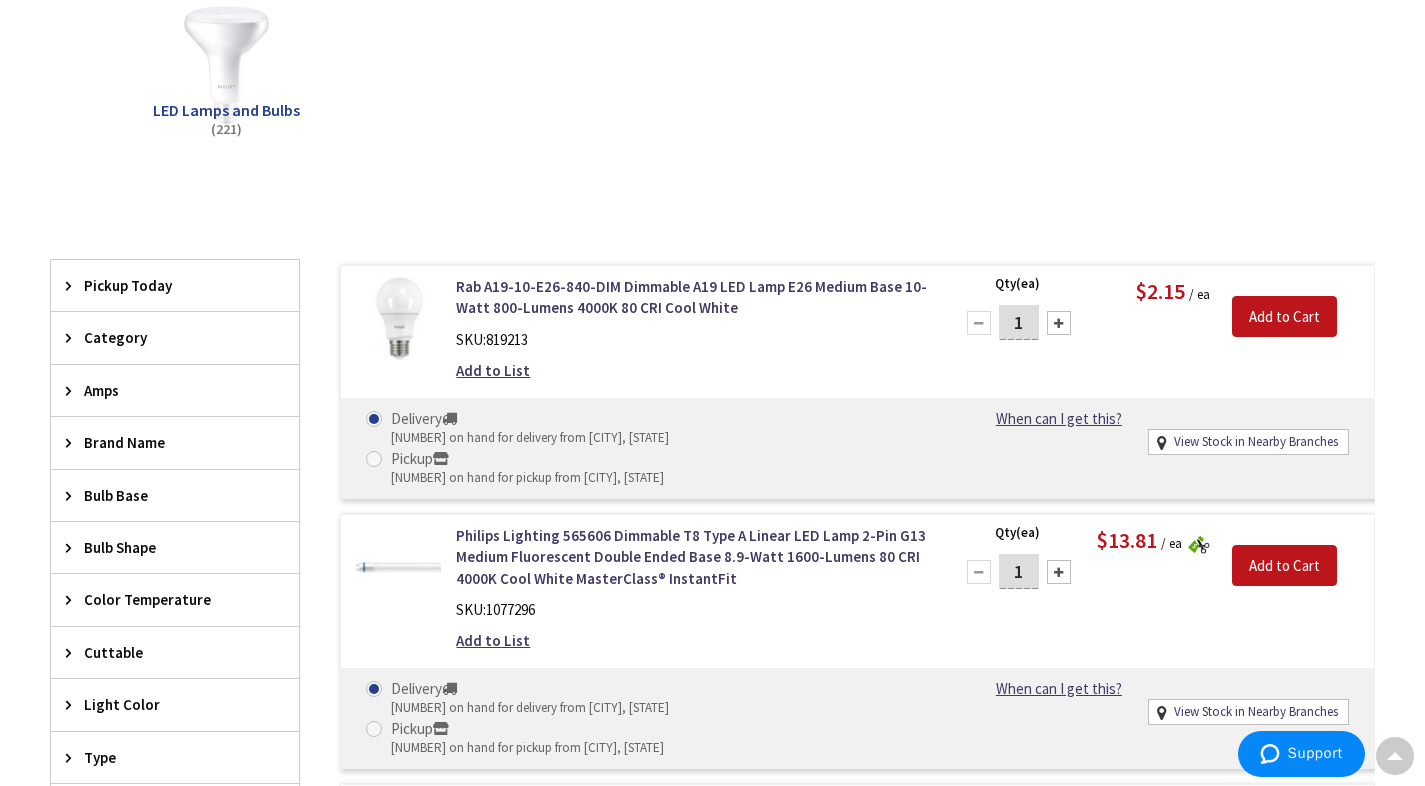 scroll, scrollTop: 0, scrollLeft: 0, axis: both 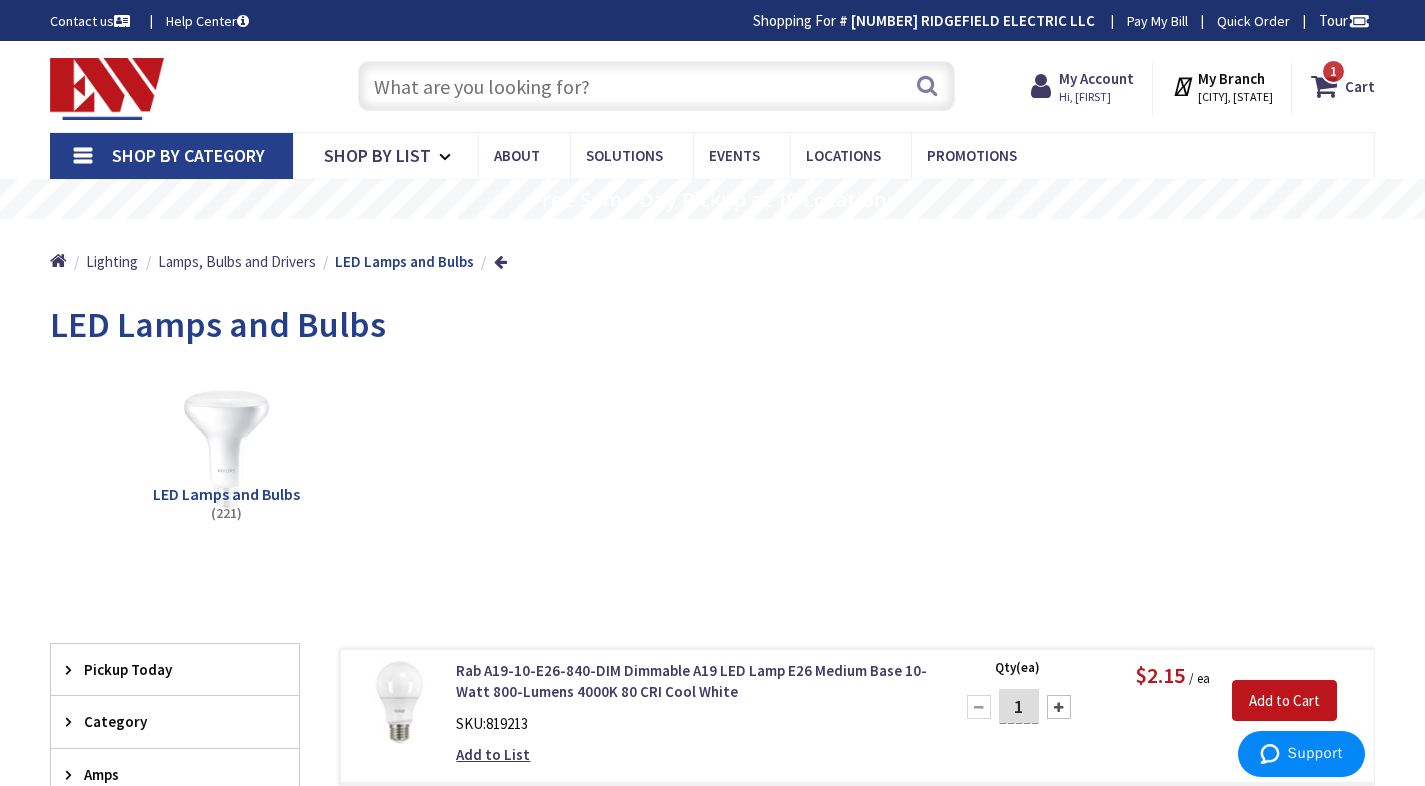 click at bounding box center (656, 86) 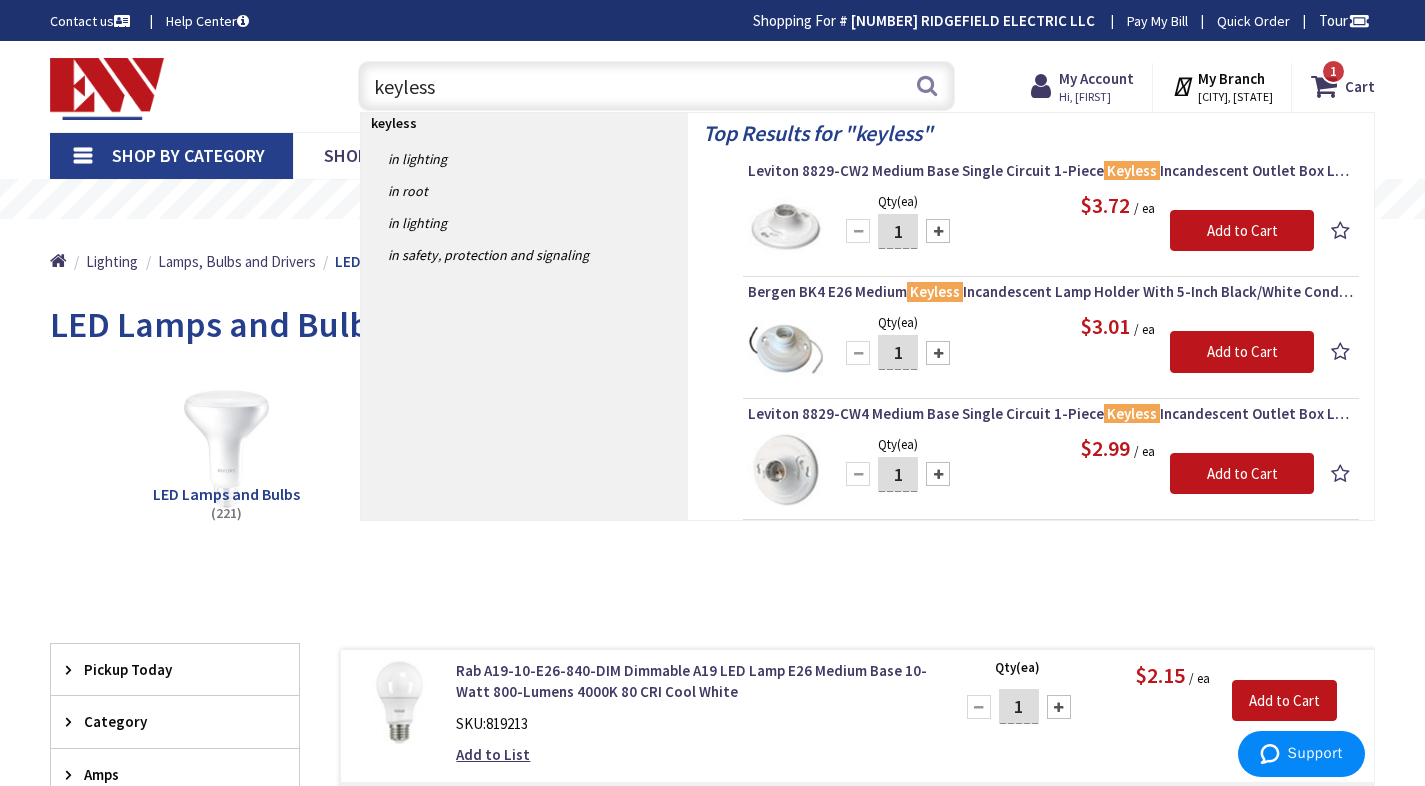 type on "keyless" 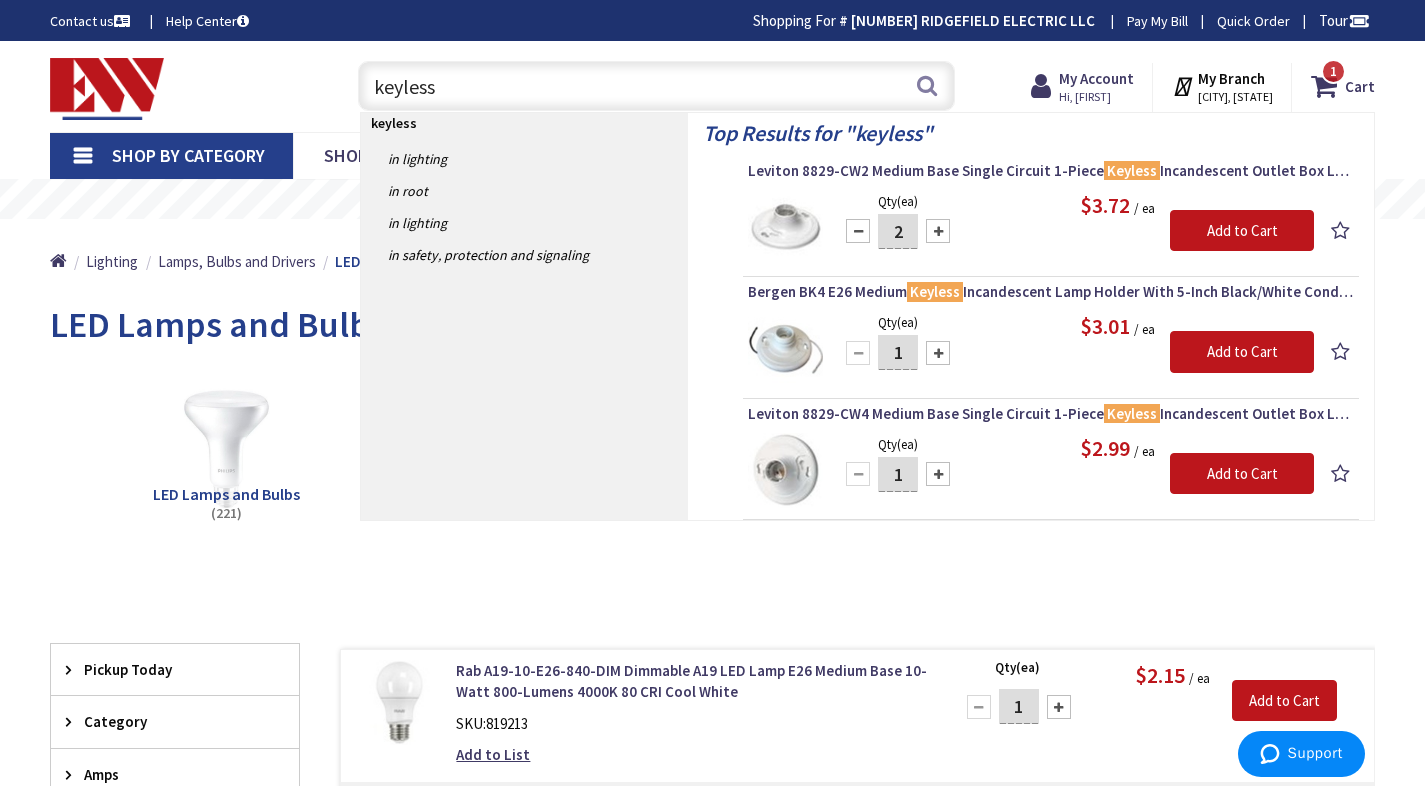 click at bounding box center [938, 231] 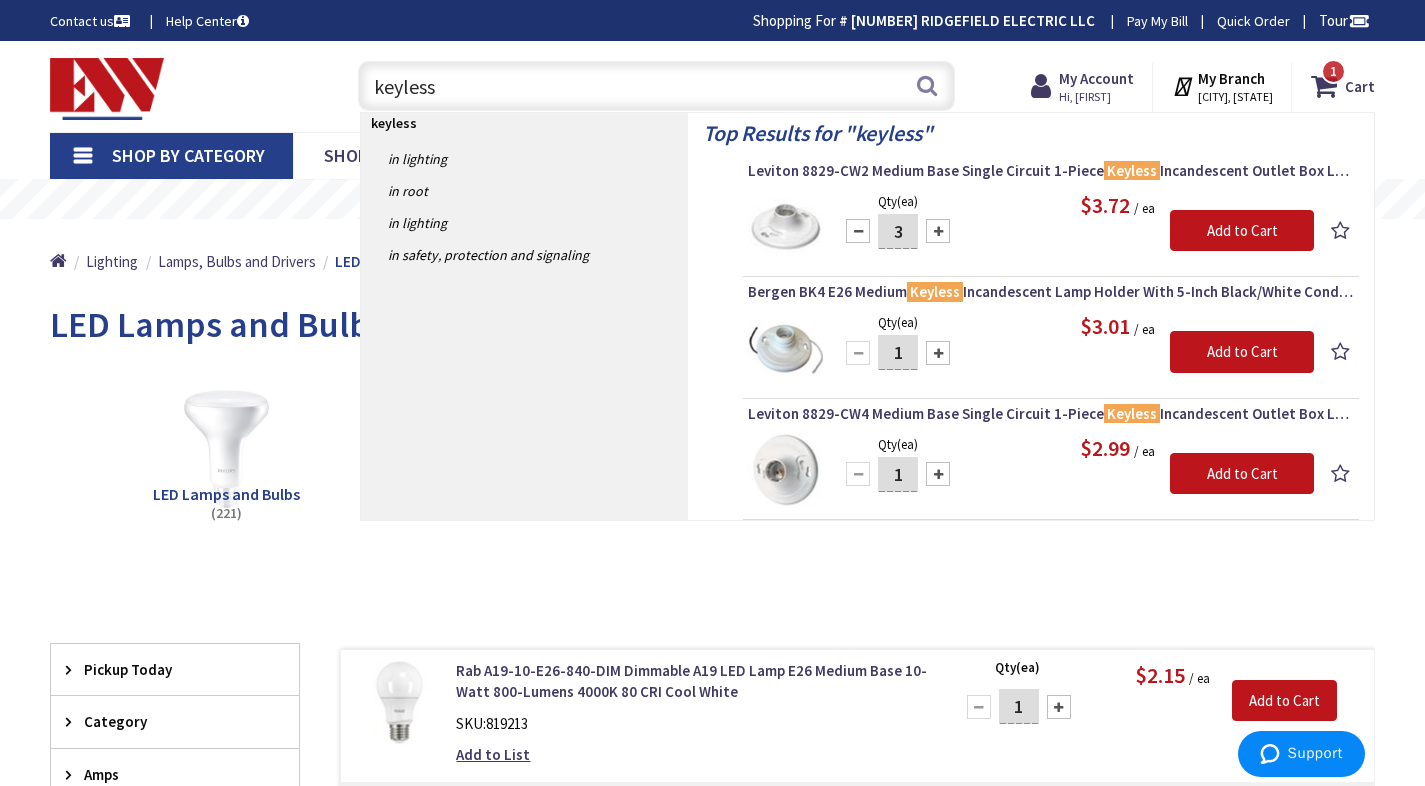 click at bounding box center [938, 231] 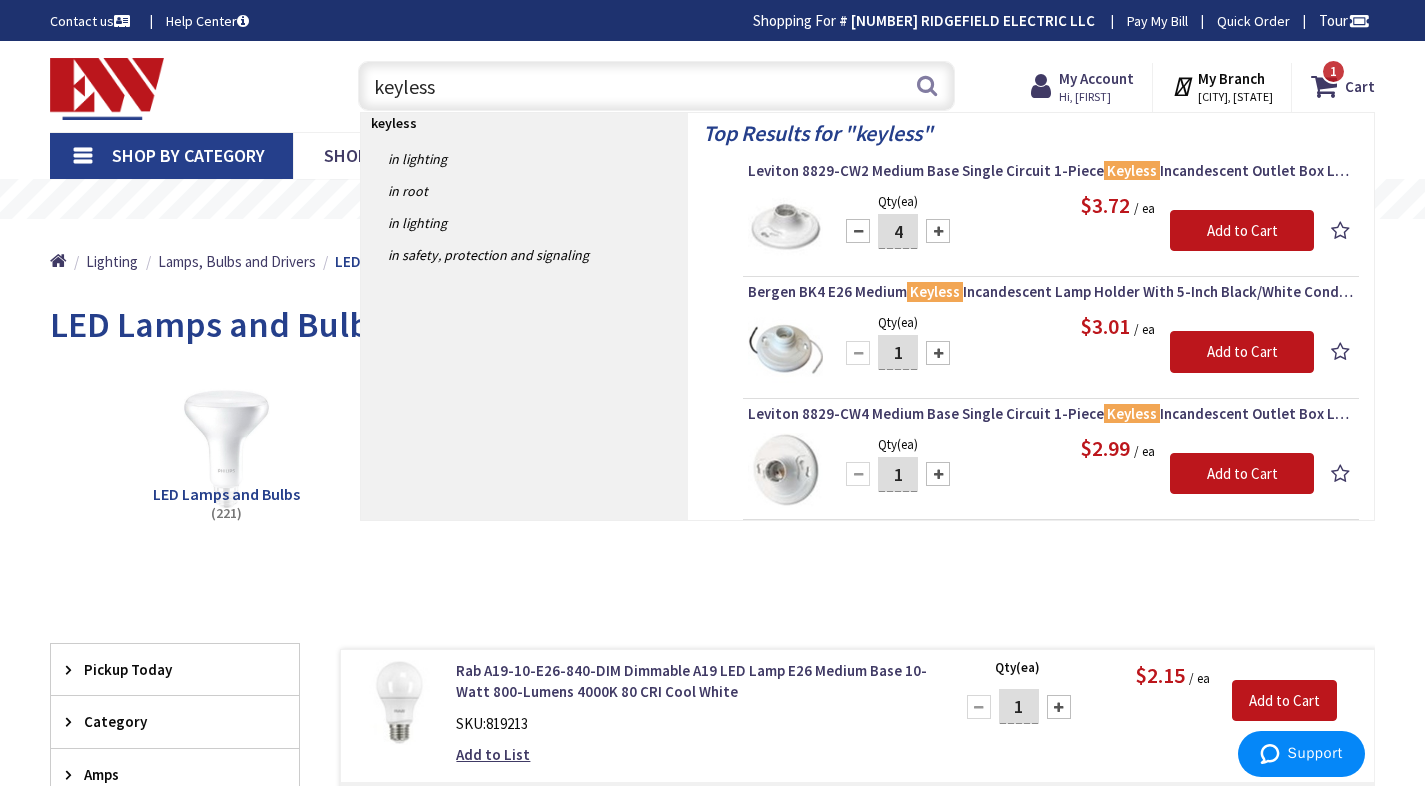 click at bounding box center [938, 231] 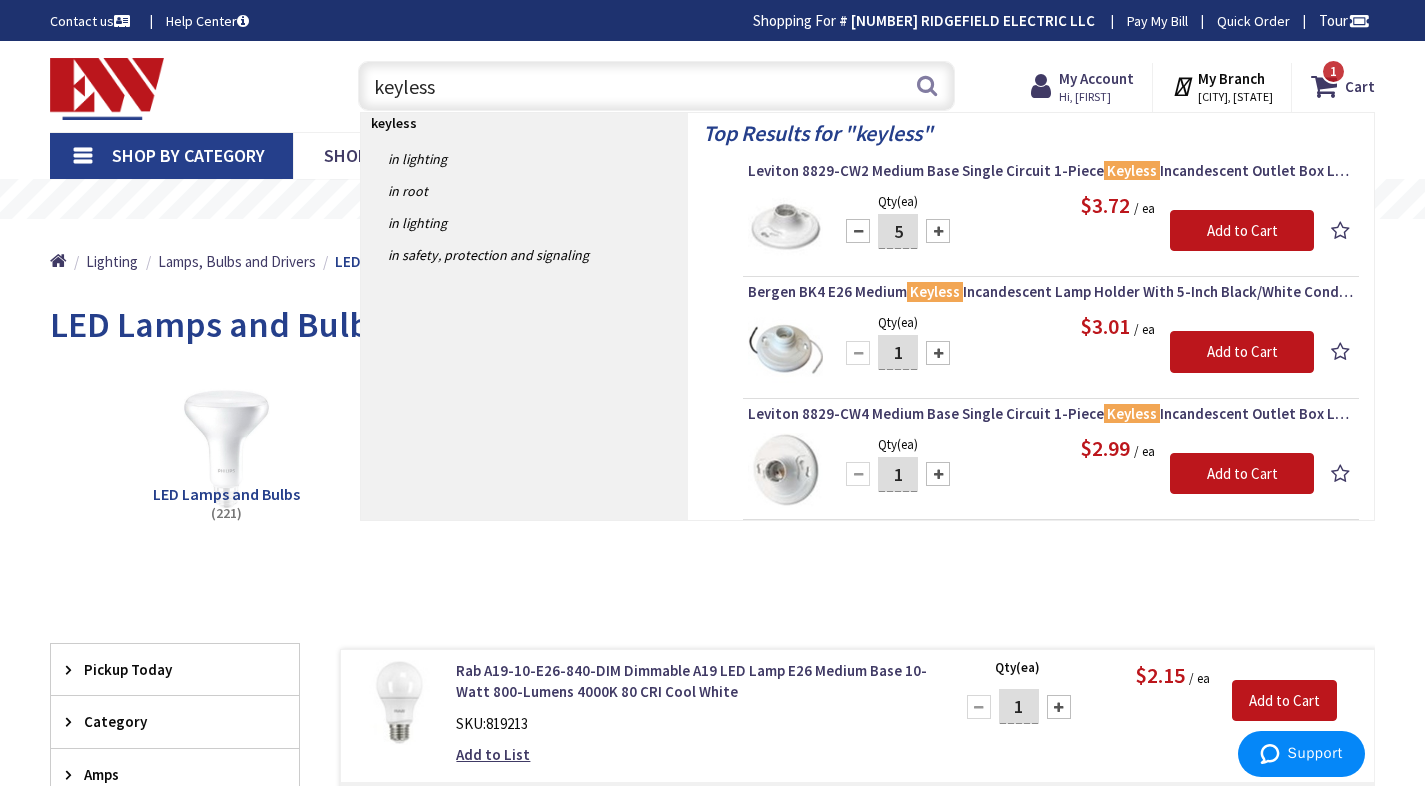click at bounding box center (938, 231) 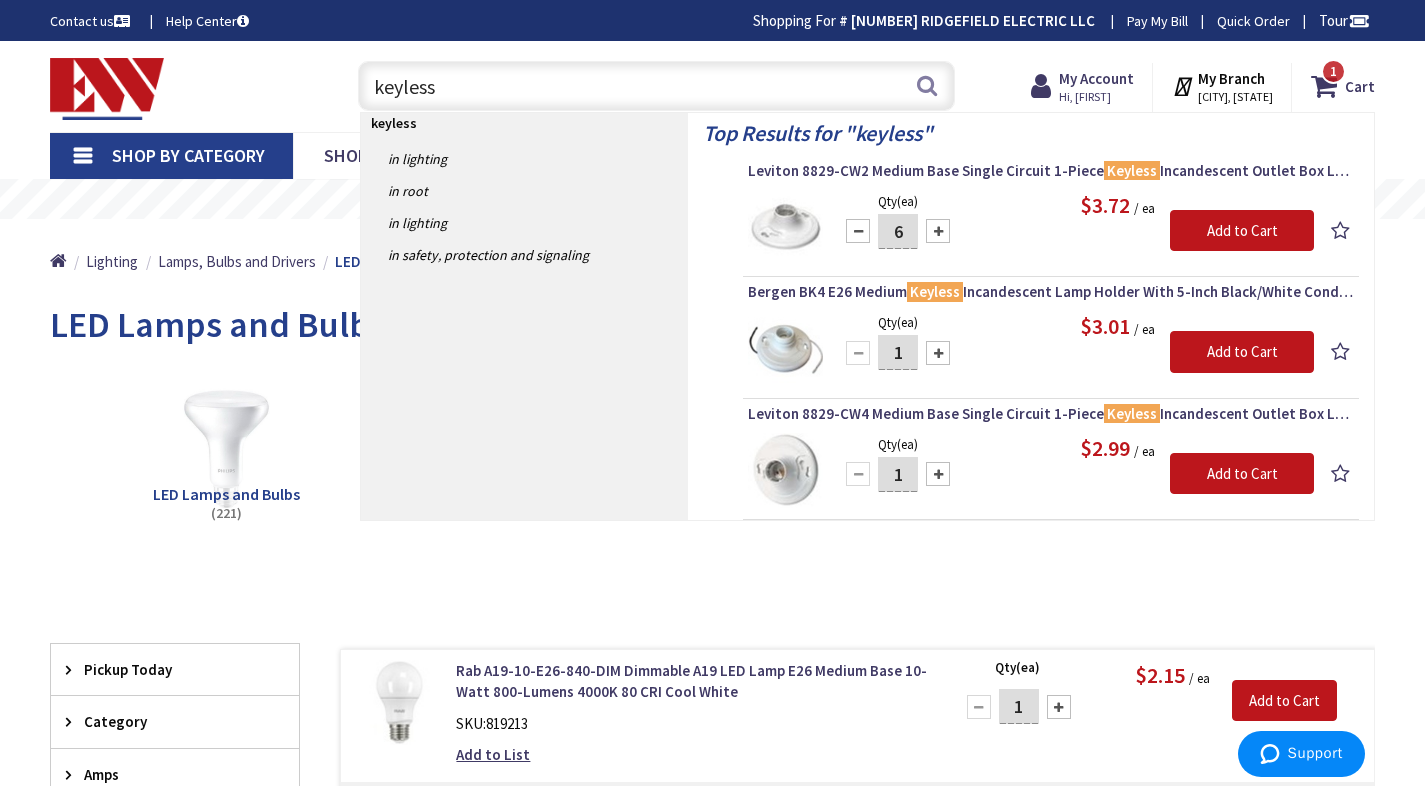 click at bounding box center (938, 231) 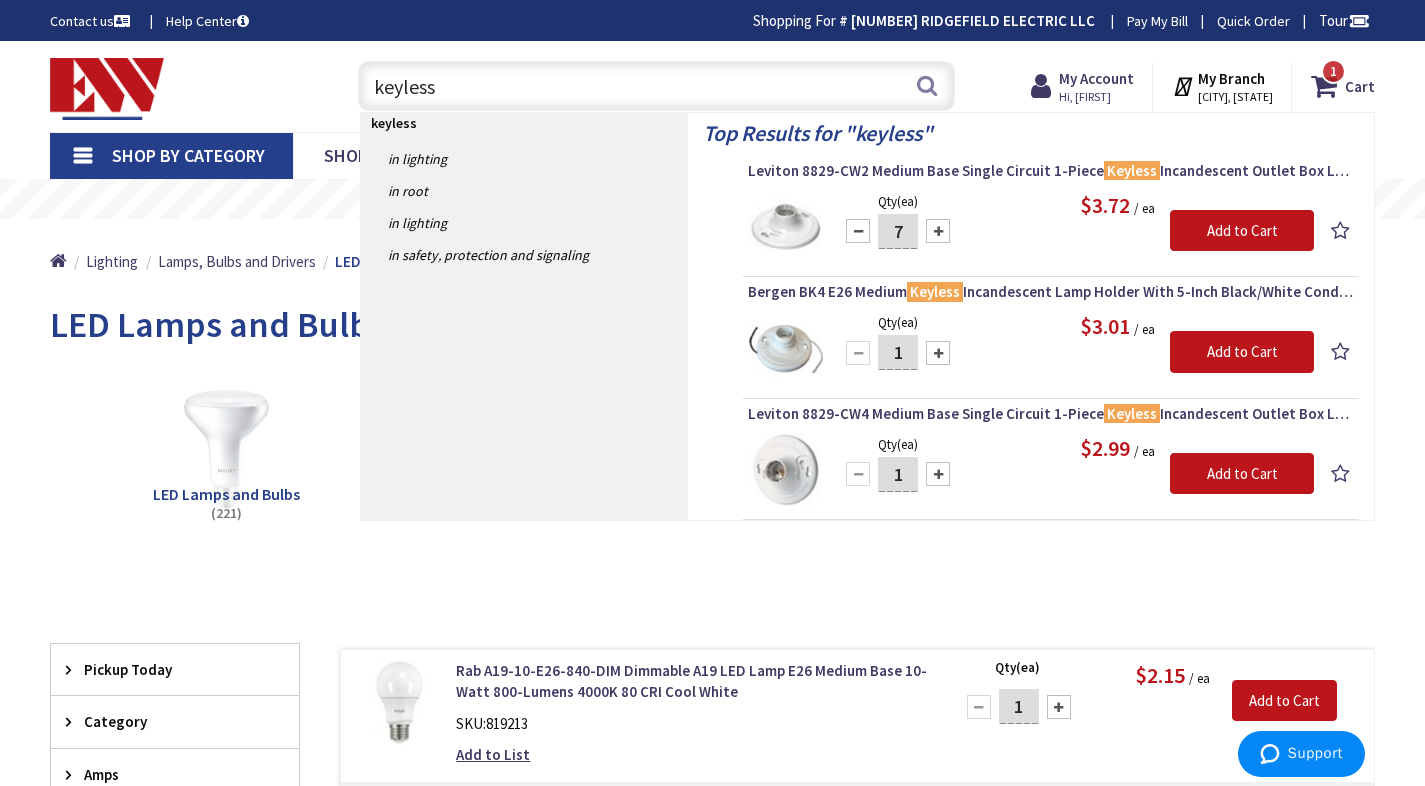 click at bounding box center [938, 231] 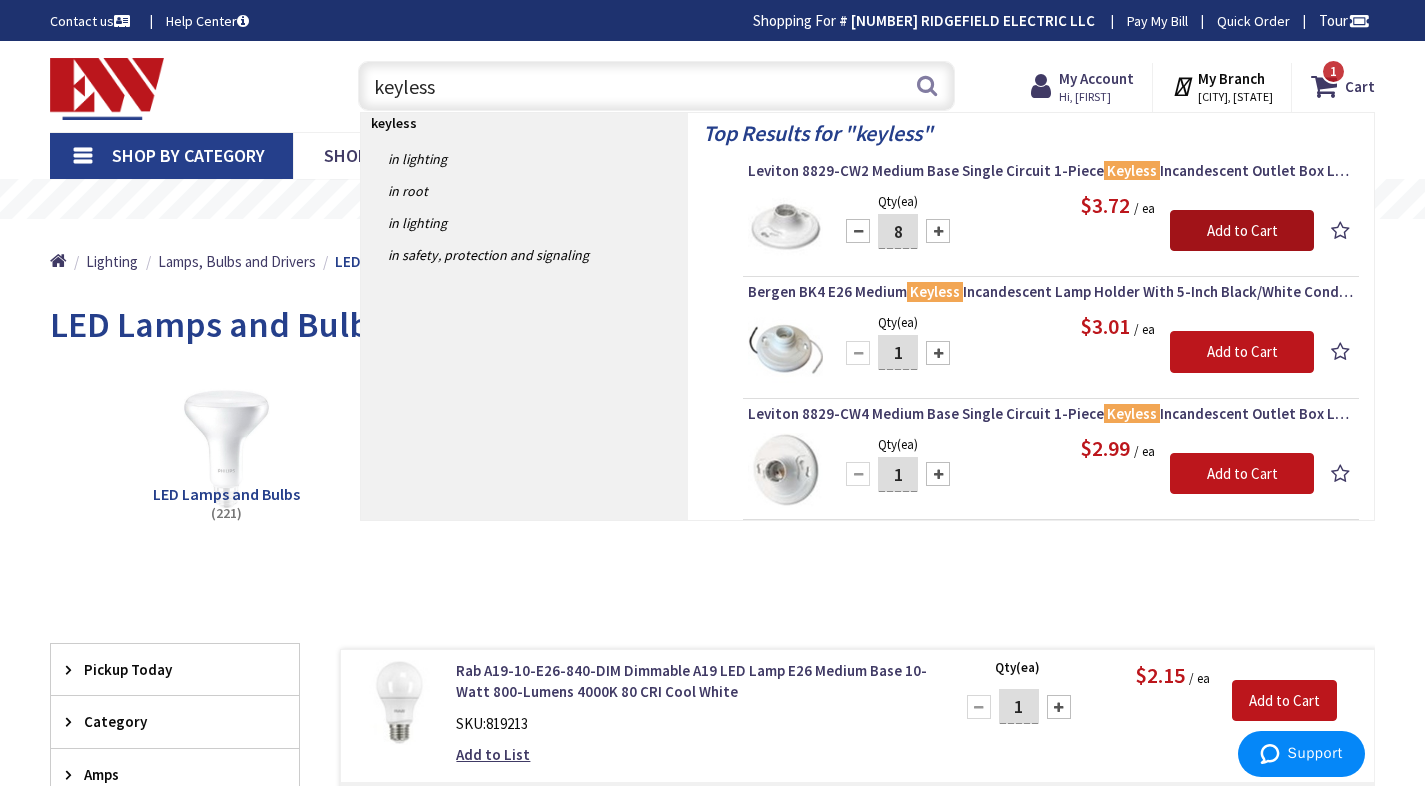 click on "Add to Cart" at bounding box center (1242, 231) 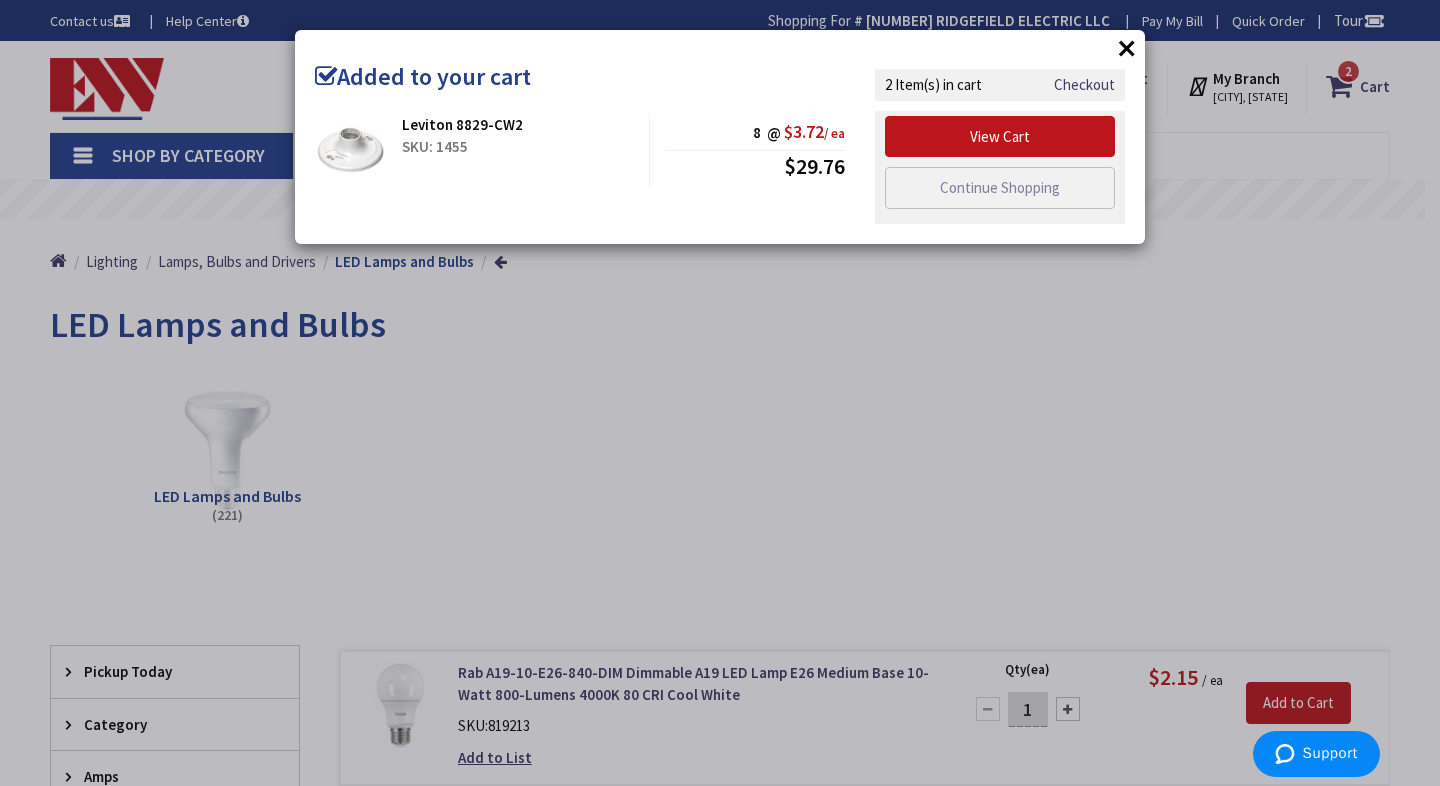 click on "View Cart
Continue Shopping" at bounding box center [1000, 167] 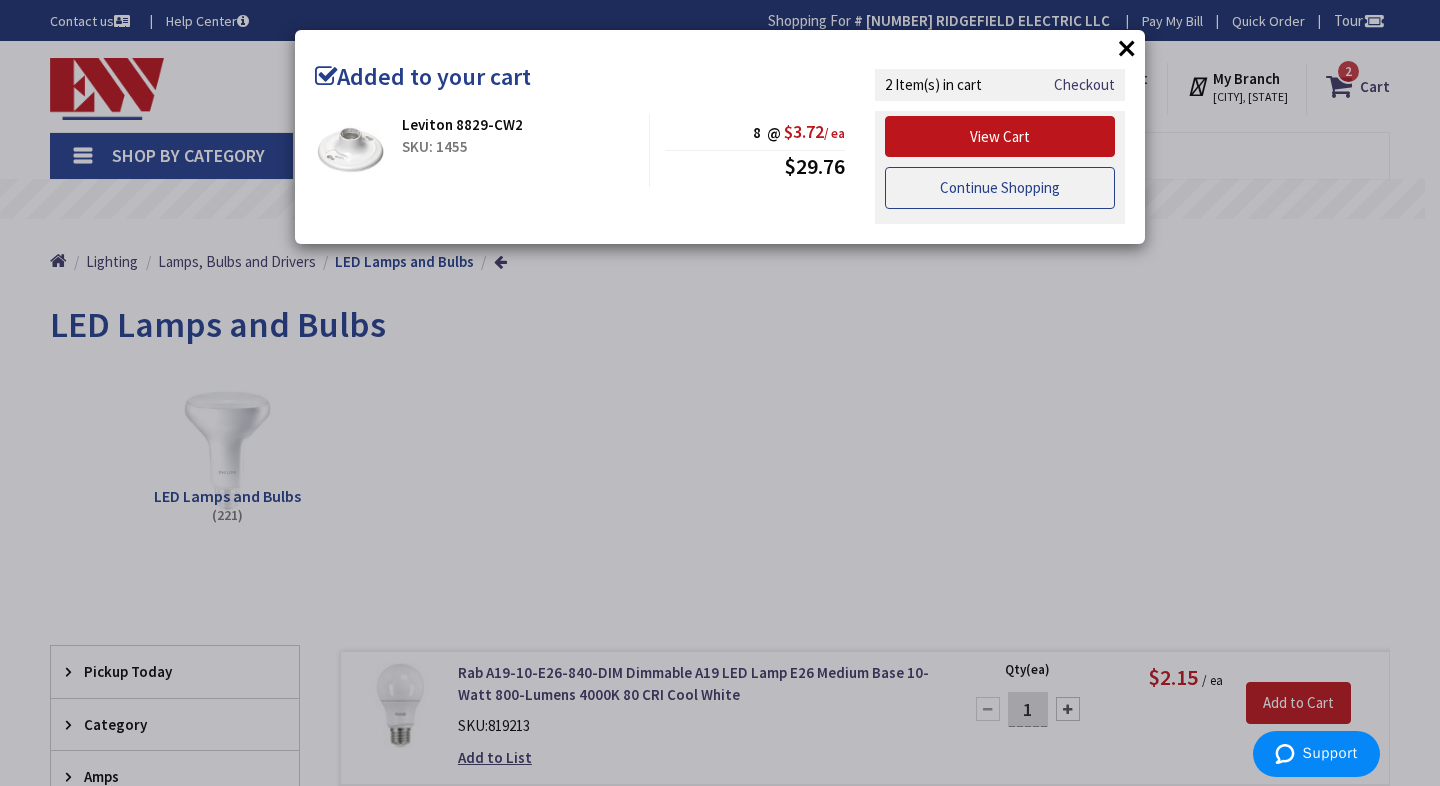 click on "Continue Shopping" at bounding box center (1000, 188) 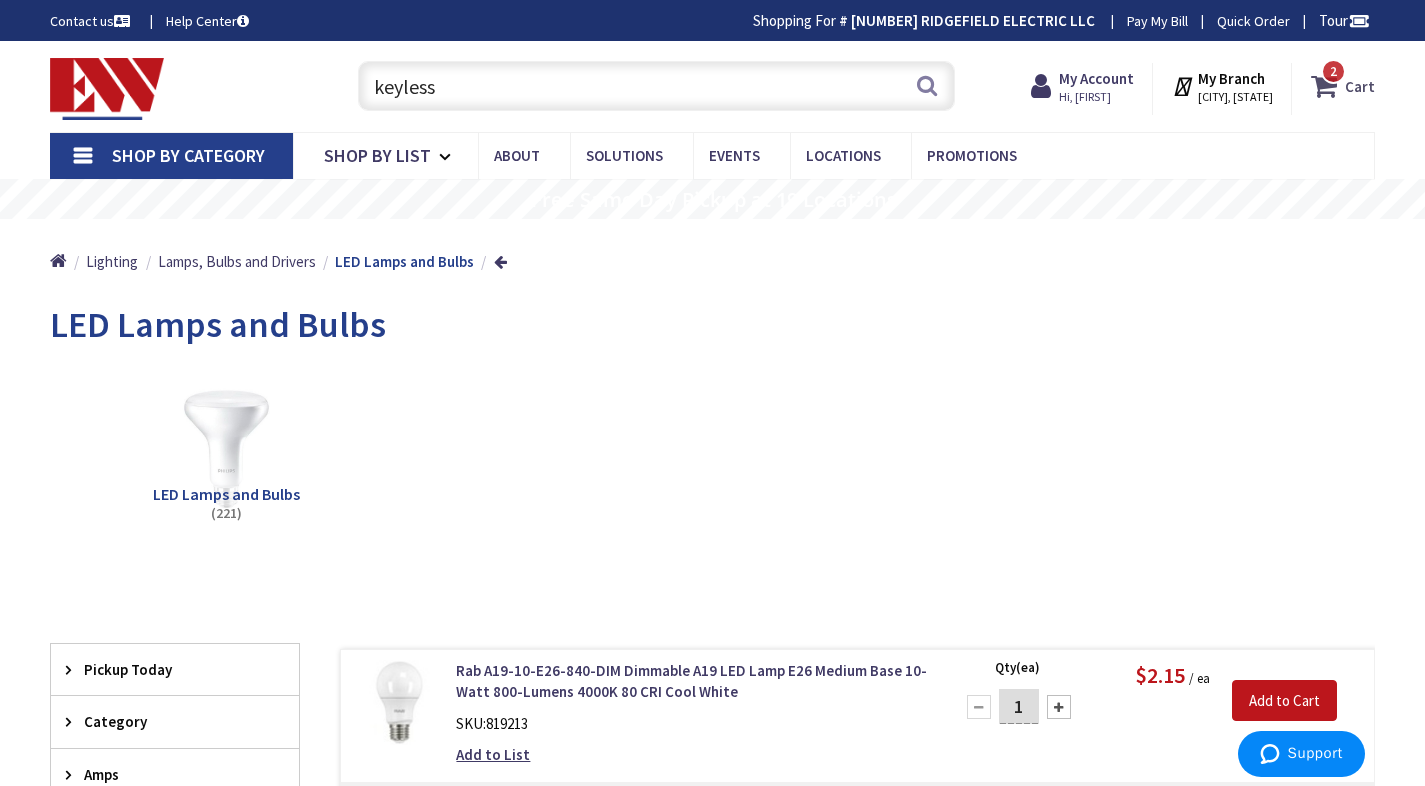 click at bounding box center [1328, 86] 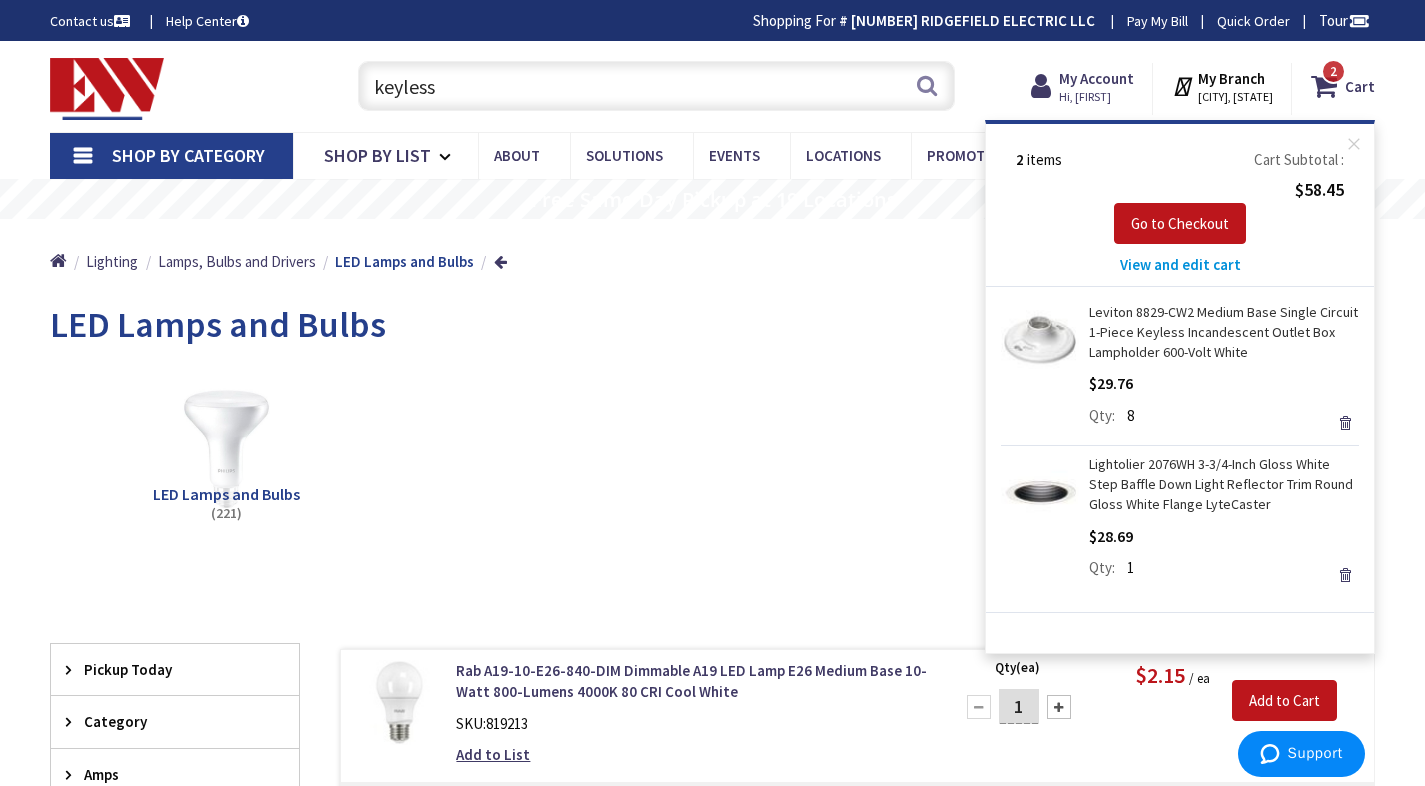click on "LED Lamps and Bulbs
(221)" at bounding box center (712, 465) 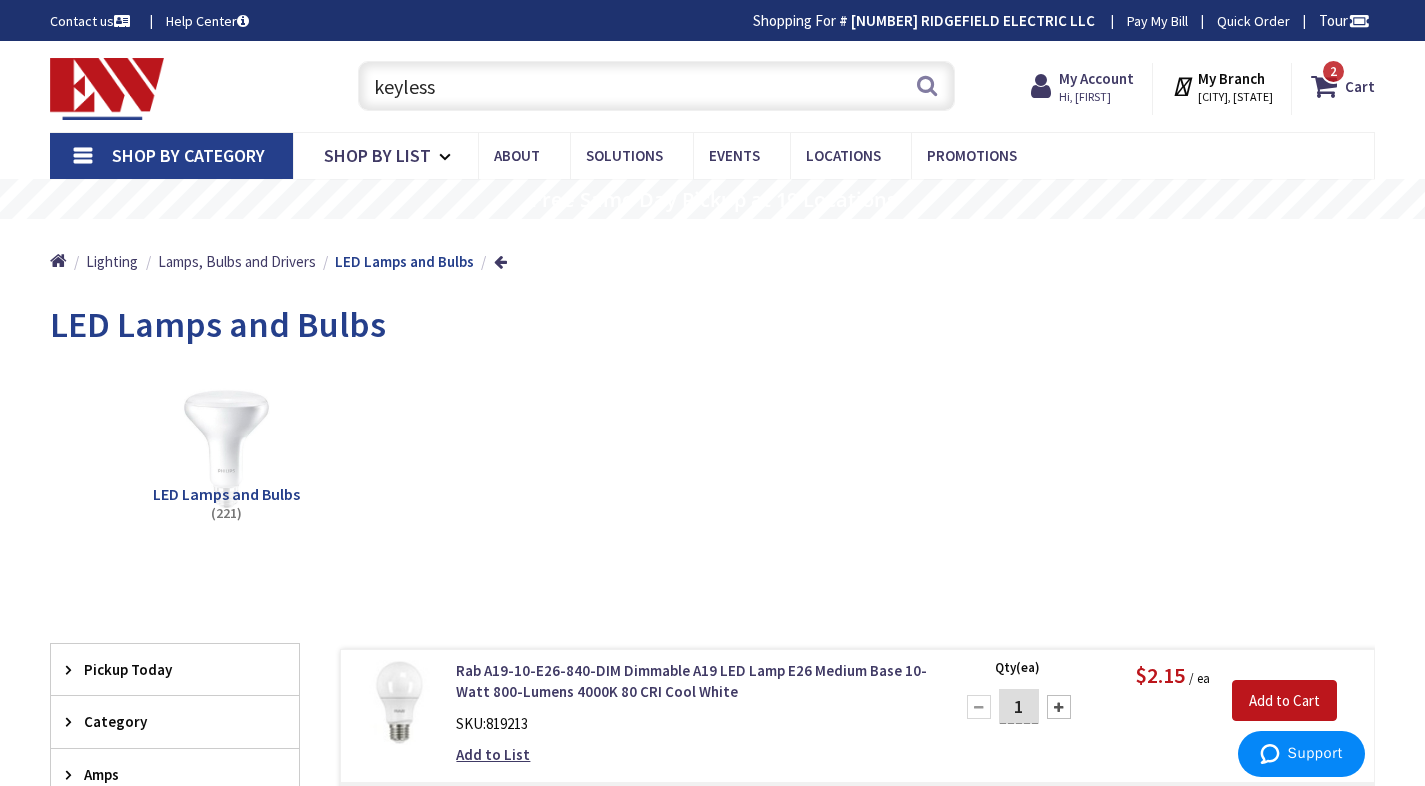 click on "keyless" at bounding box center (656, 86) 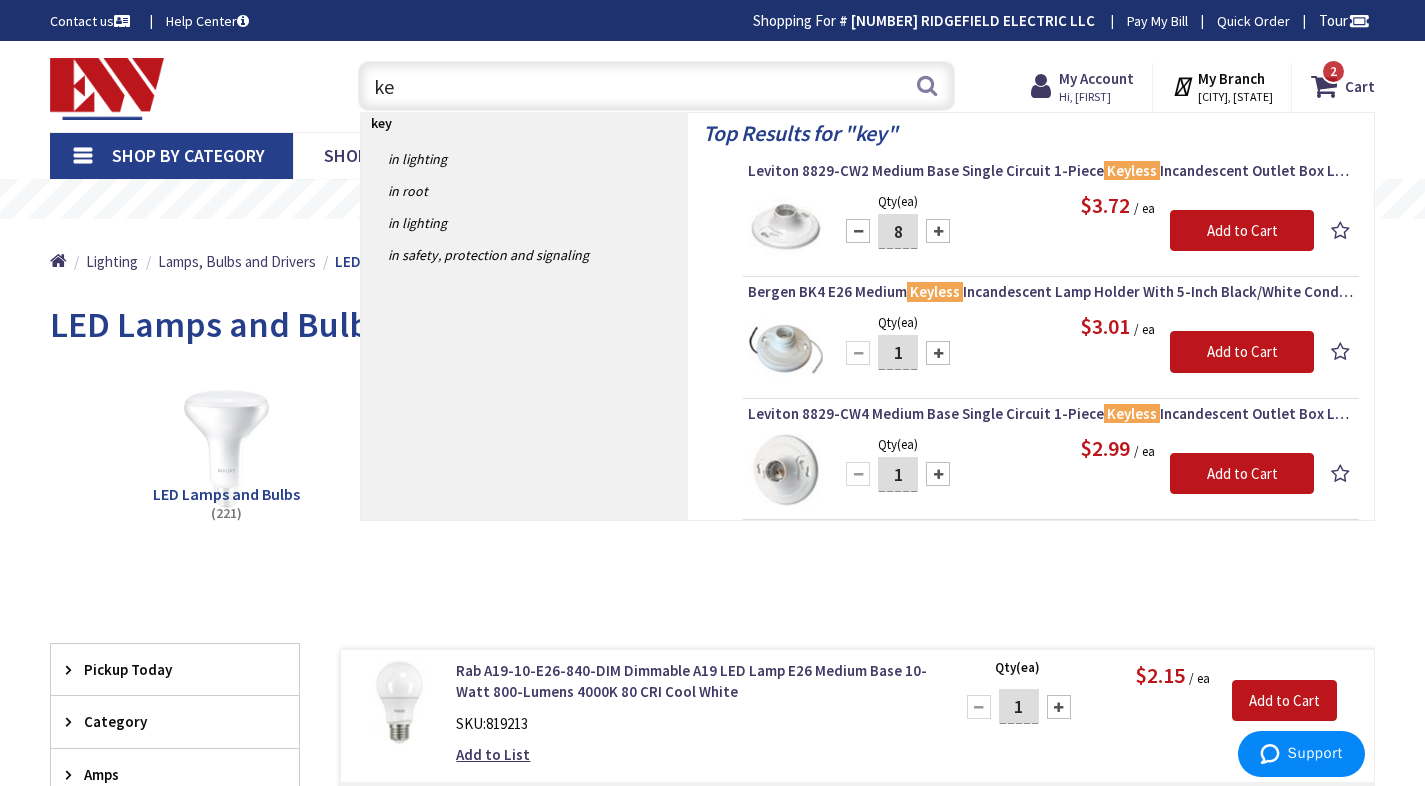 type on "k" 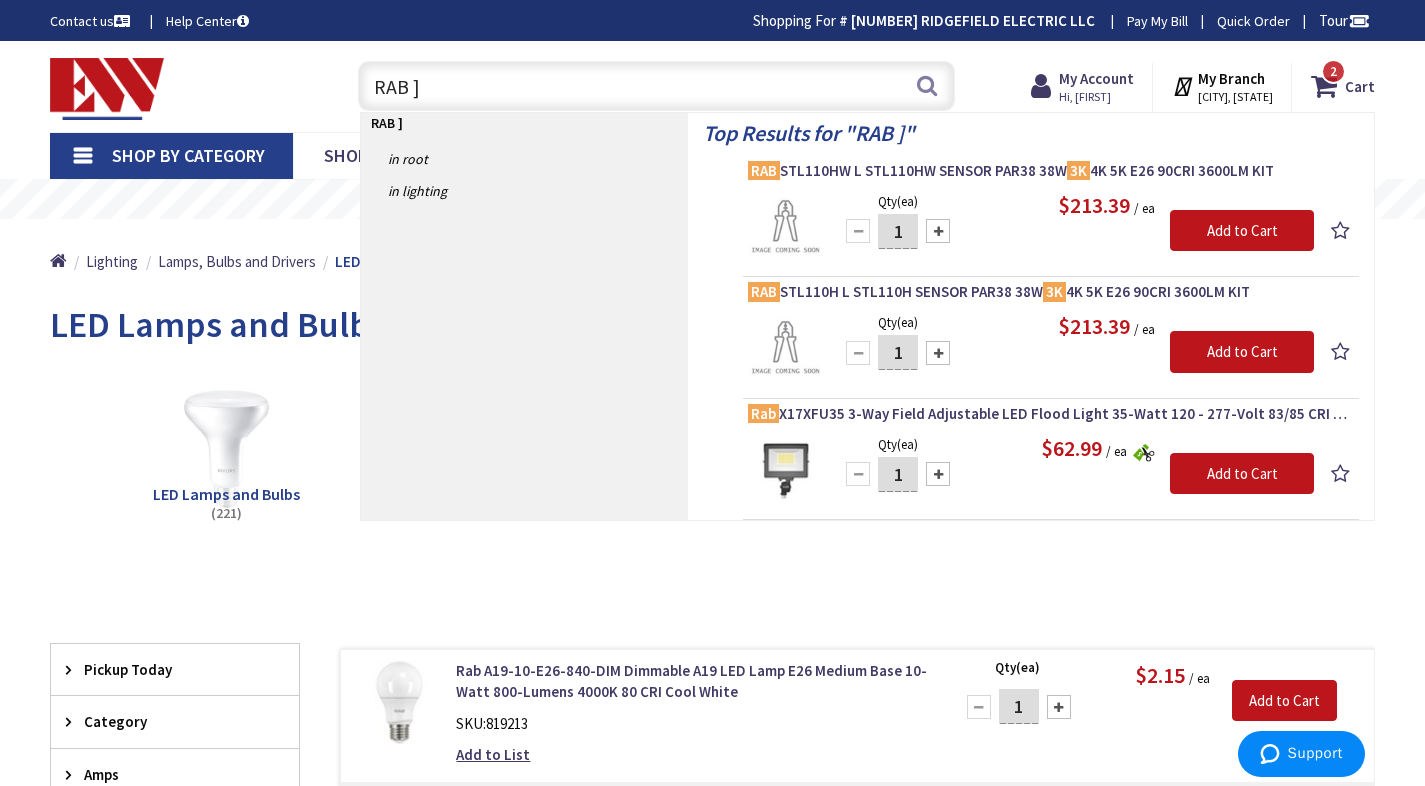 type on "RAB" 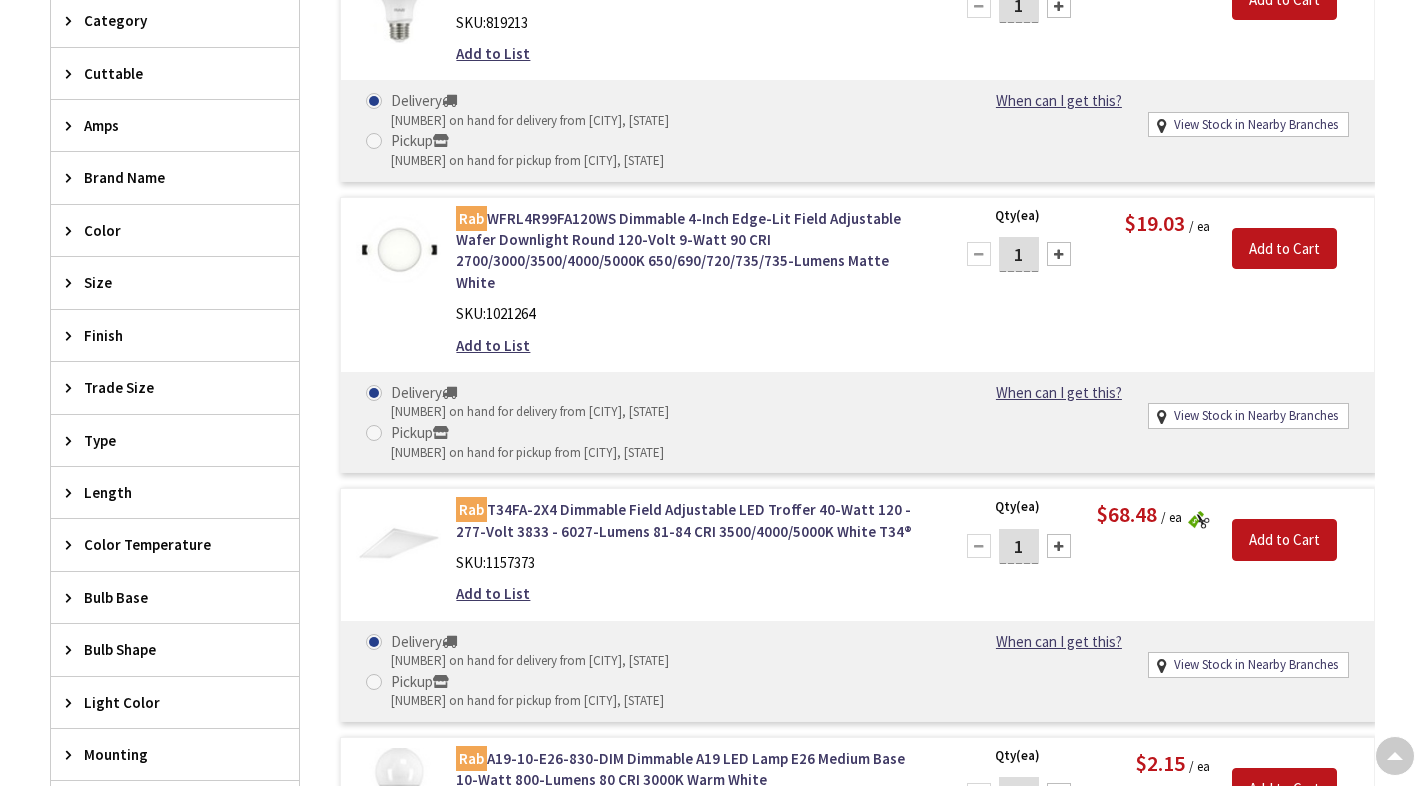 scroll, scrollTop: 728, scrollLeft: 0, axis: vertical 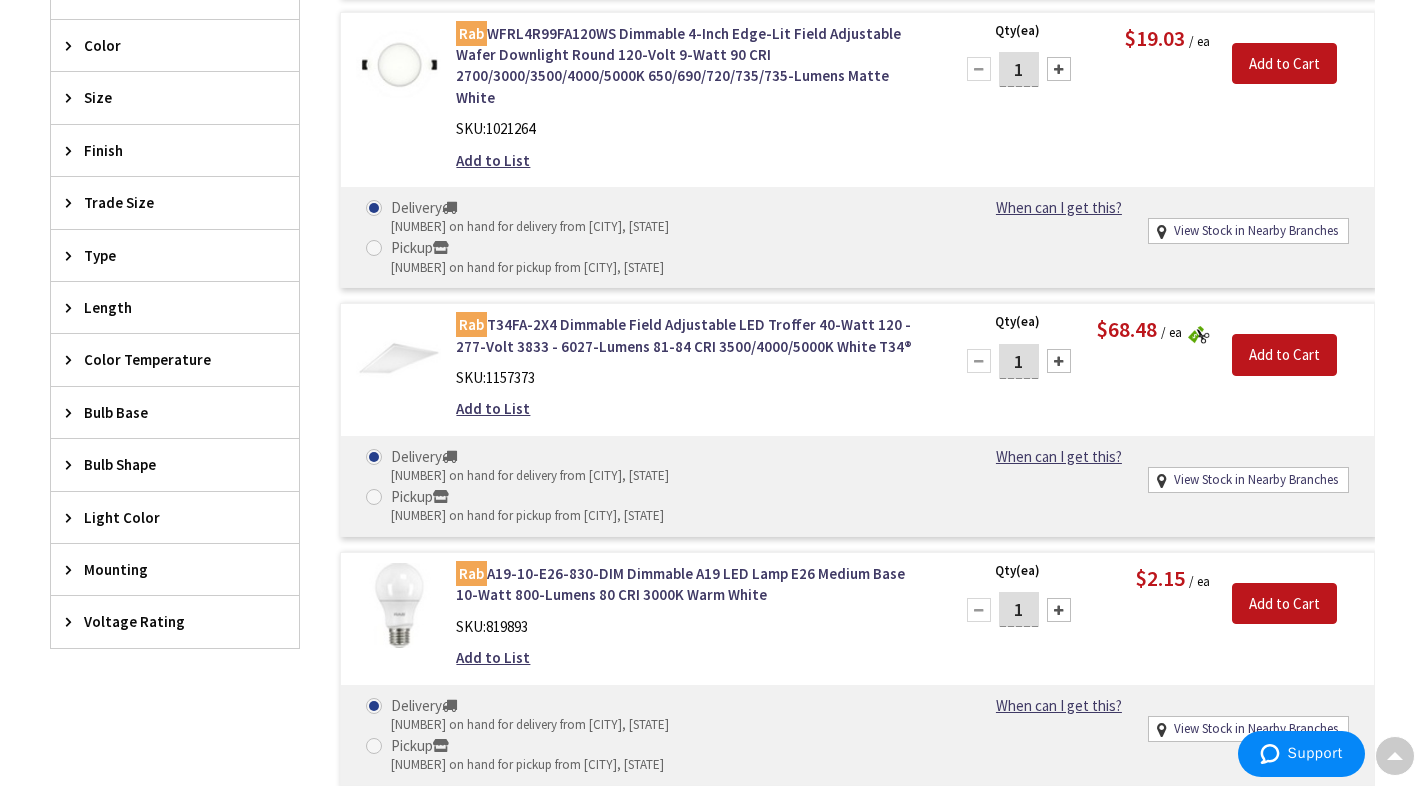 click at bounding box center (1059, 610) 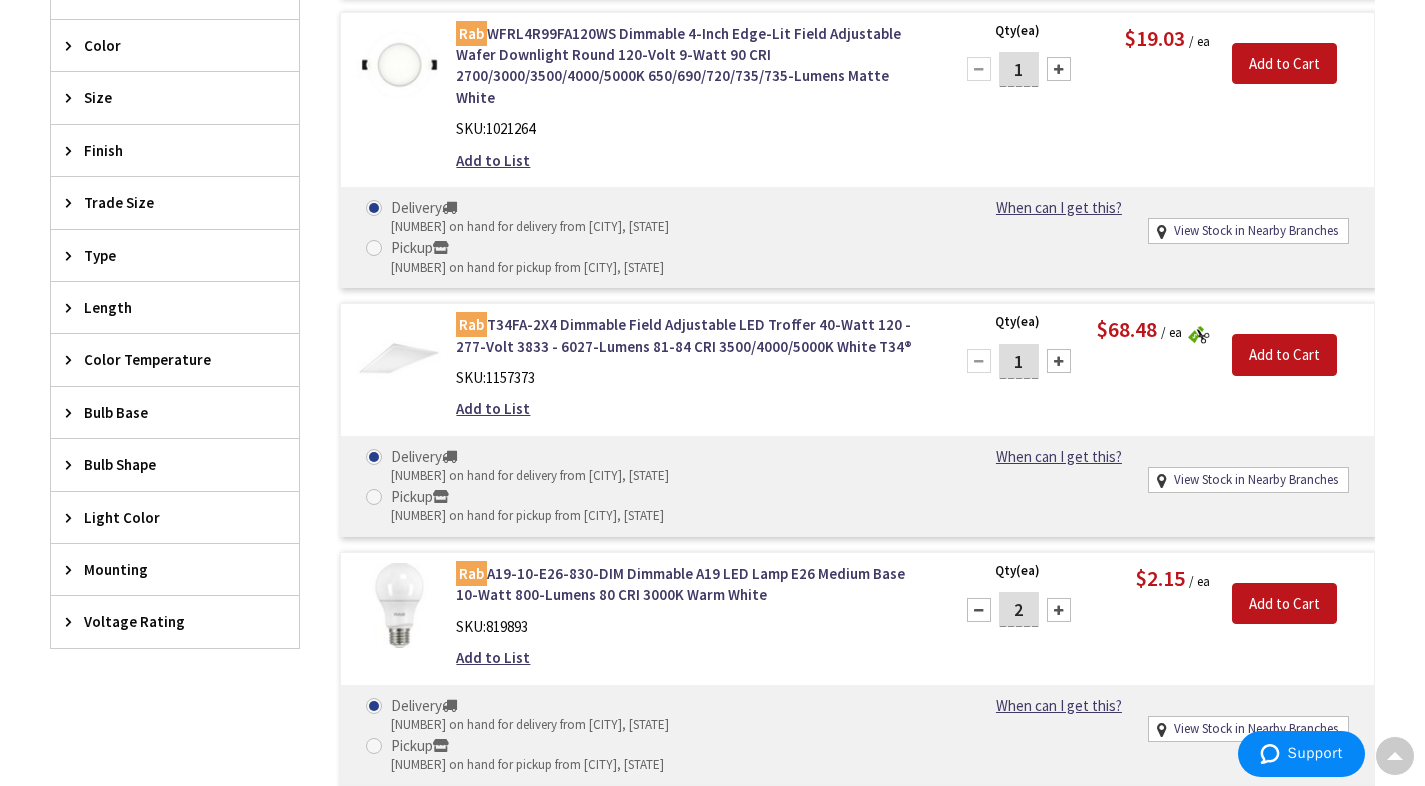 click at bounding box center [1059, 610] 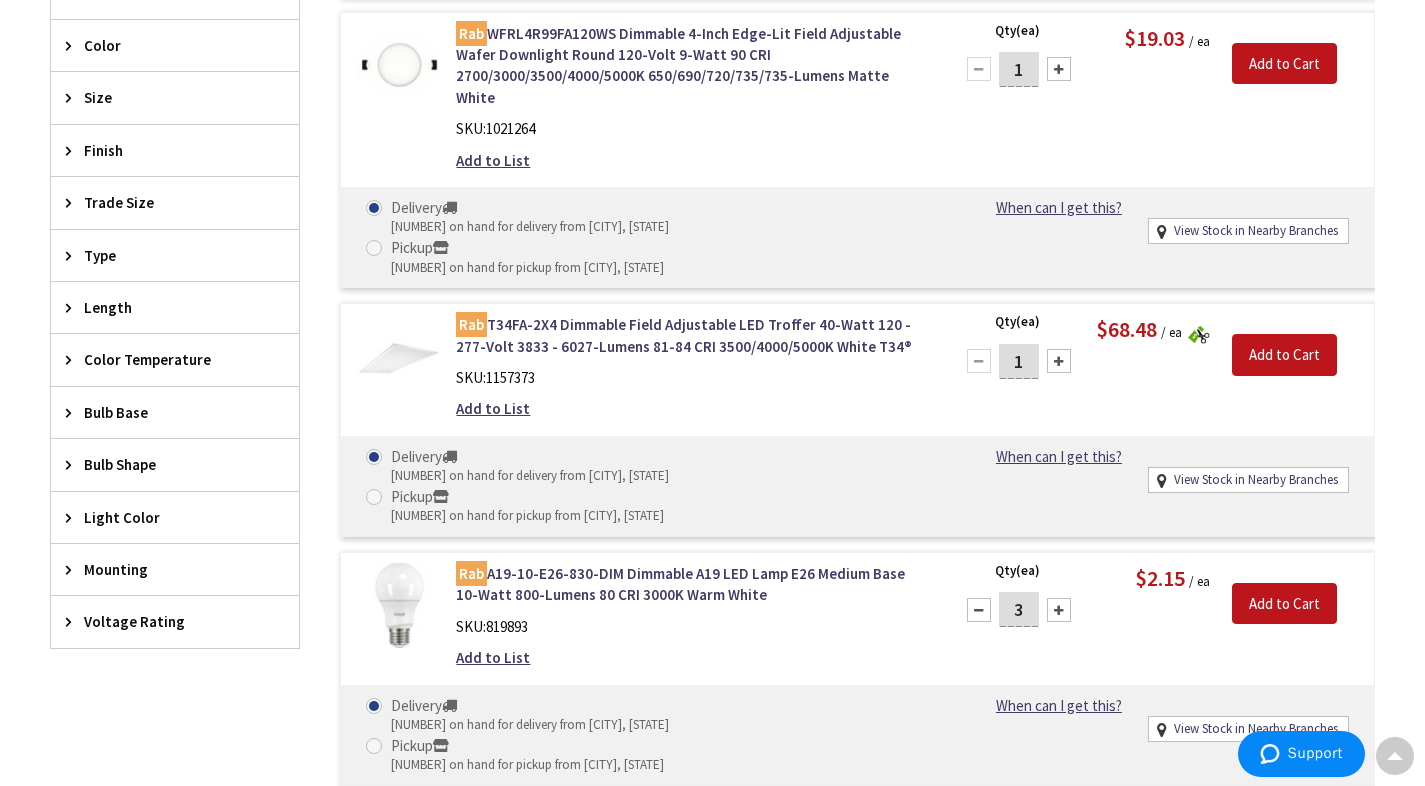 click at bounding box center (1059, 610) 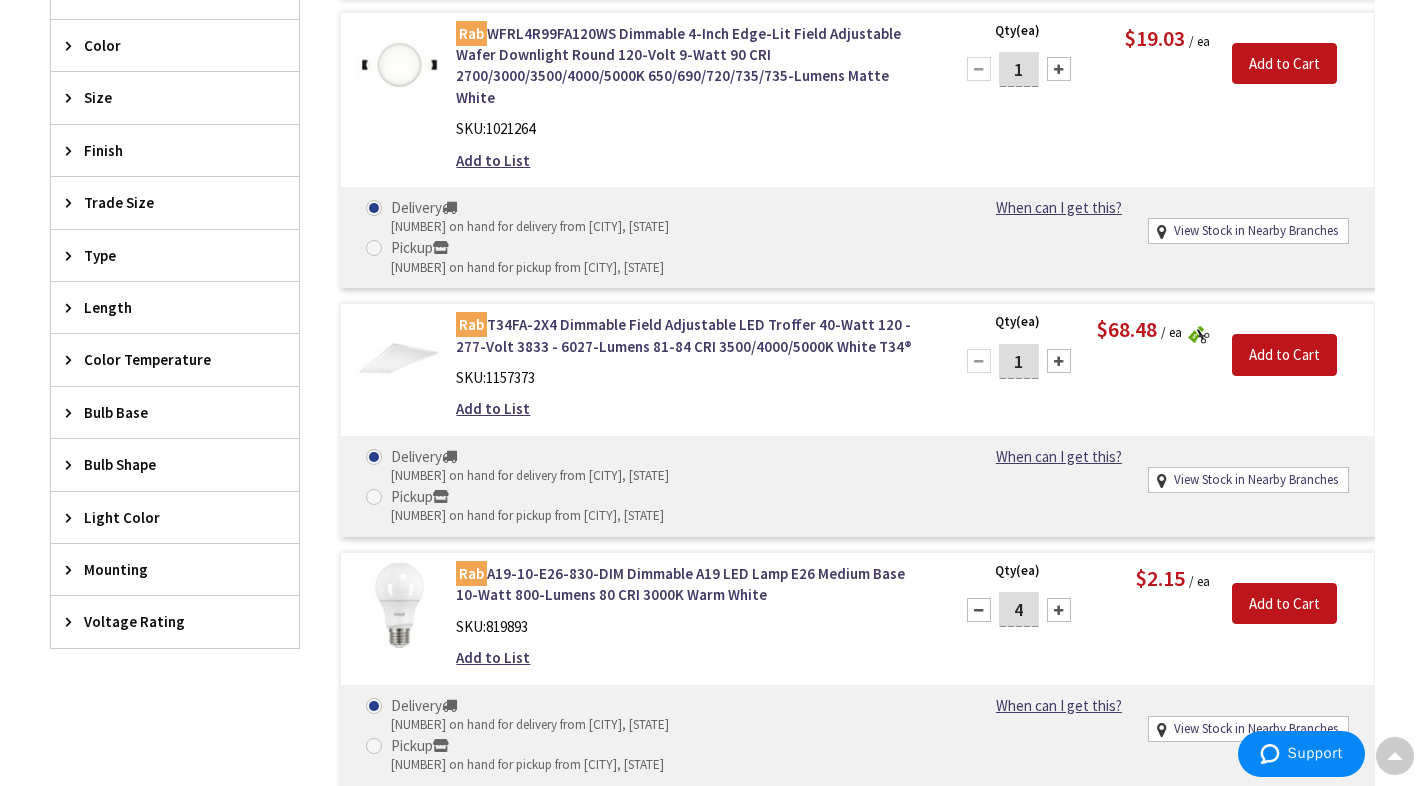 click at bounding box center (1059, 610) 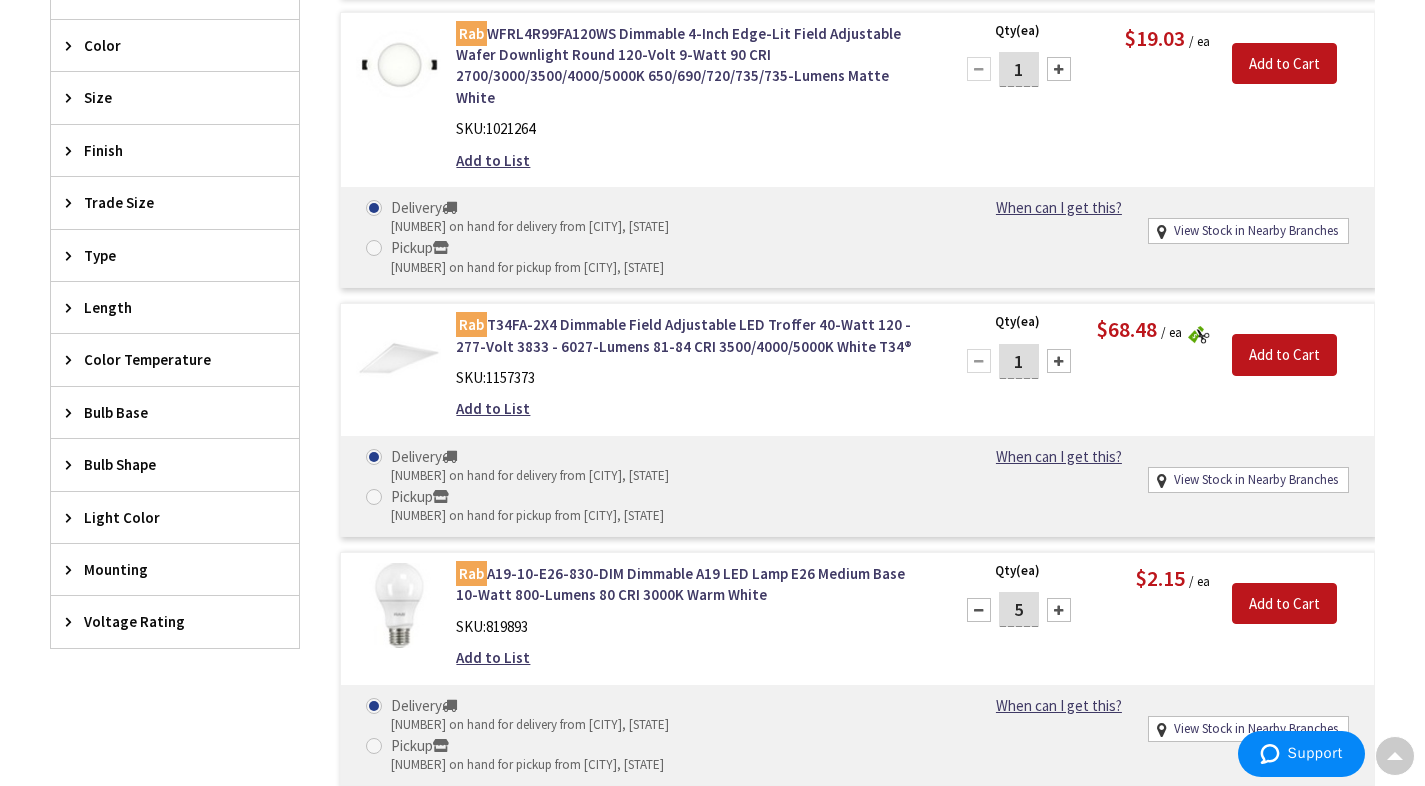 click at bounding box center (1059, 610) 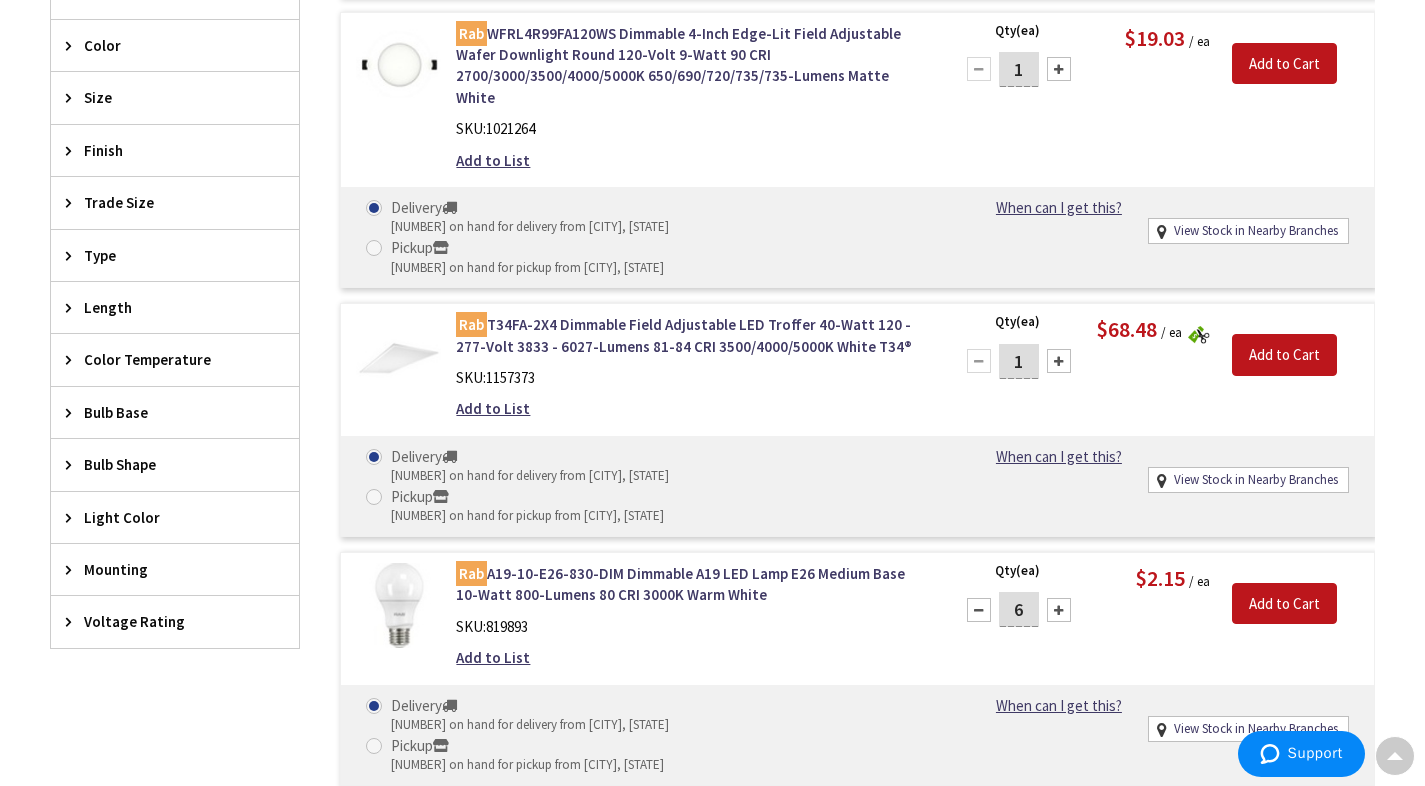click at bounding box center [1059, 610] 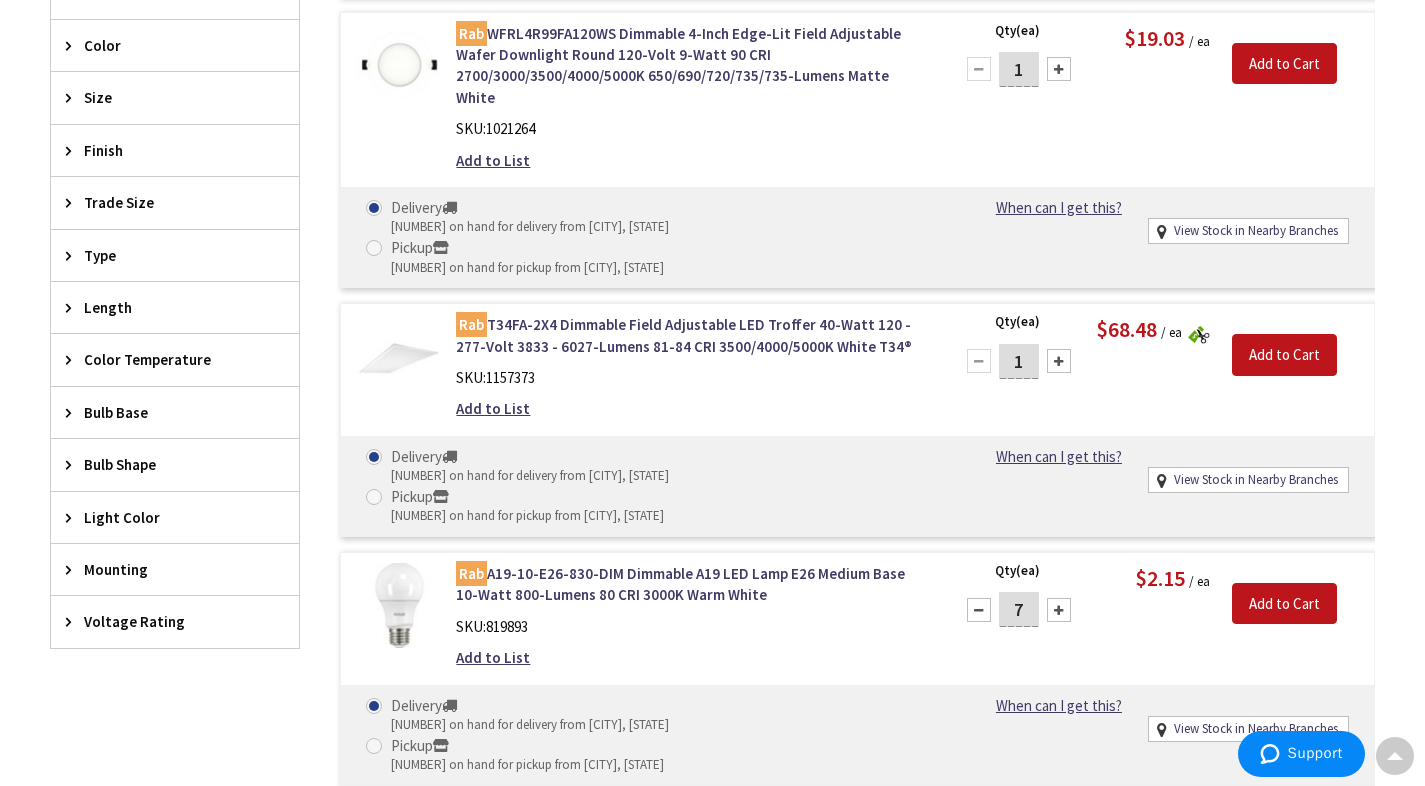 click at bounding box center [1059, 610] 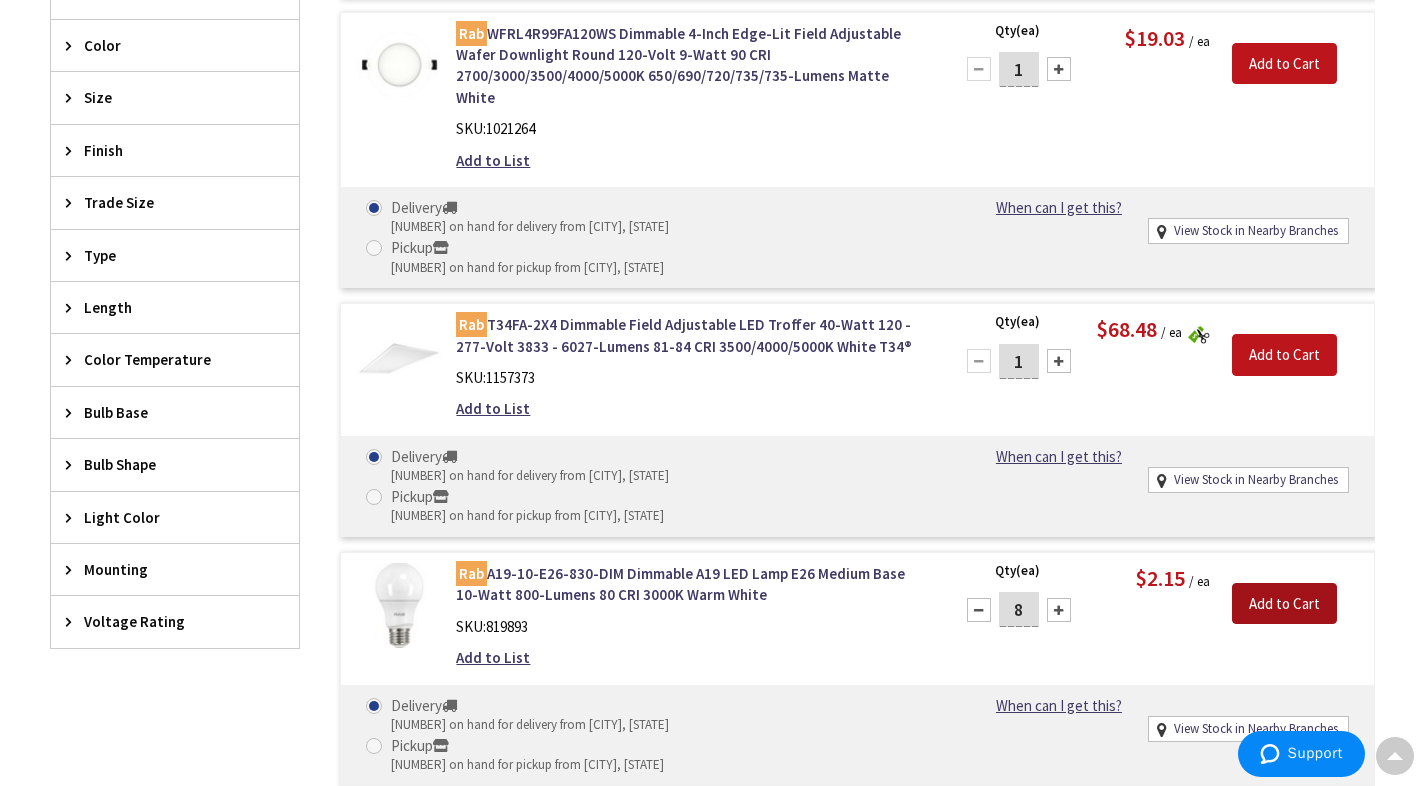 click on "Add to Cart" at bounding box center (1284, 604) 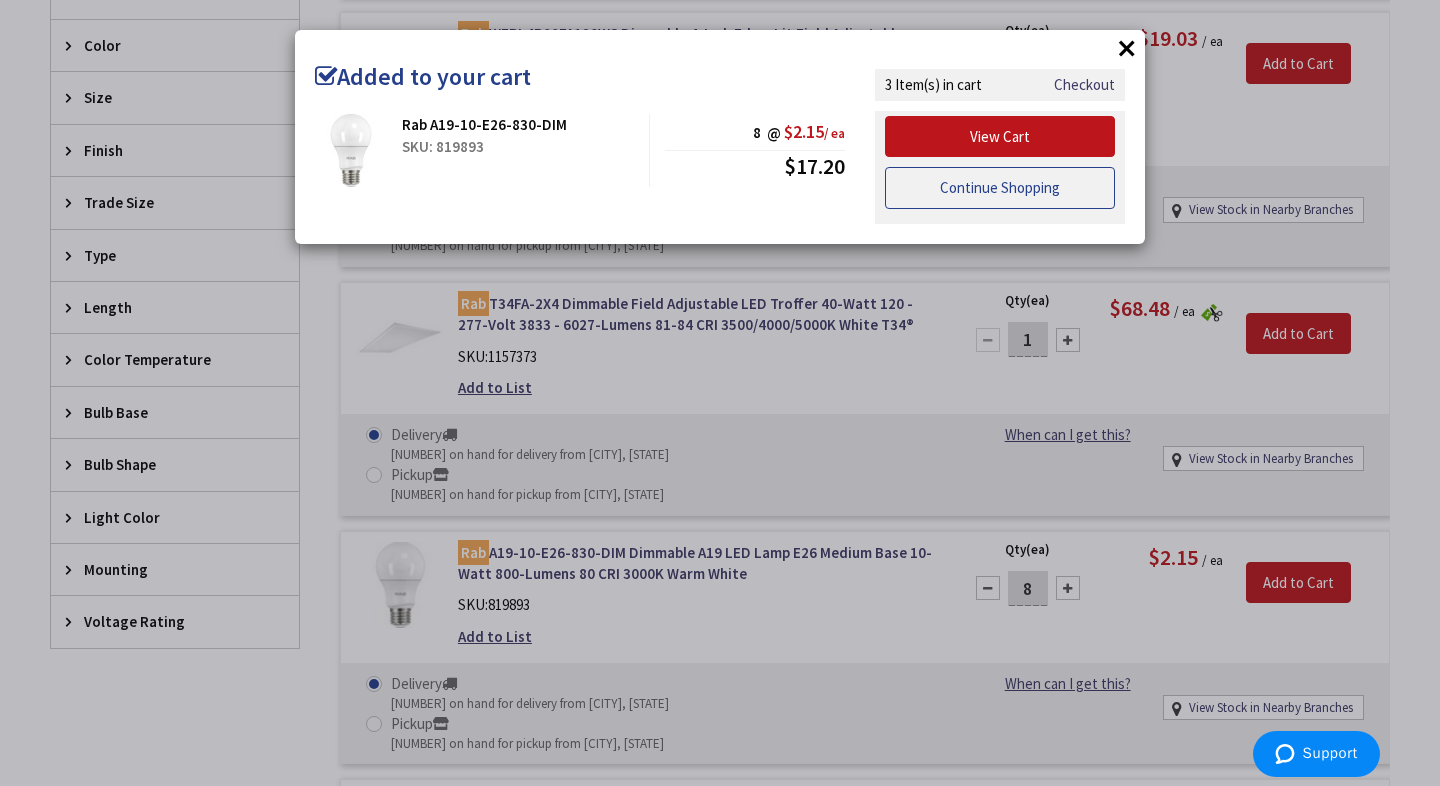 click on "Continue Shopping" at bounding box center (1000, 188) 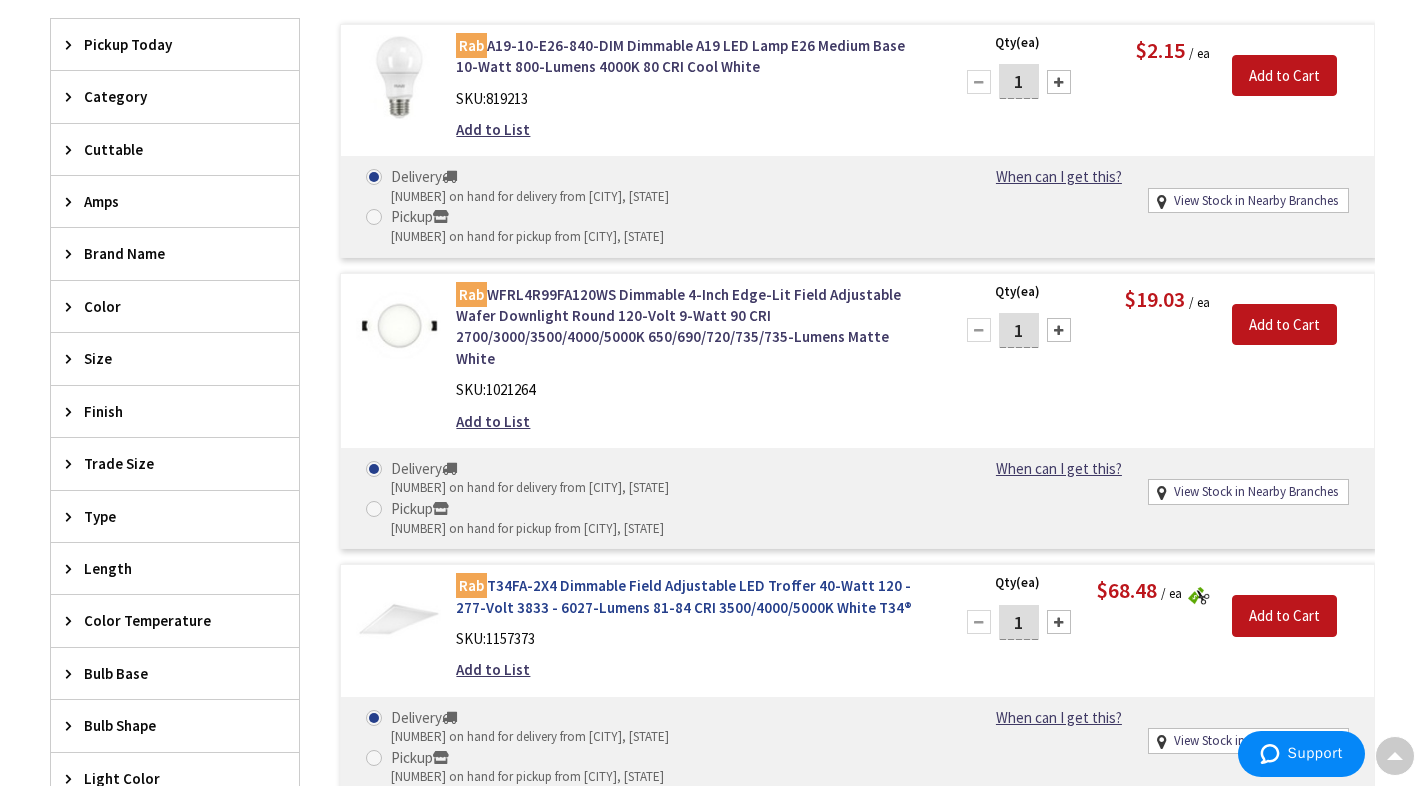 scroll, scrollTop: 0, scrollLeft: 0, axis: both 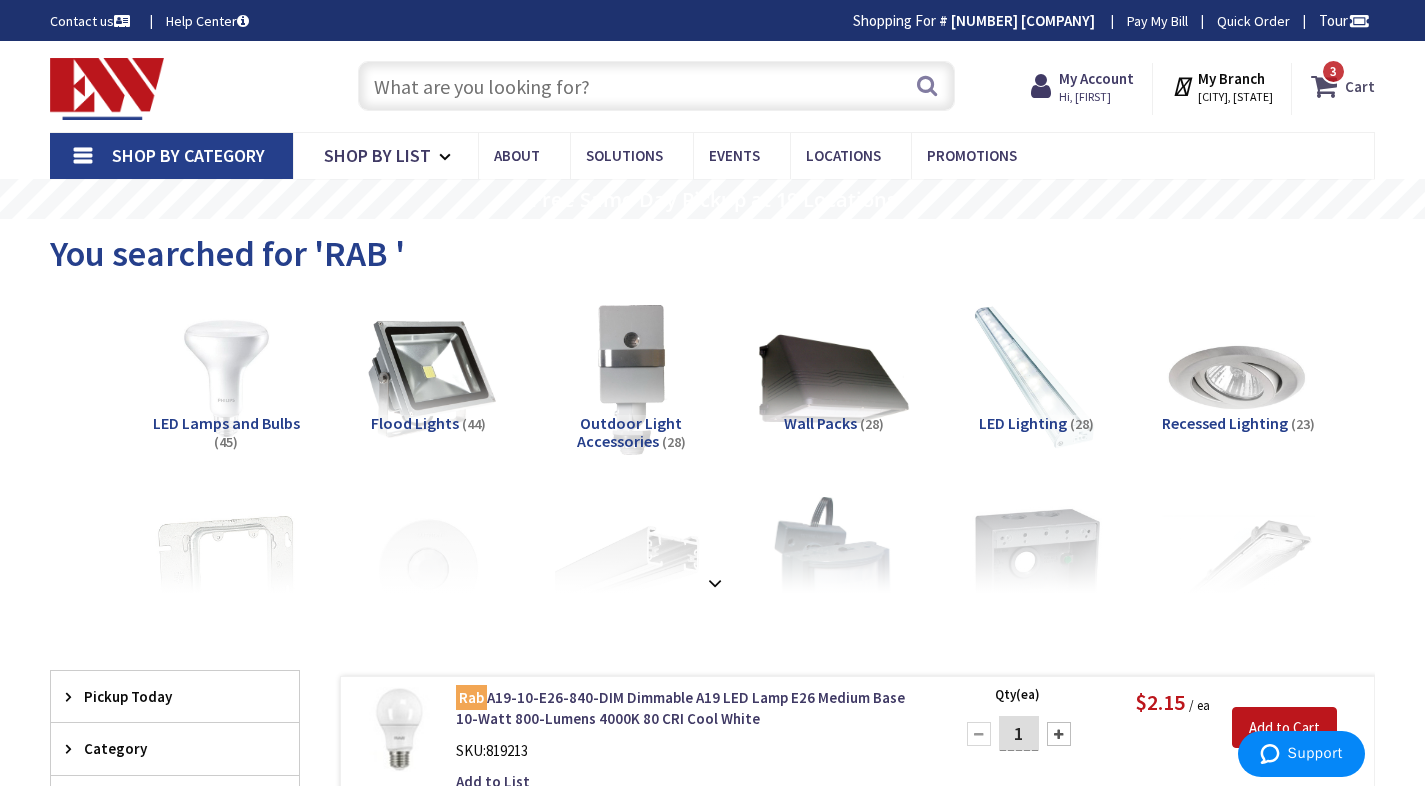 click at bounding box center (1328, 86) 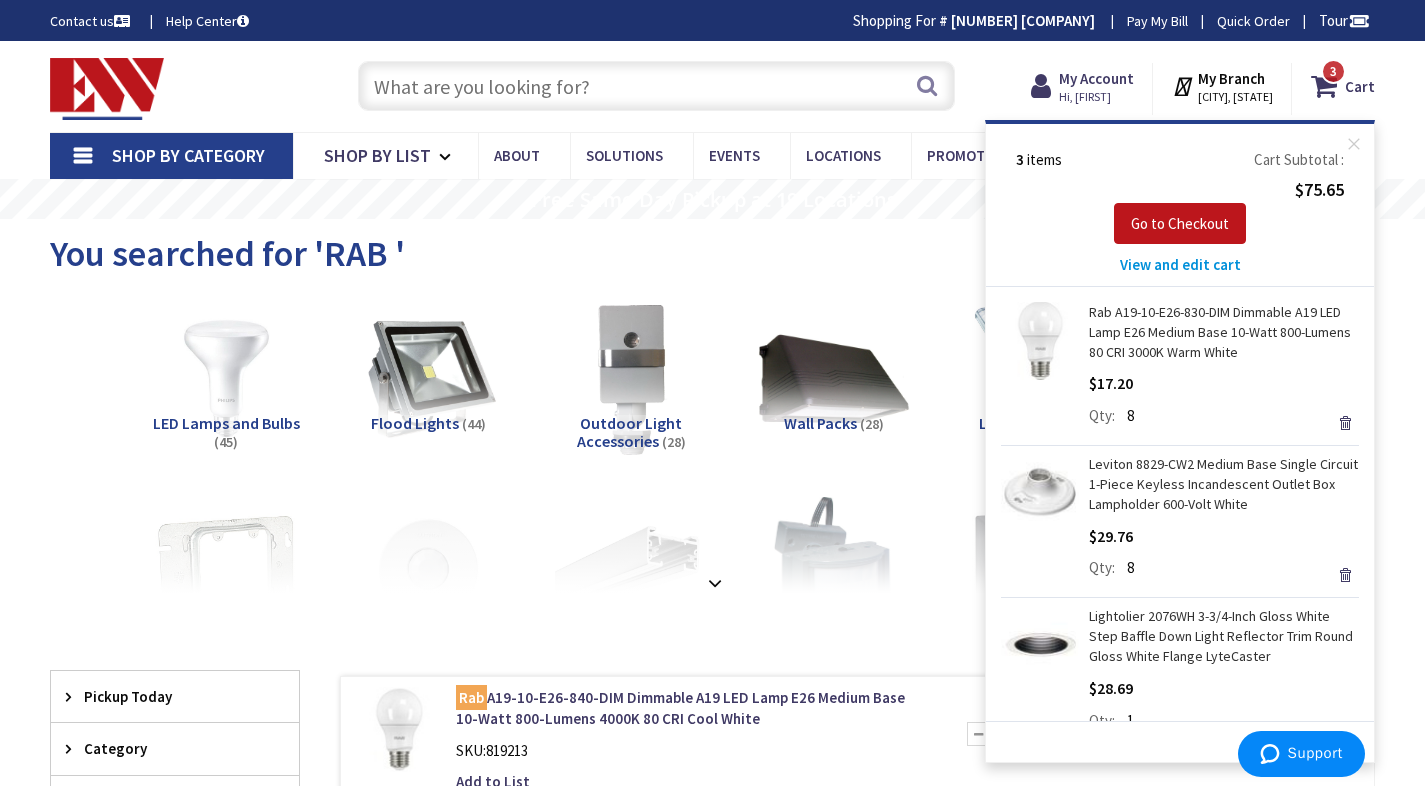click on "You searched for 'RAB '" at bounding box center [712, 256] 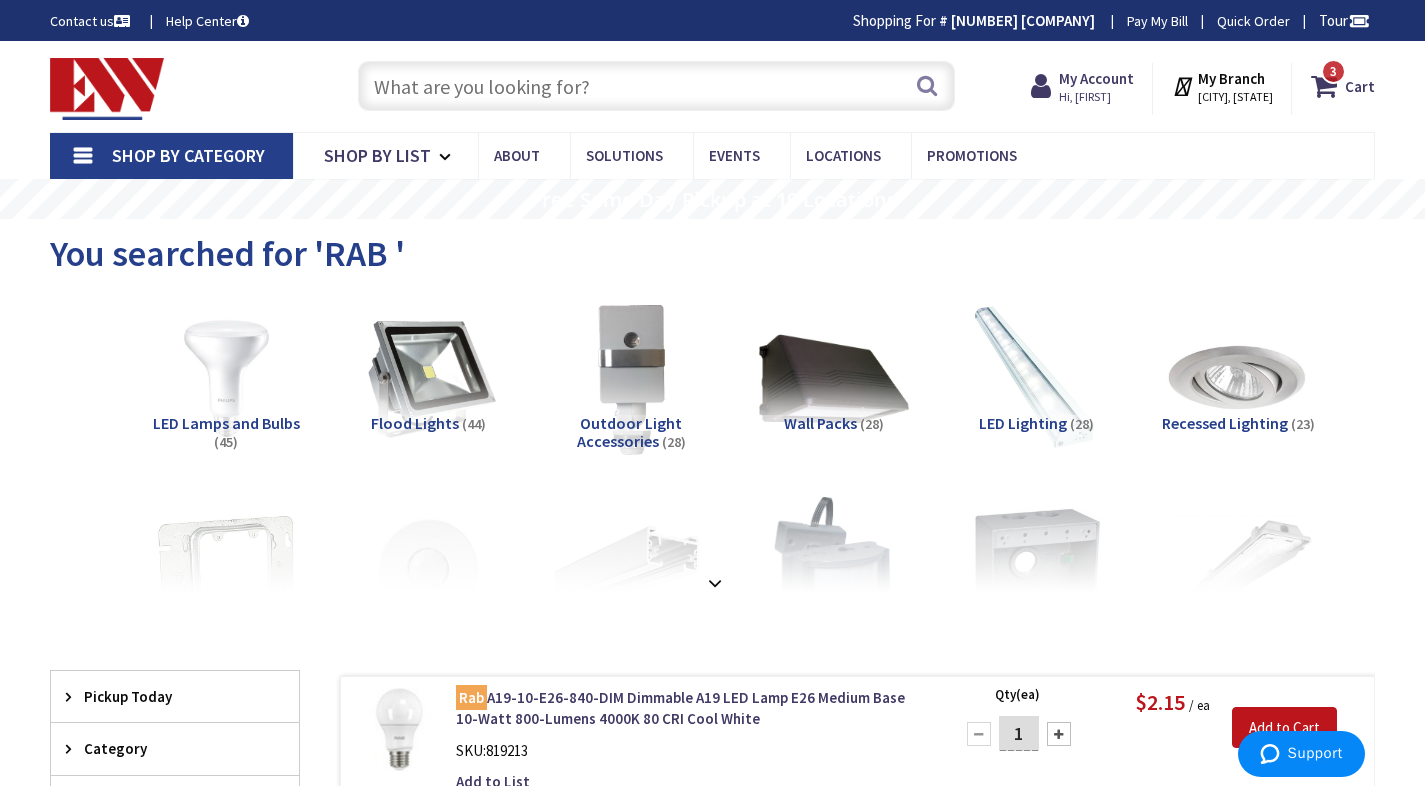 click at bounding box center [656, 86] 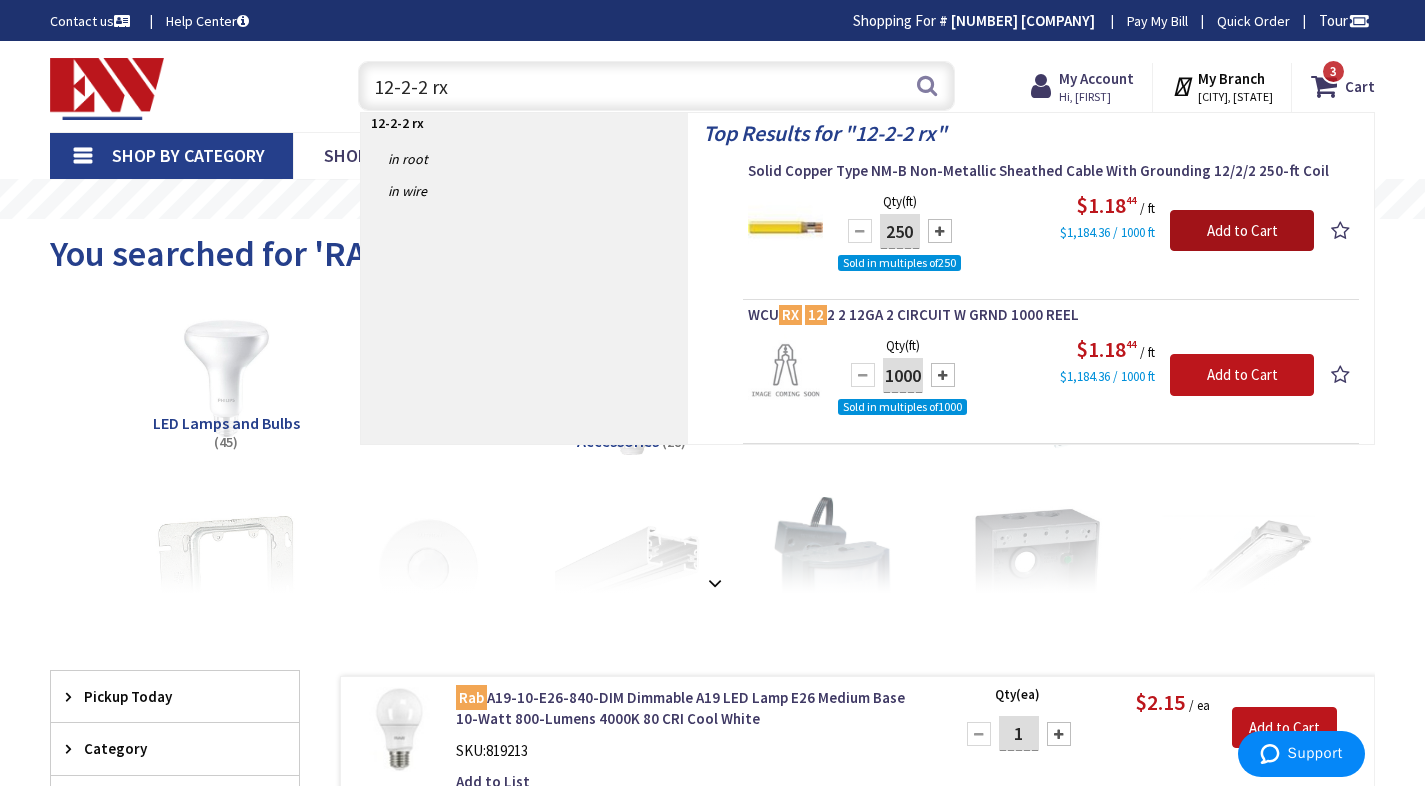 click on "Add to Cart" at bounding box center (1242, 231) 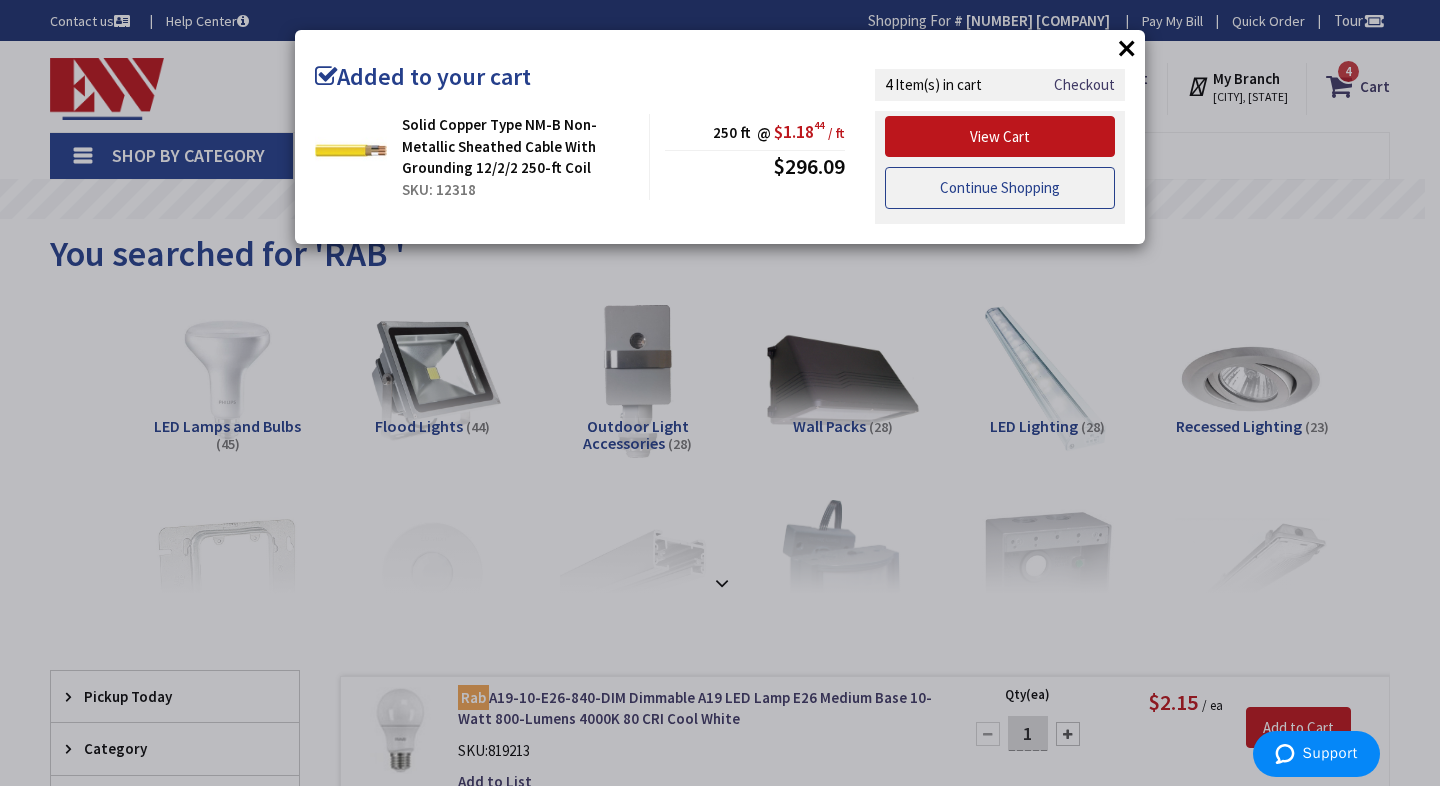 click on "Continue Shopping" at bounding box center (1000, 188) 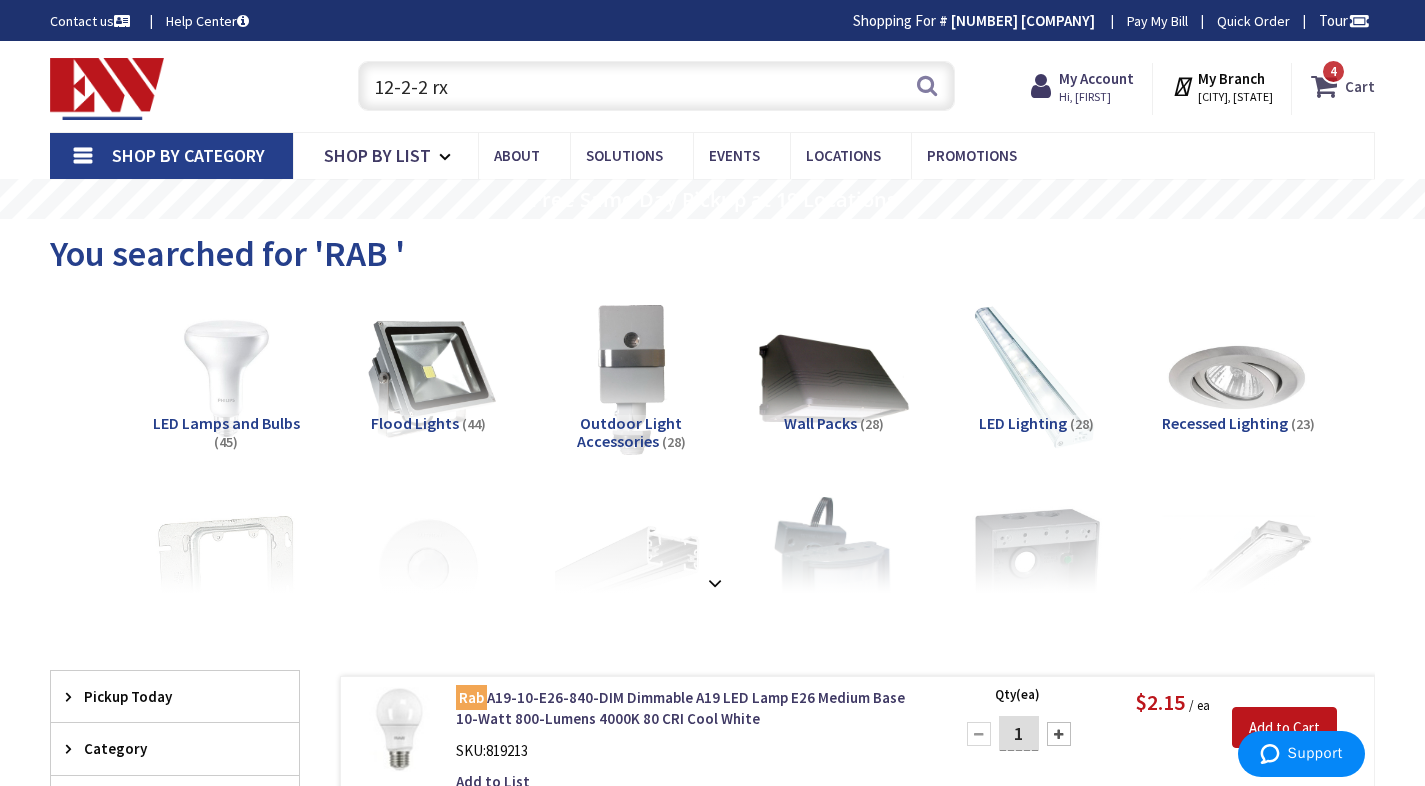 click at bounding box center (1328, 86) 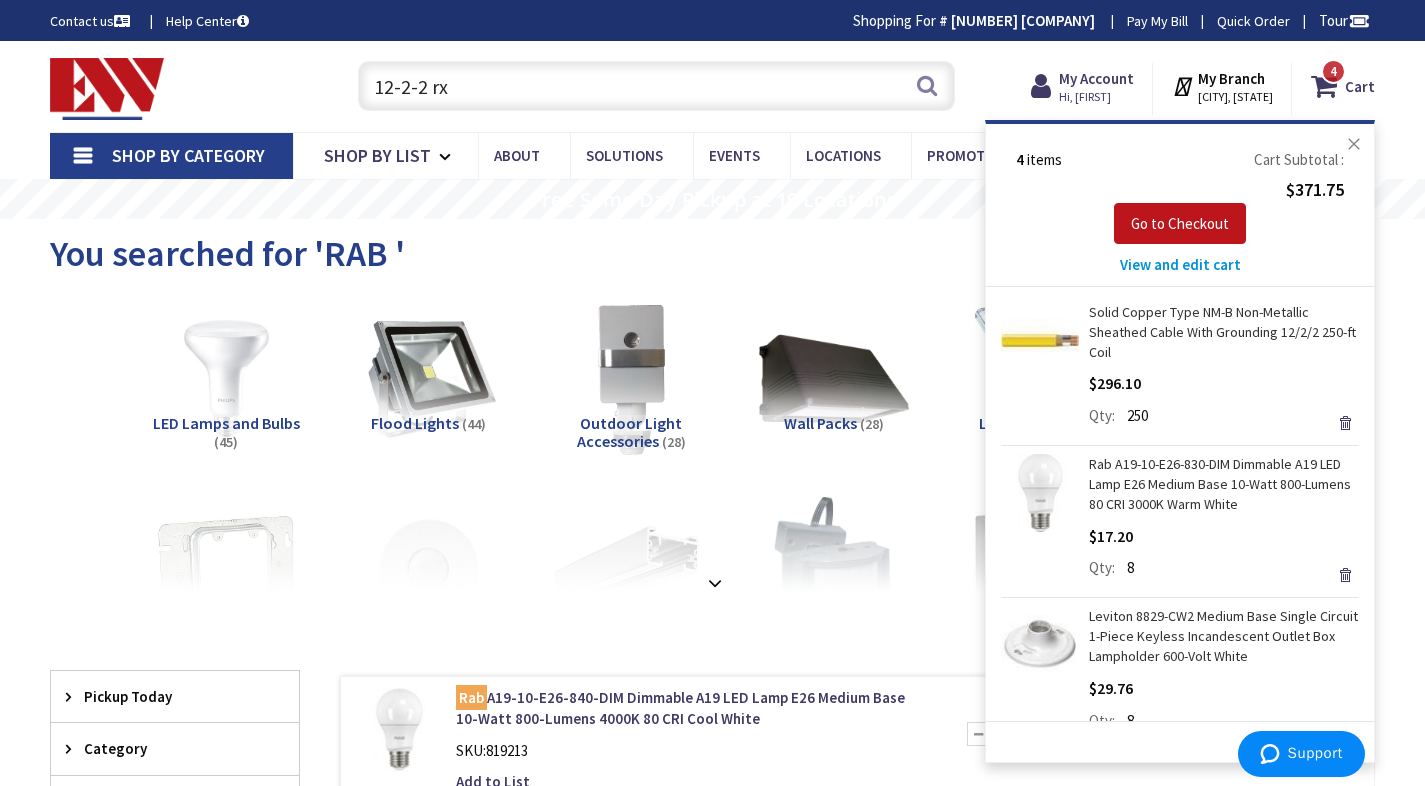 click on "Close" at bounding box center (1354, 144) 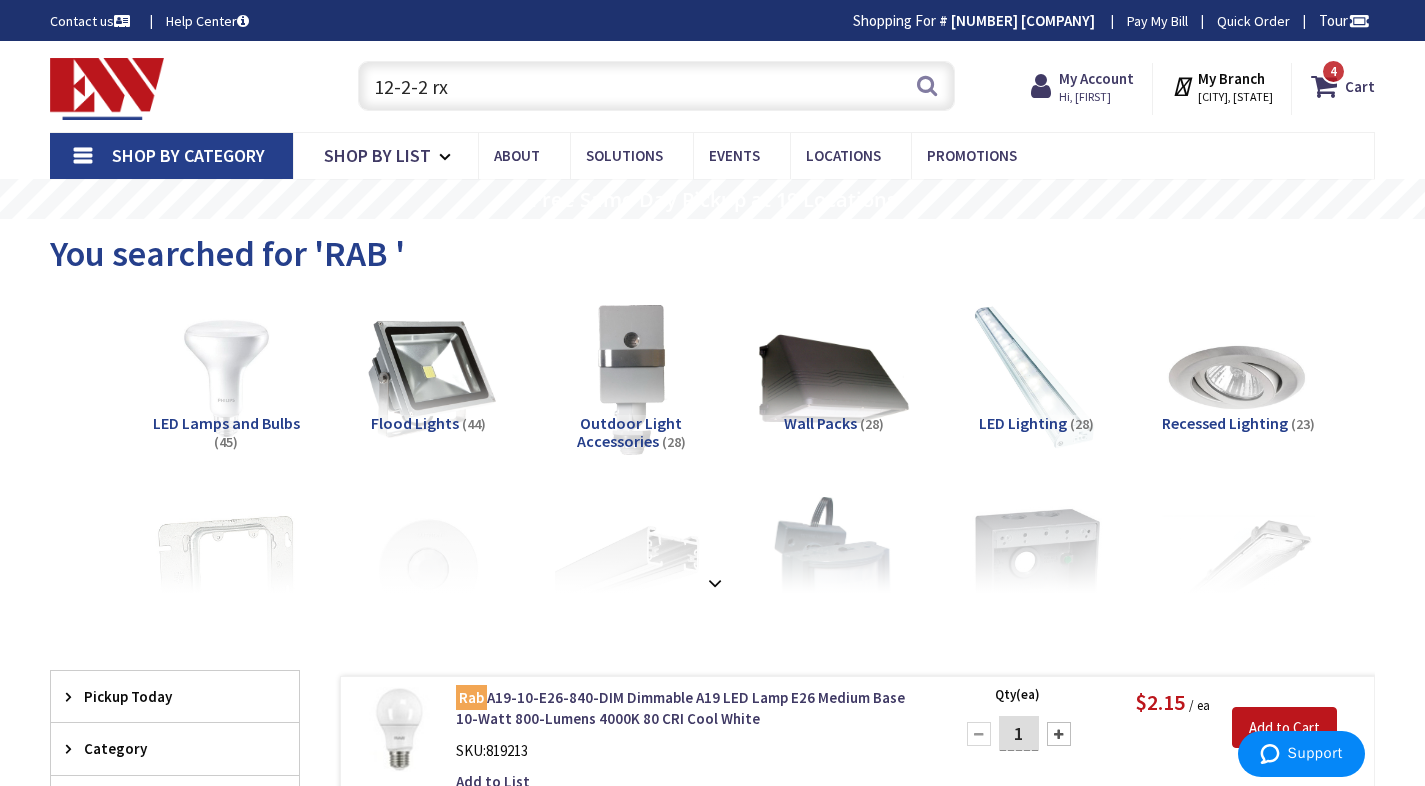 click on "12-2-2 rx" at bounding box center (656, 86) 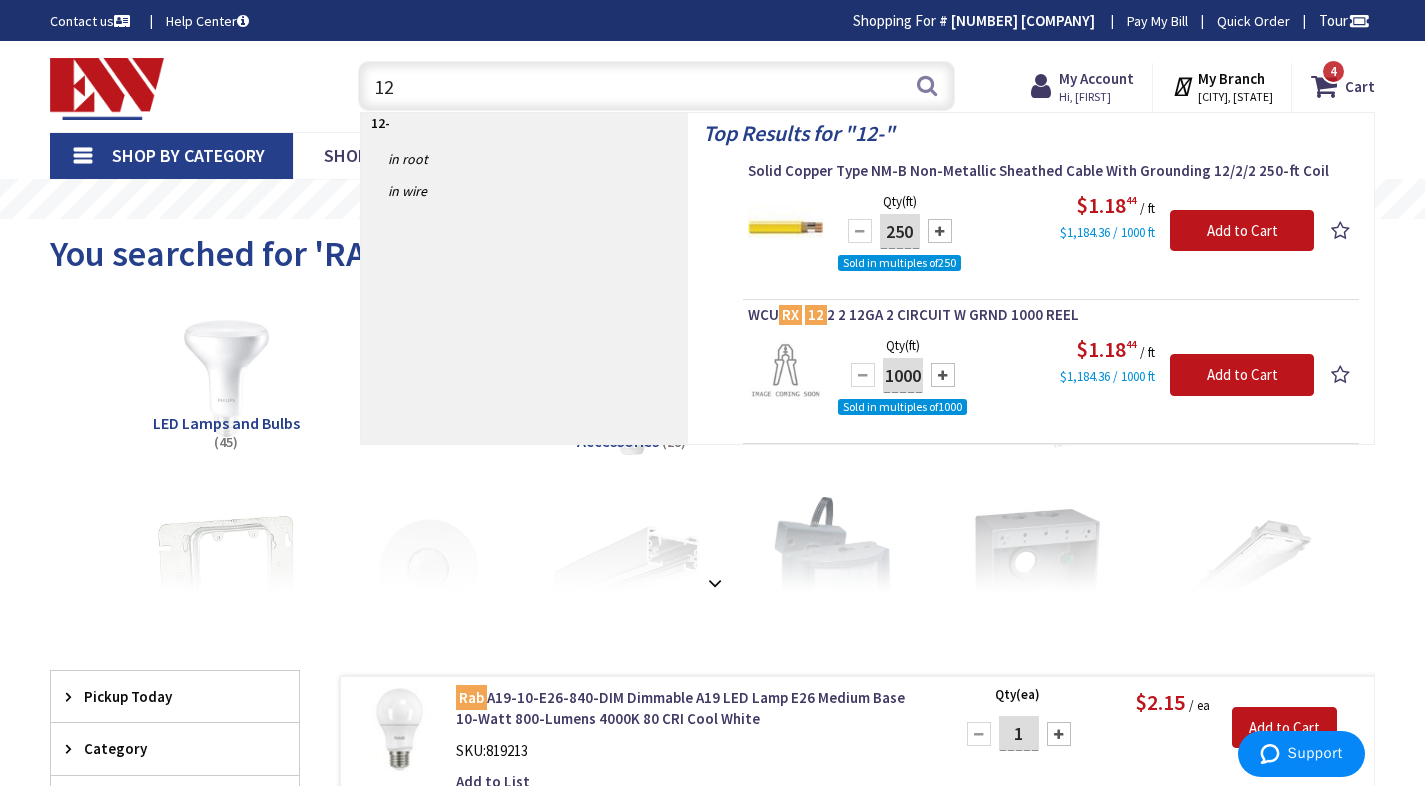 type on "1" 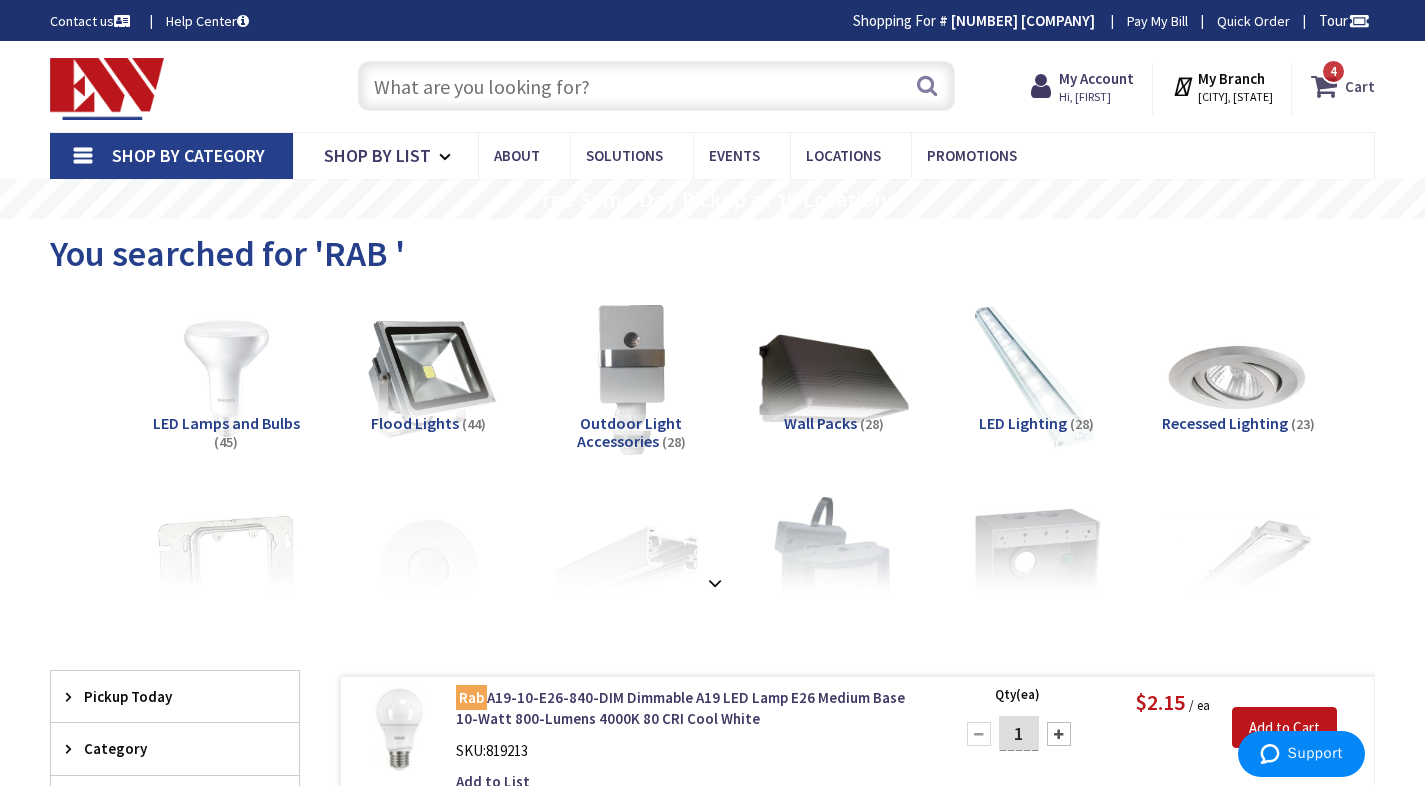 click on "4
4
items" at bounding box center [1333, 71] 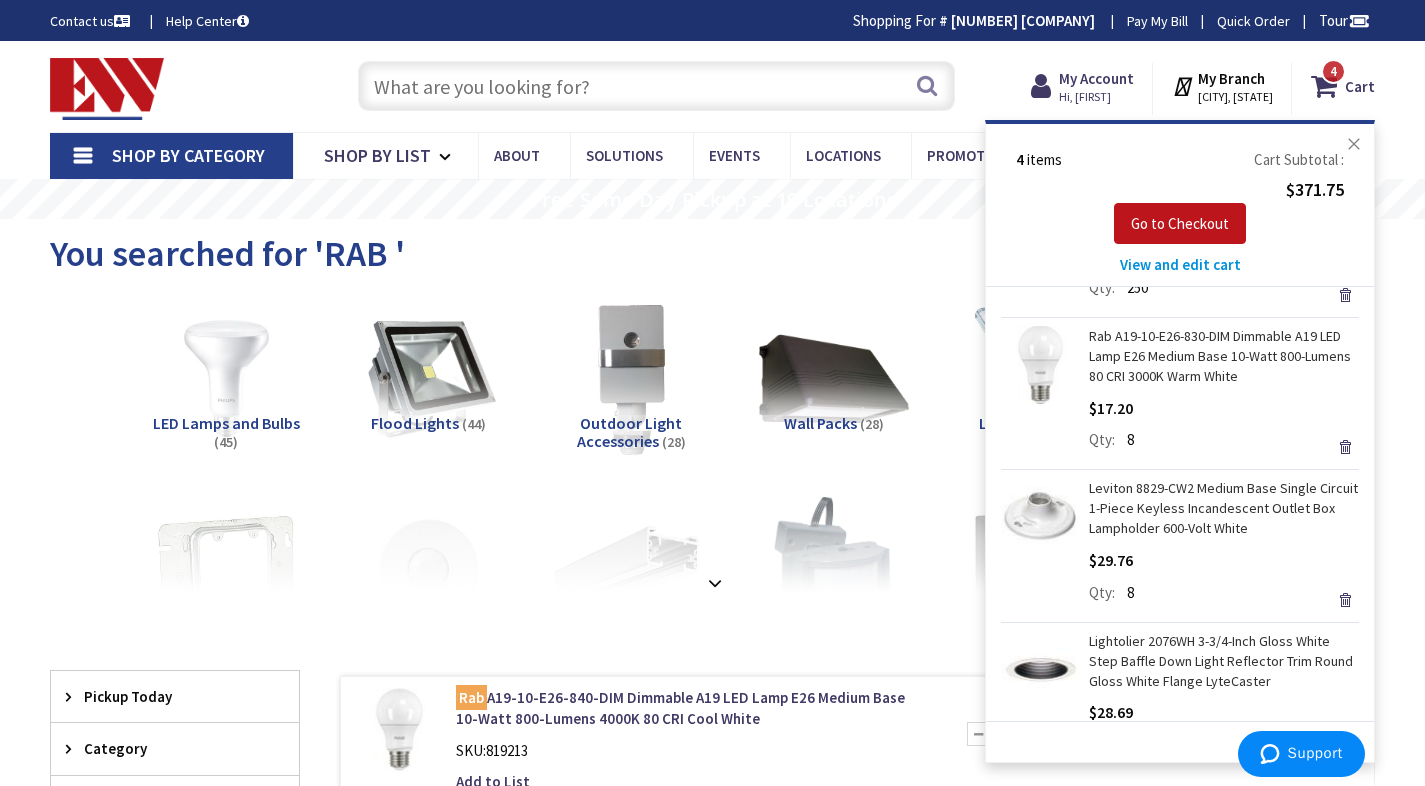 scroll, scrollTop: 196, scrollLeft: 0, axis: vertical 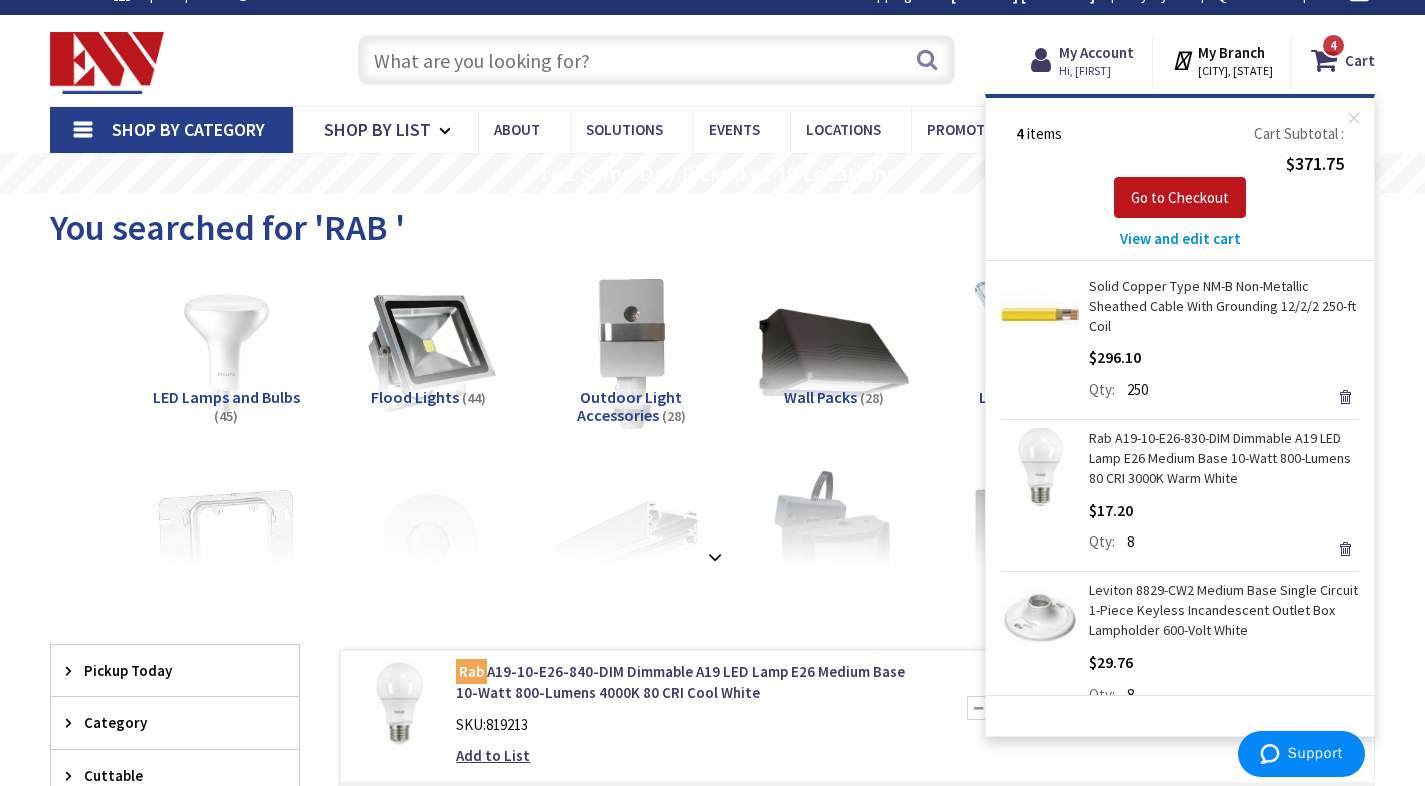 click at bounding box center [656, 60] 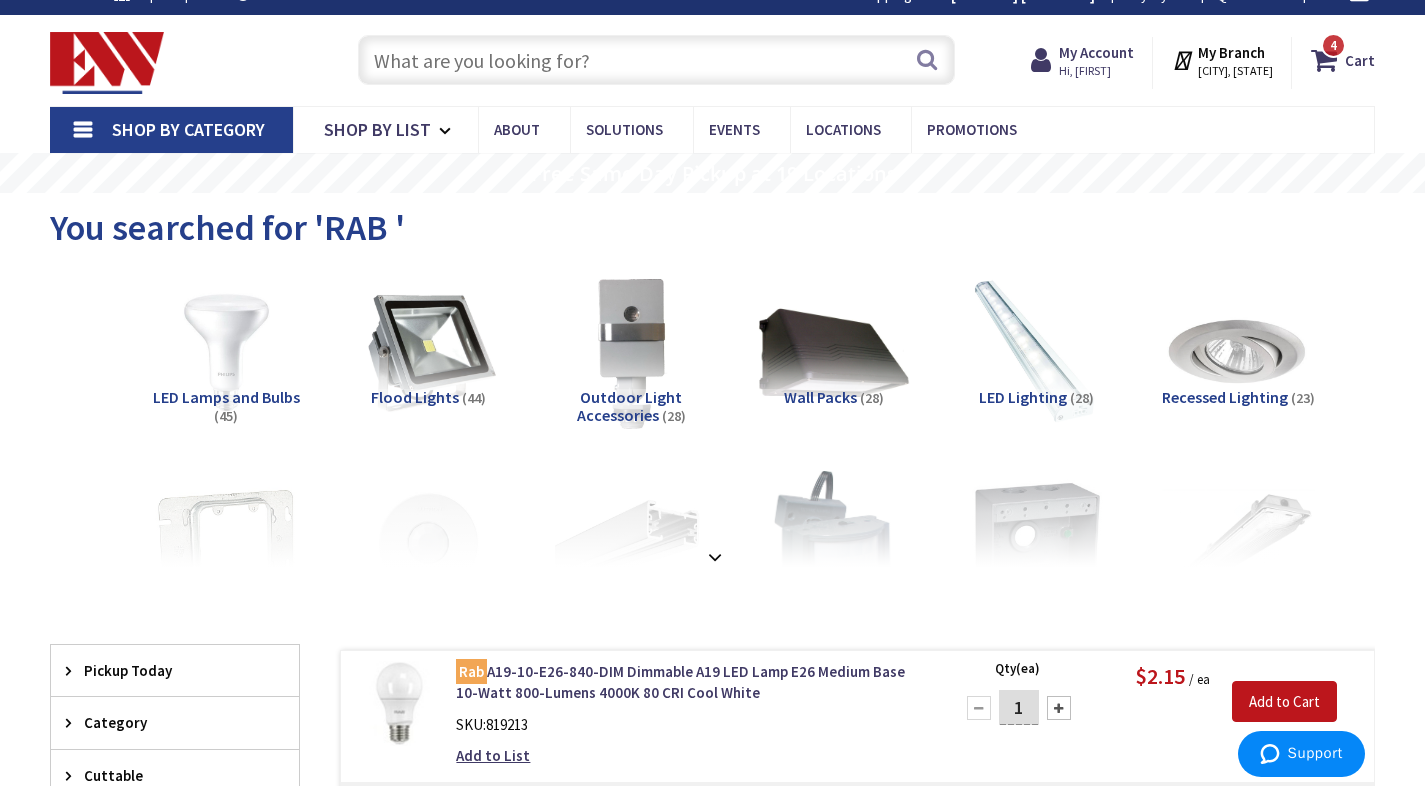 click at bounding box center (656, 60) 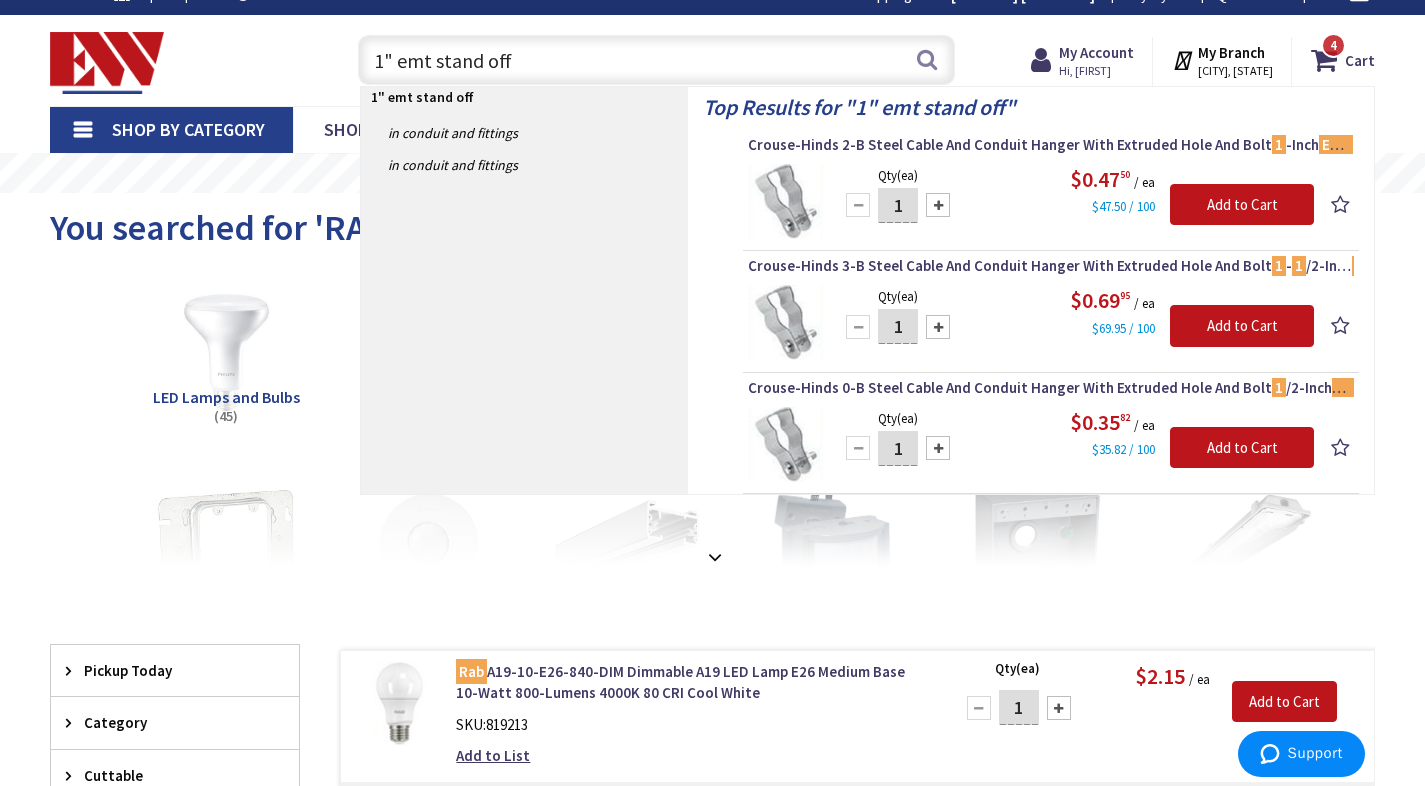 type on "1" emt stand off" 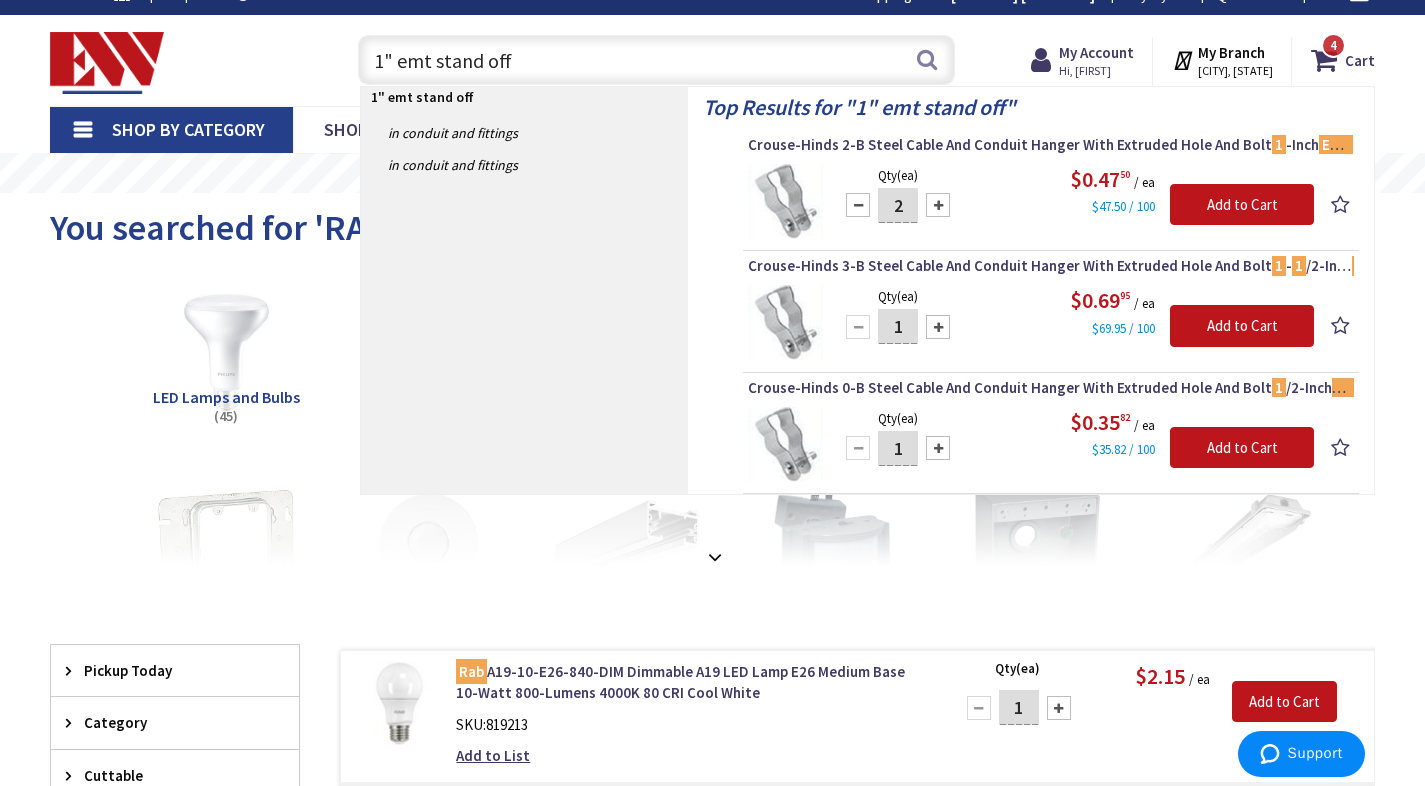 click at bounding box center (938, 205) 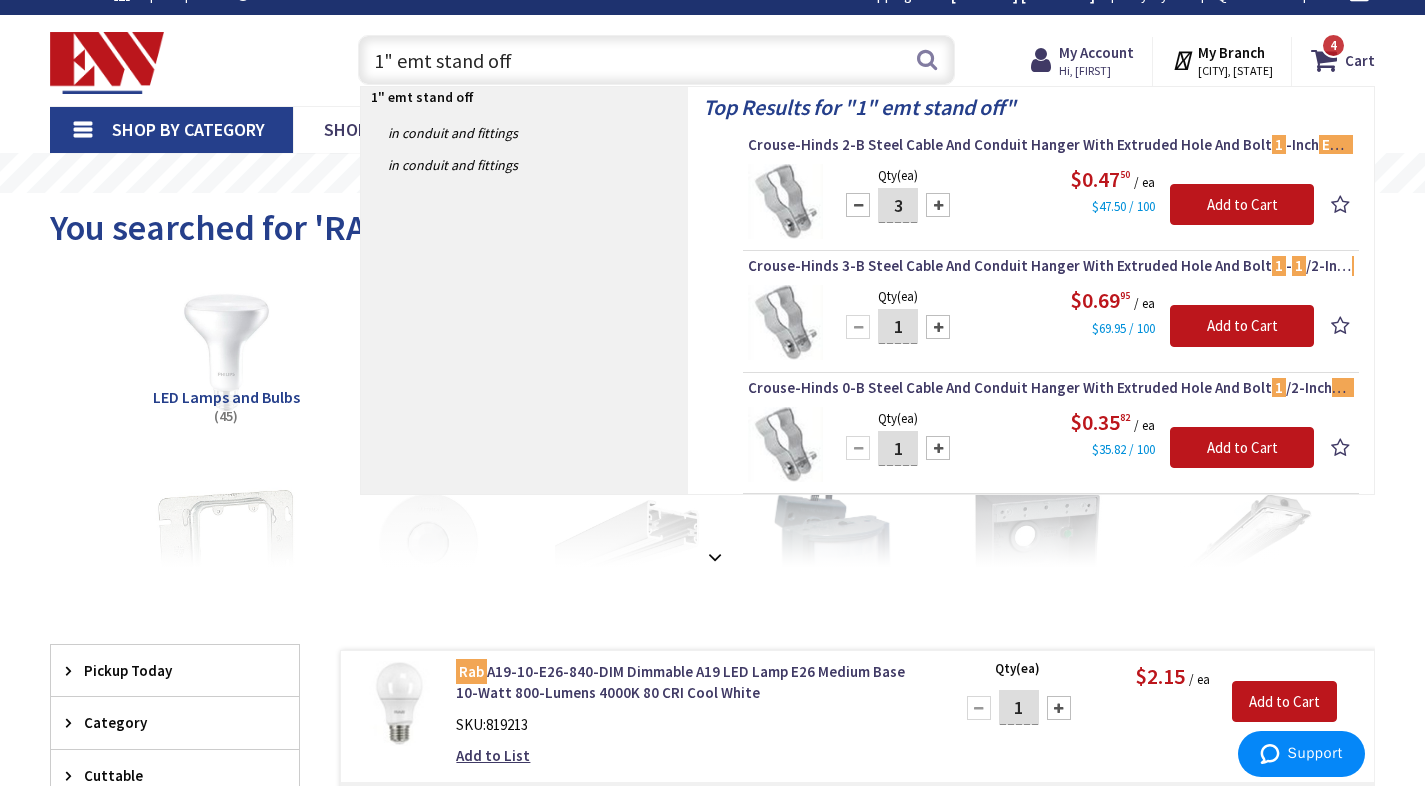 click at bounding box center [938, 205] 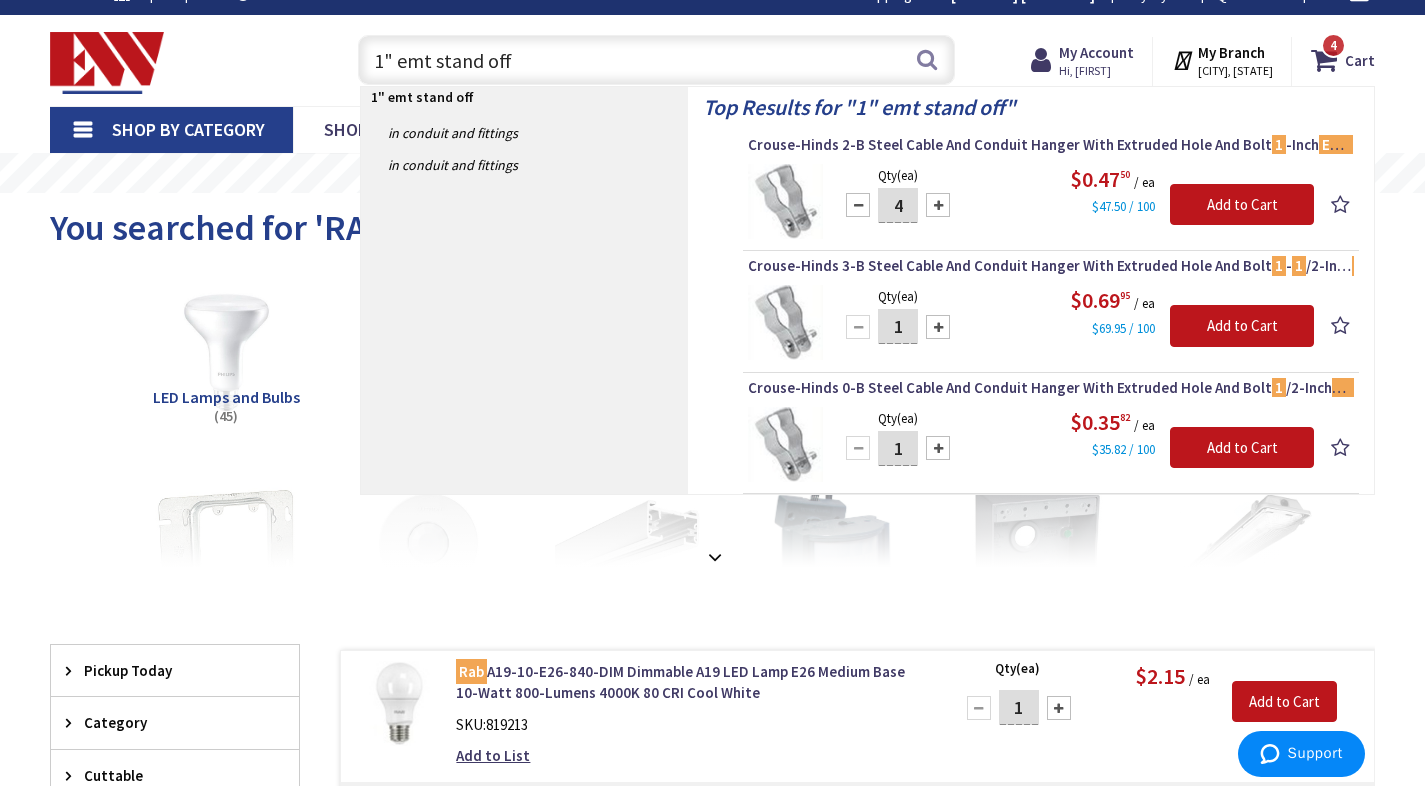 click at bounding box center [938, 205] 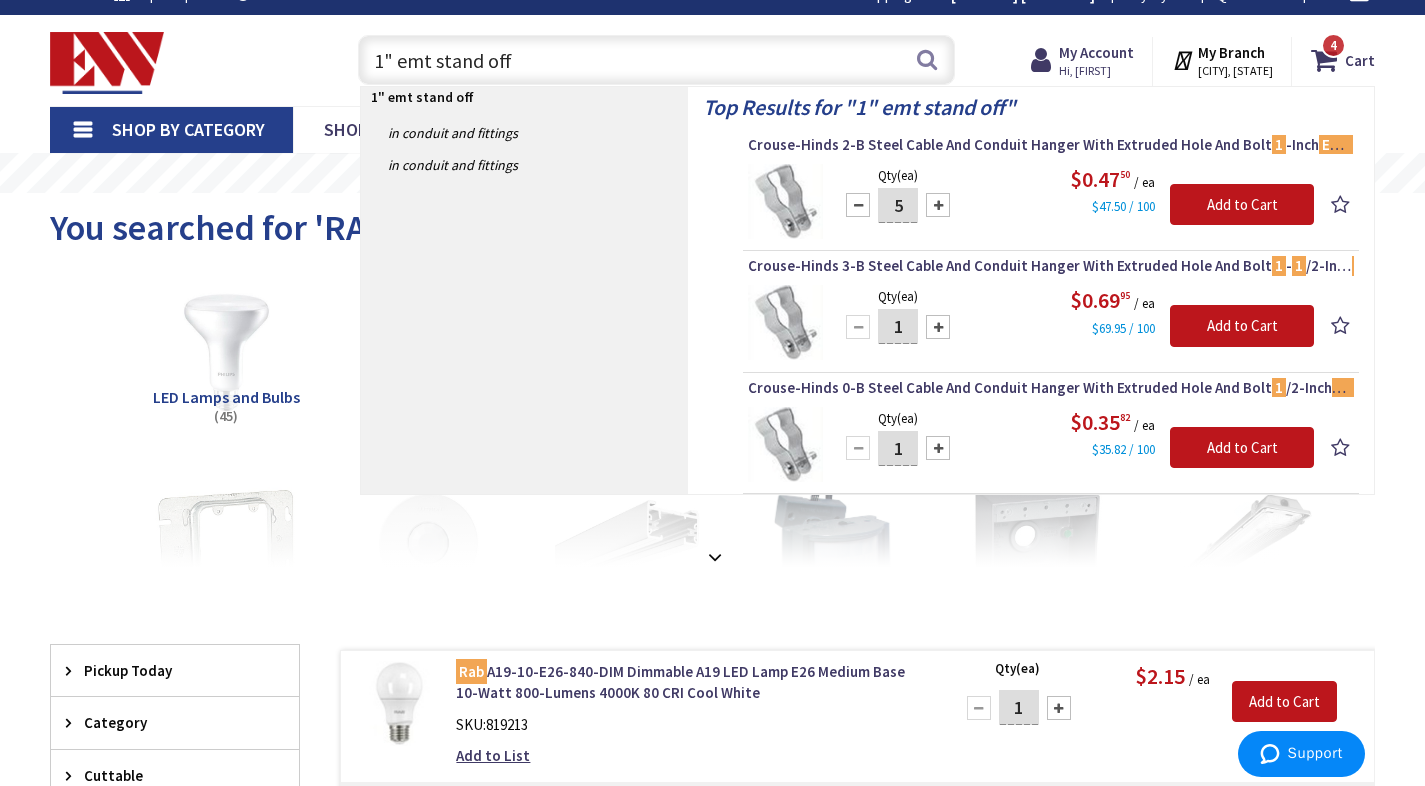 click at bounding box center (938, 205) 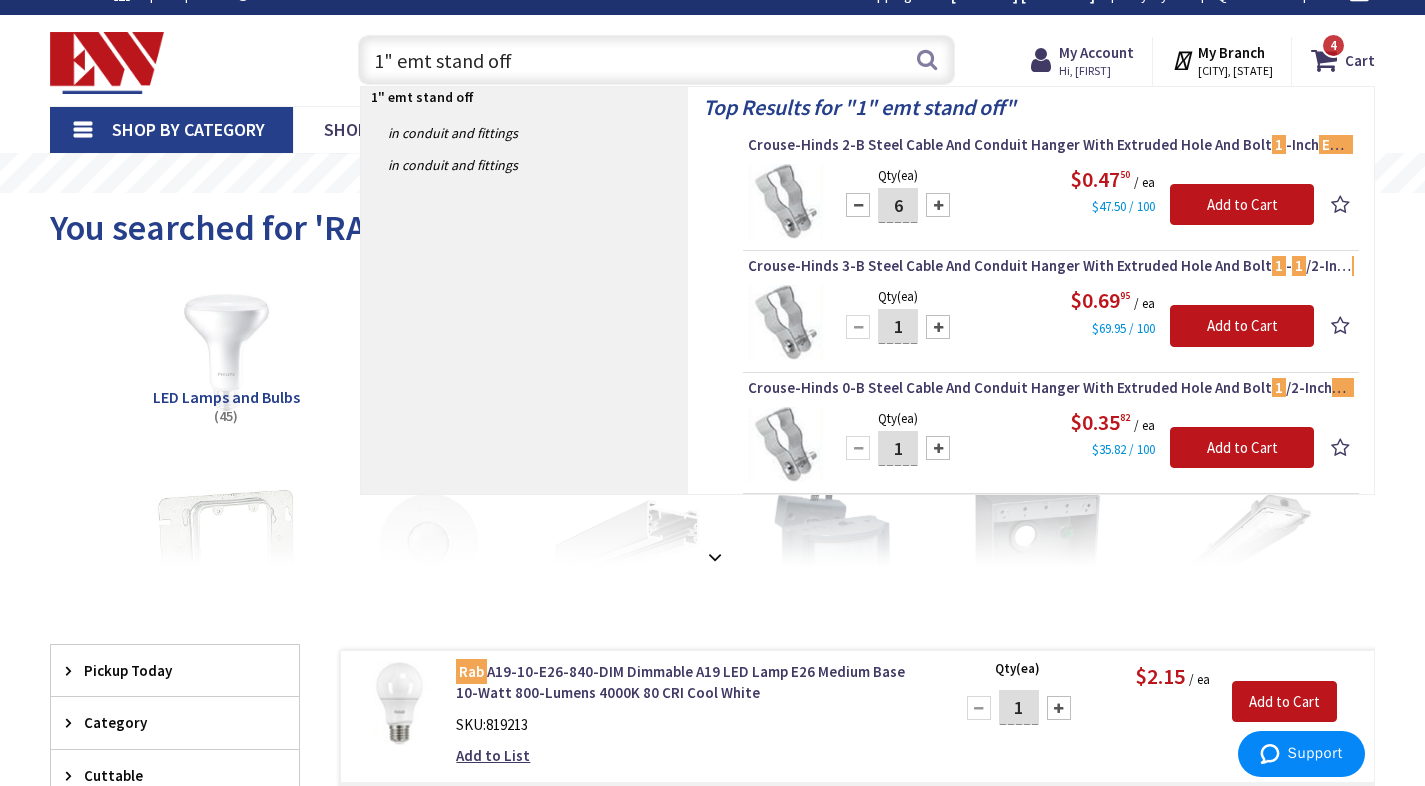 click at bounding box center [938, 205] 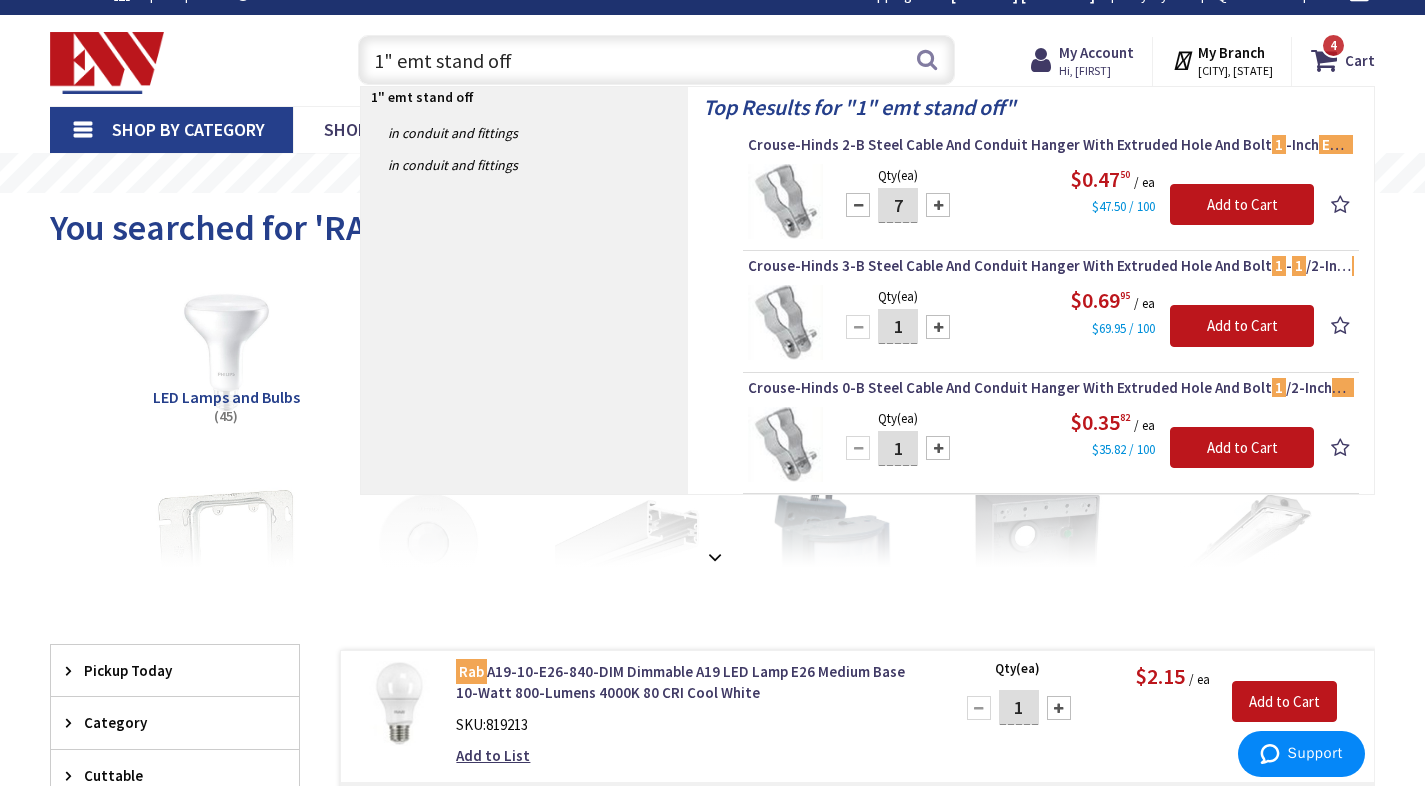 click at bounding box center [938, 205] 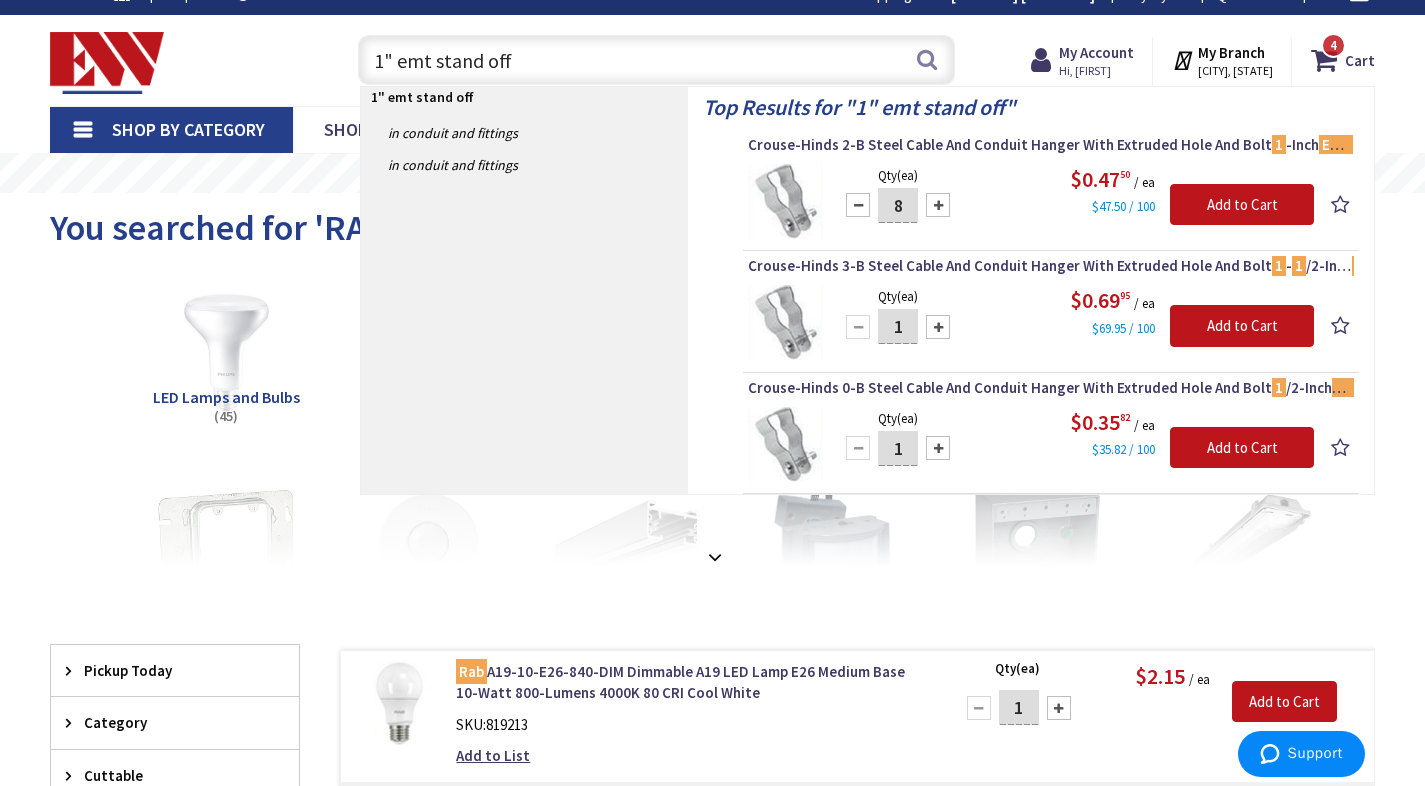 click at bounding box center [938, 205] 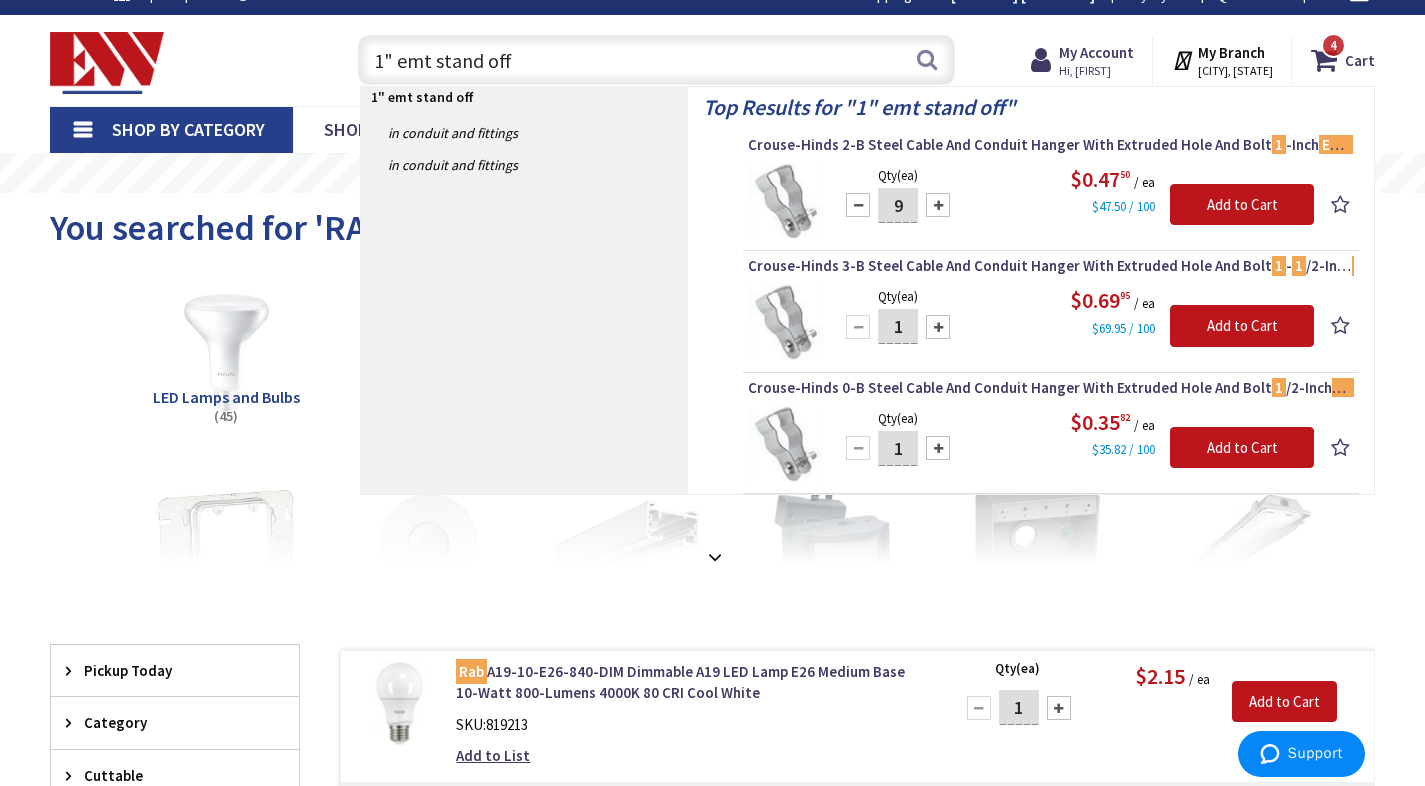 click at bounding box center (938, 205) 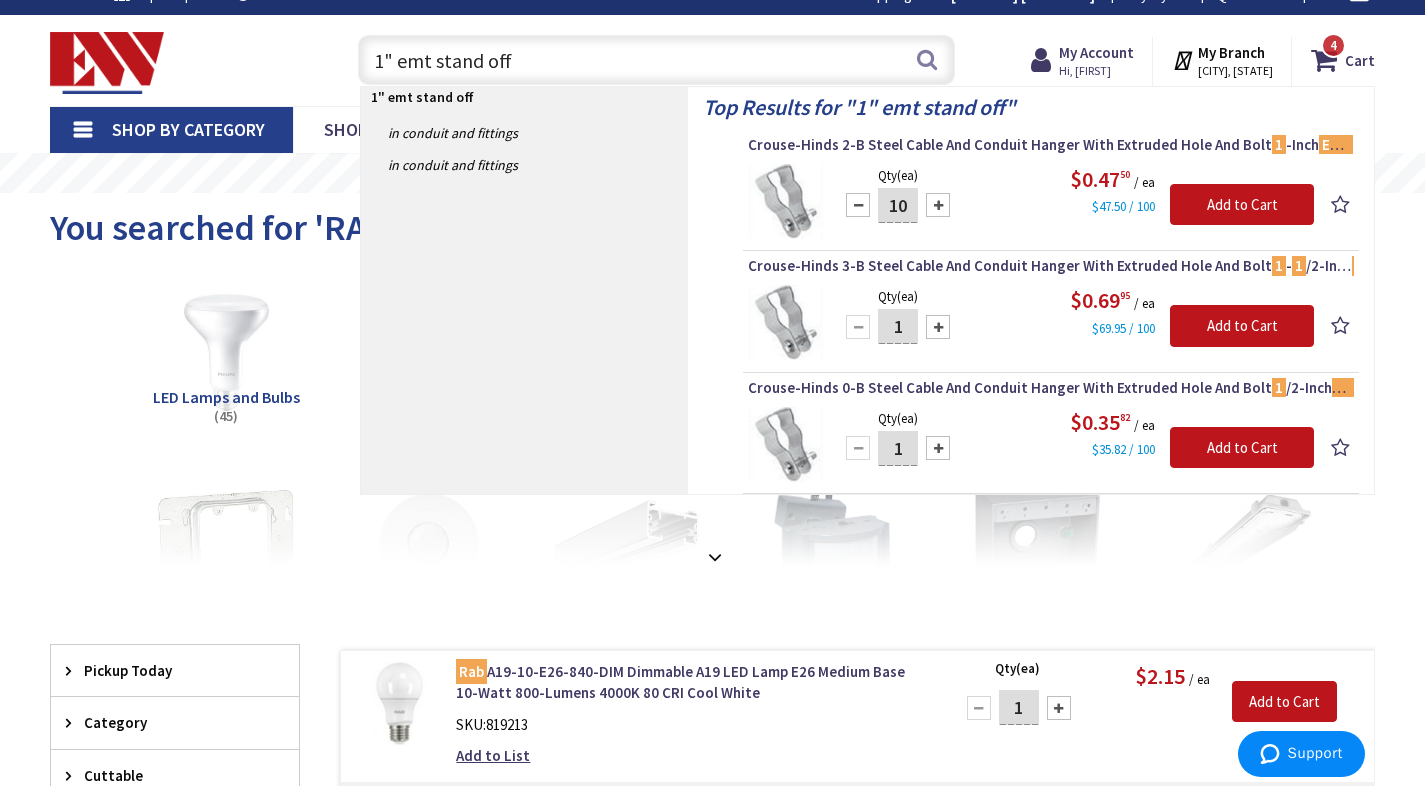 click at bounding box center (938, 205) 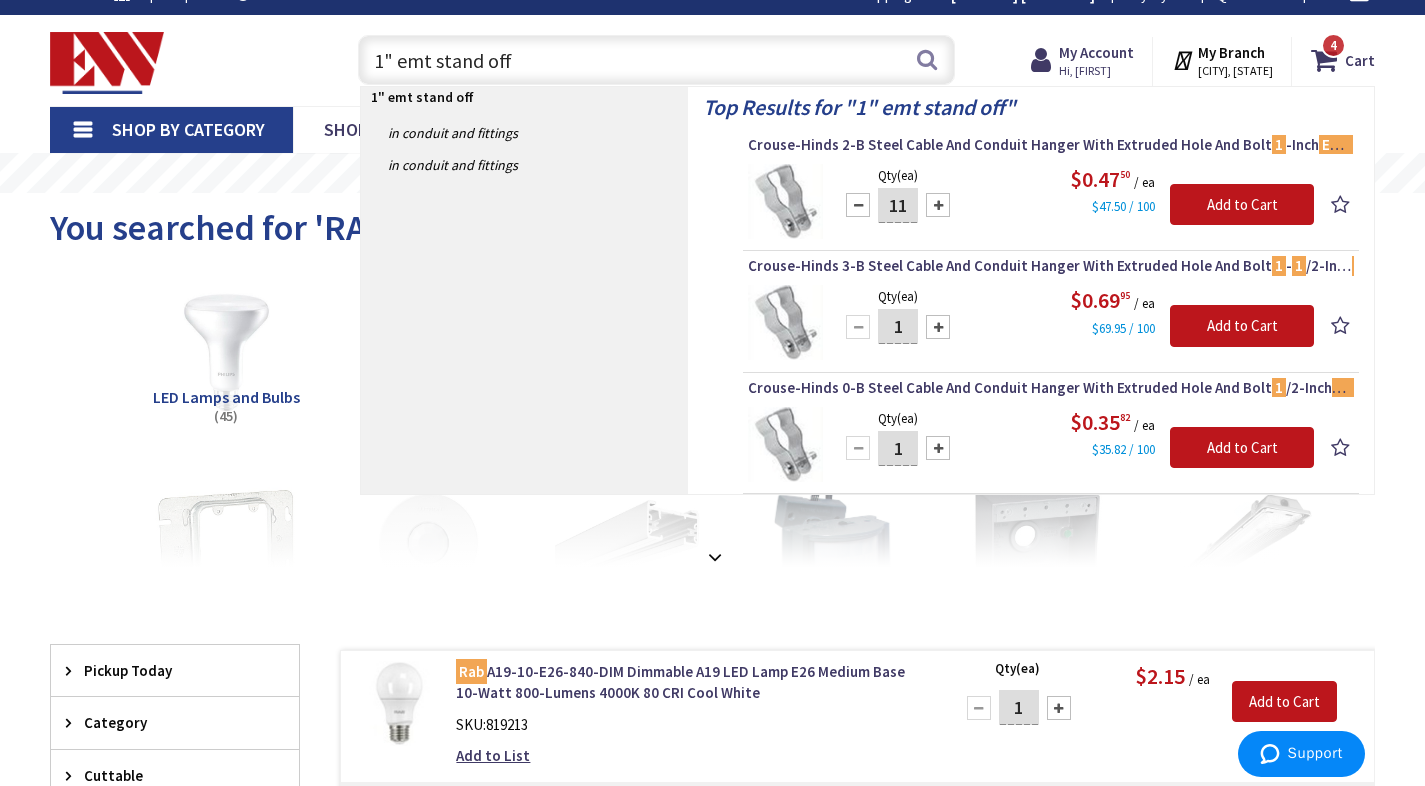 click at bounding box center (938, 205) 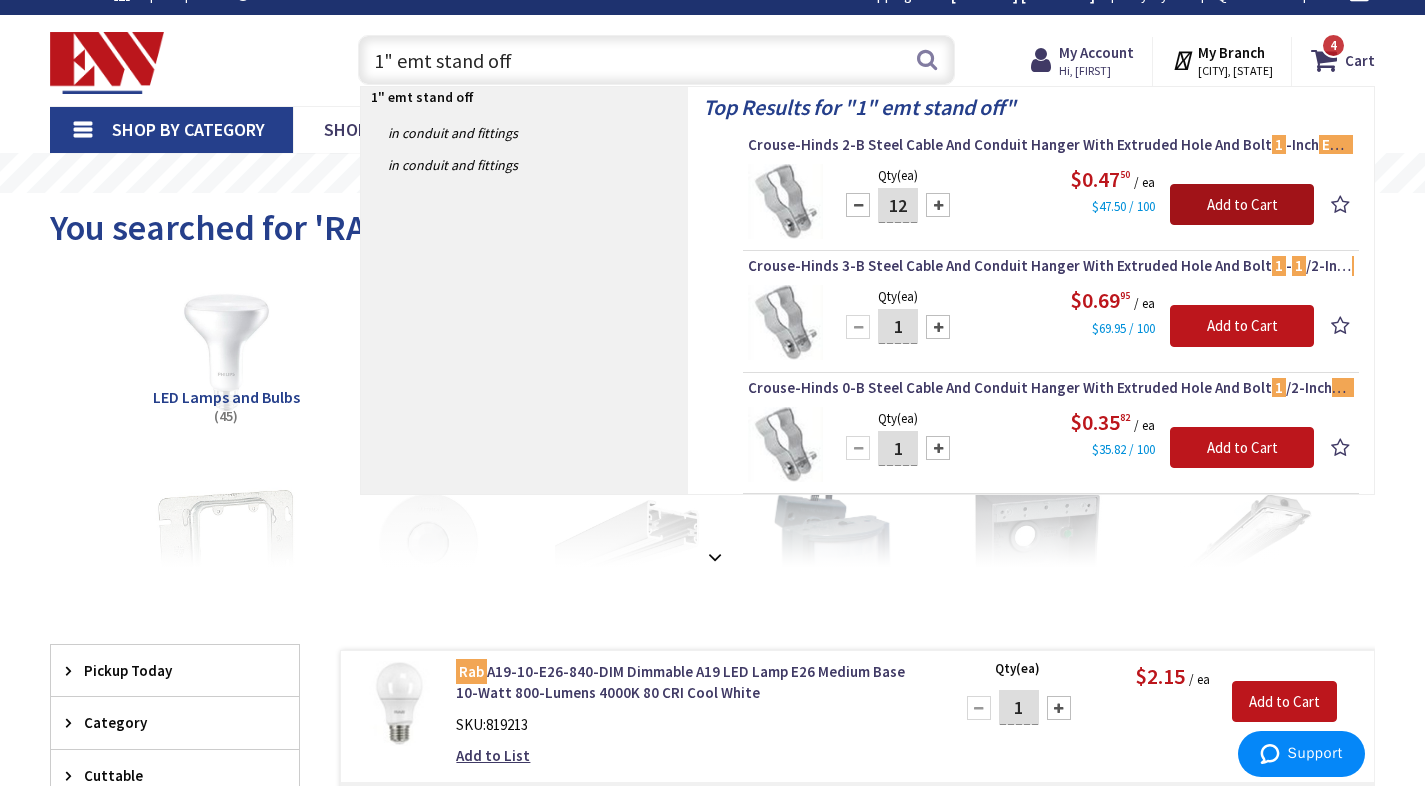 click on "Add to Cart" at bounding box center [1242, 205] 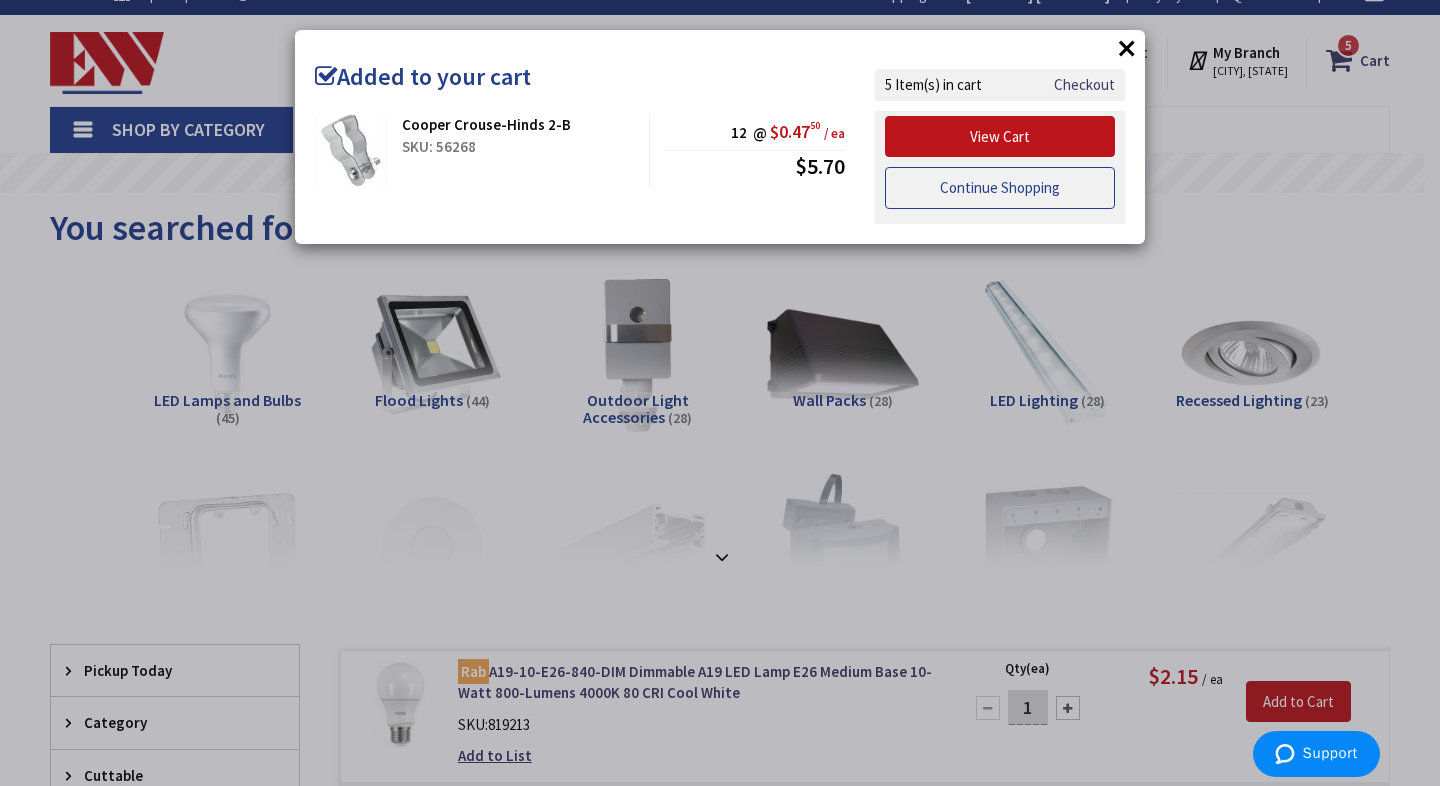 click on "Continue Shopping" at bounding box center (1000, 188) 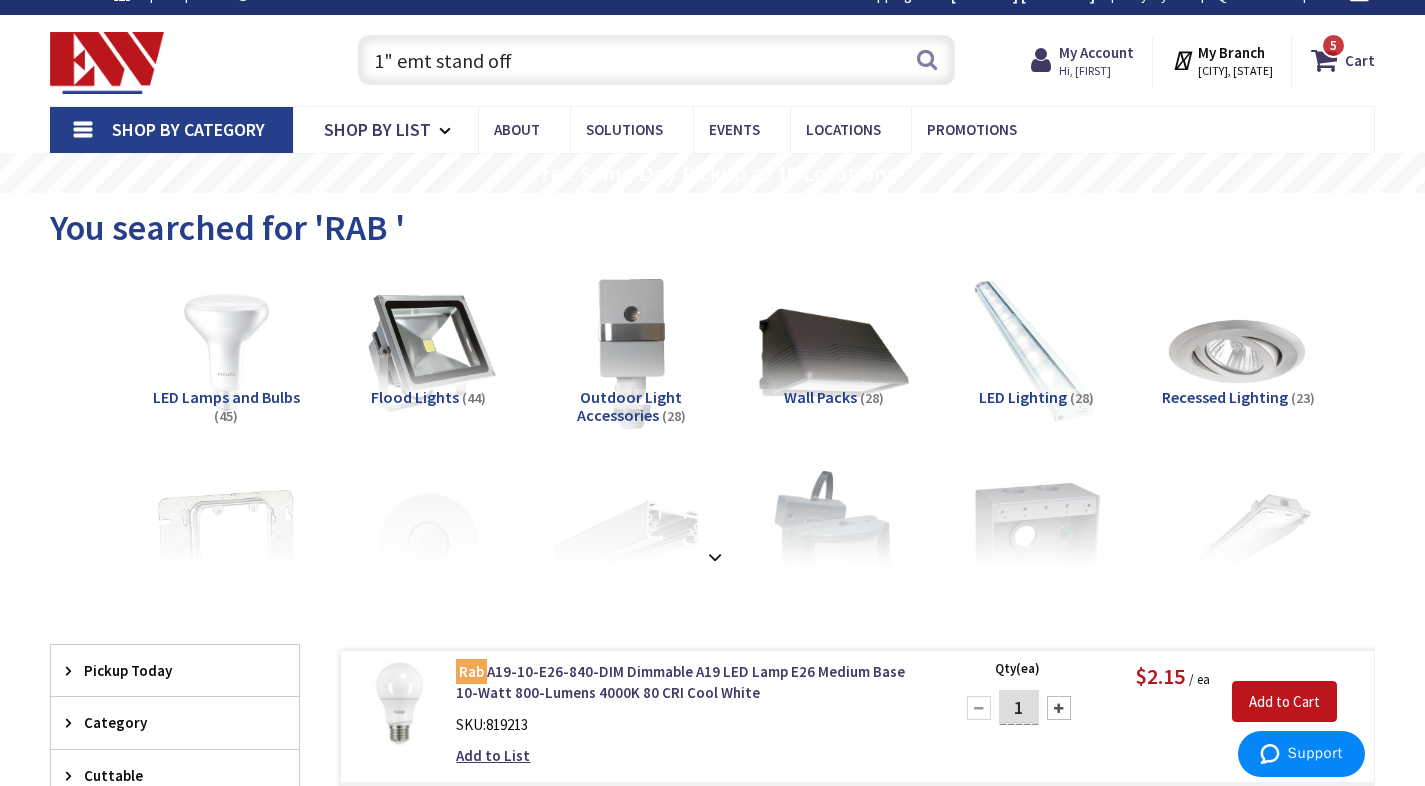 click on "1" emt stand off" at bounding box center (656, 60) 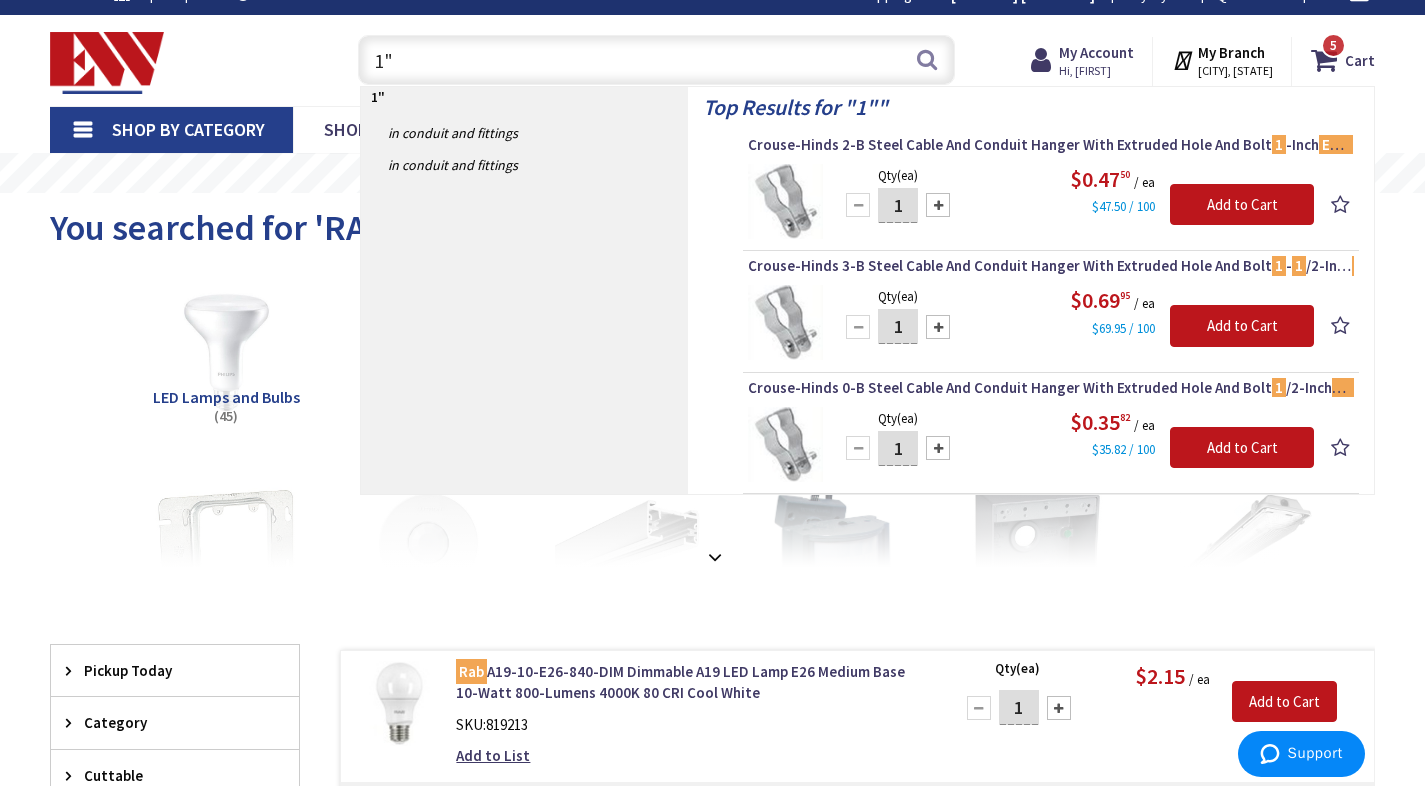 type on "1" 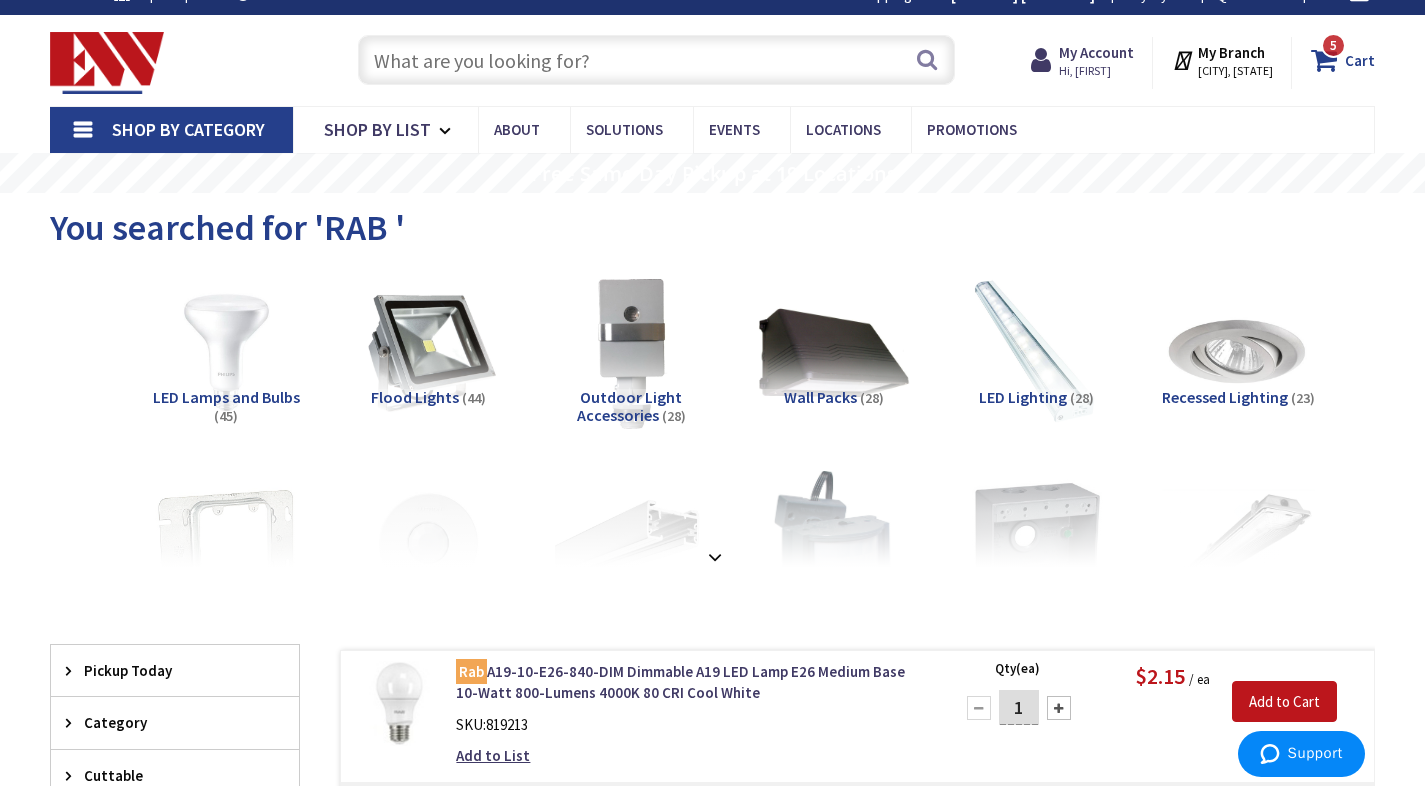 type 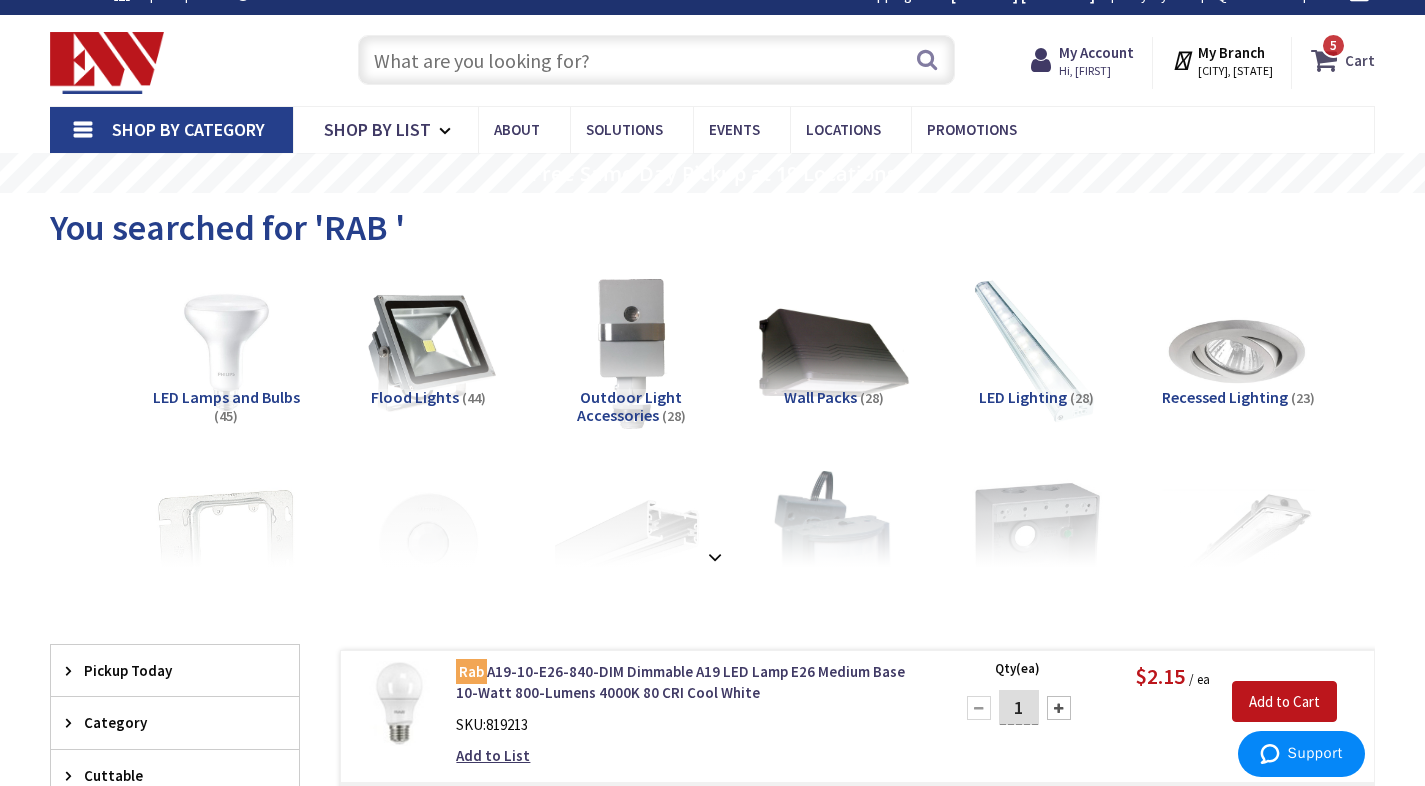 click at bounding box center (1328, 60) 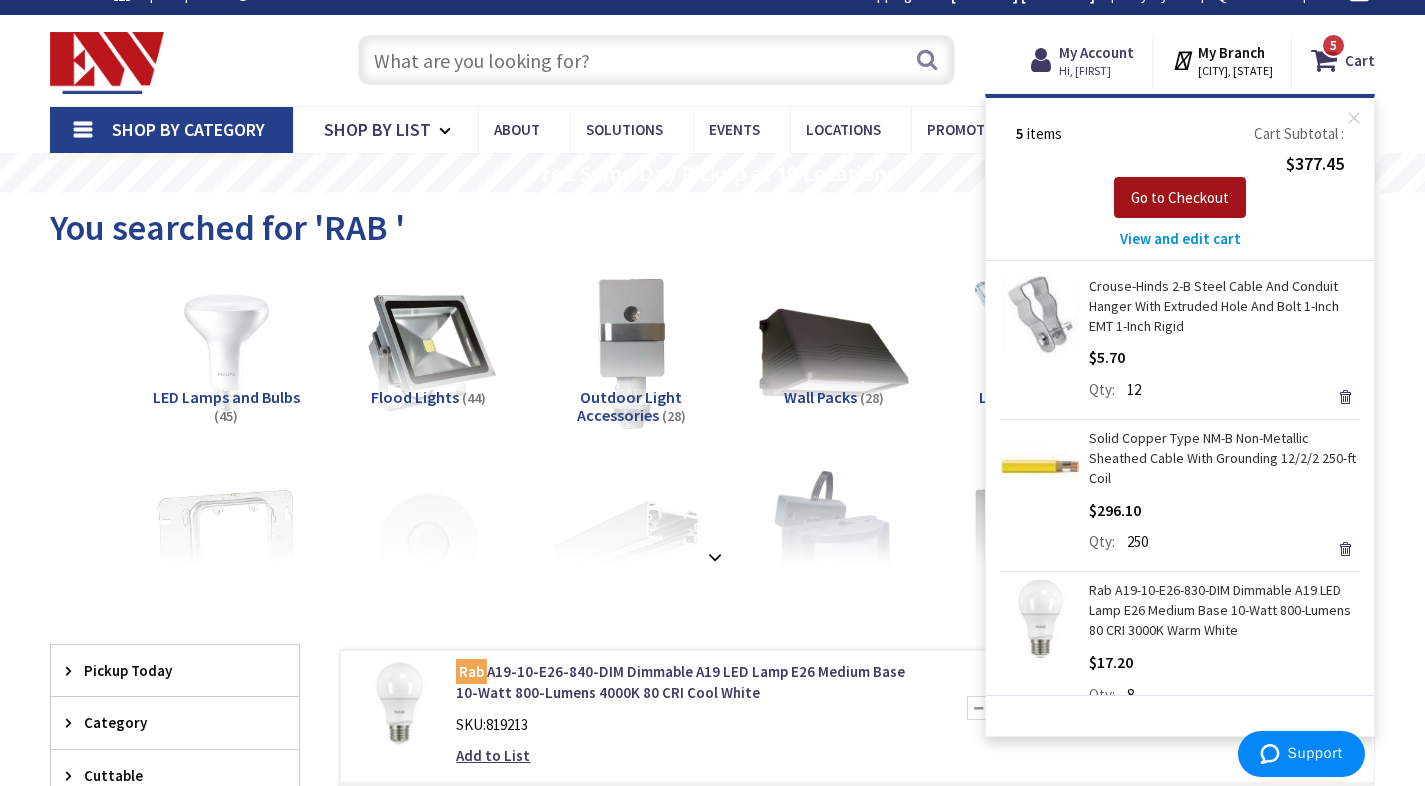 click on "Go to Checkout" at bounding box center (1180, 198) 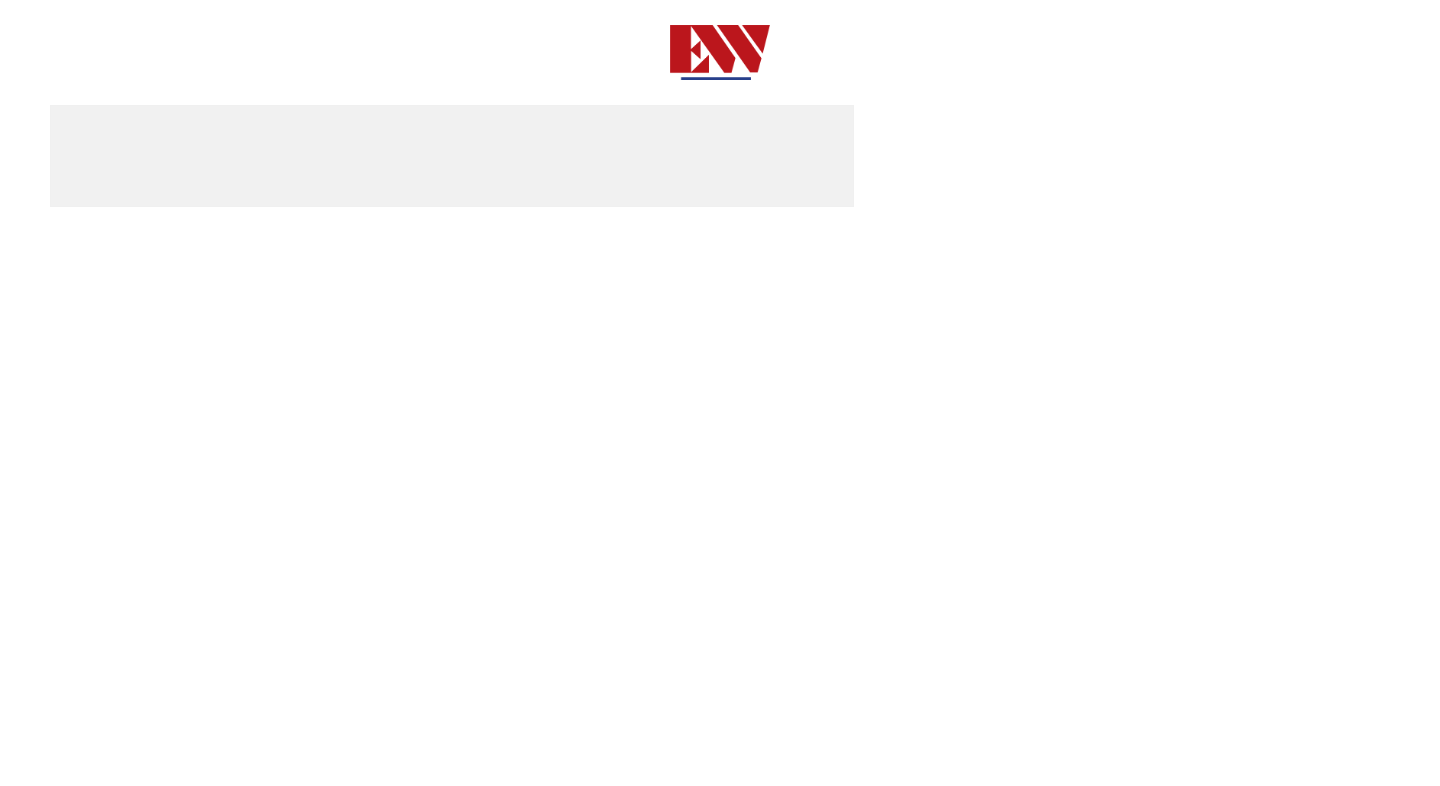 scroll, scrollTop: 0, scrollLeft: 0, axis: both 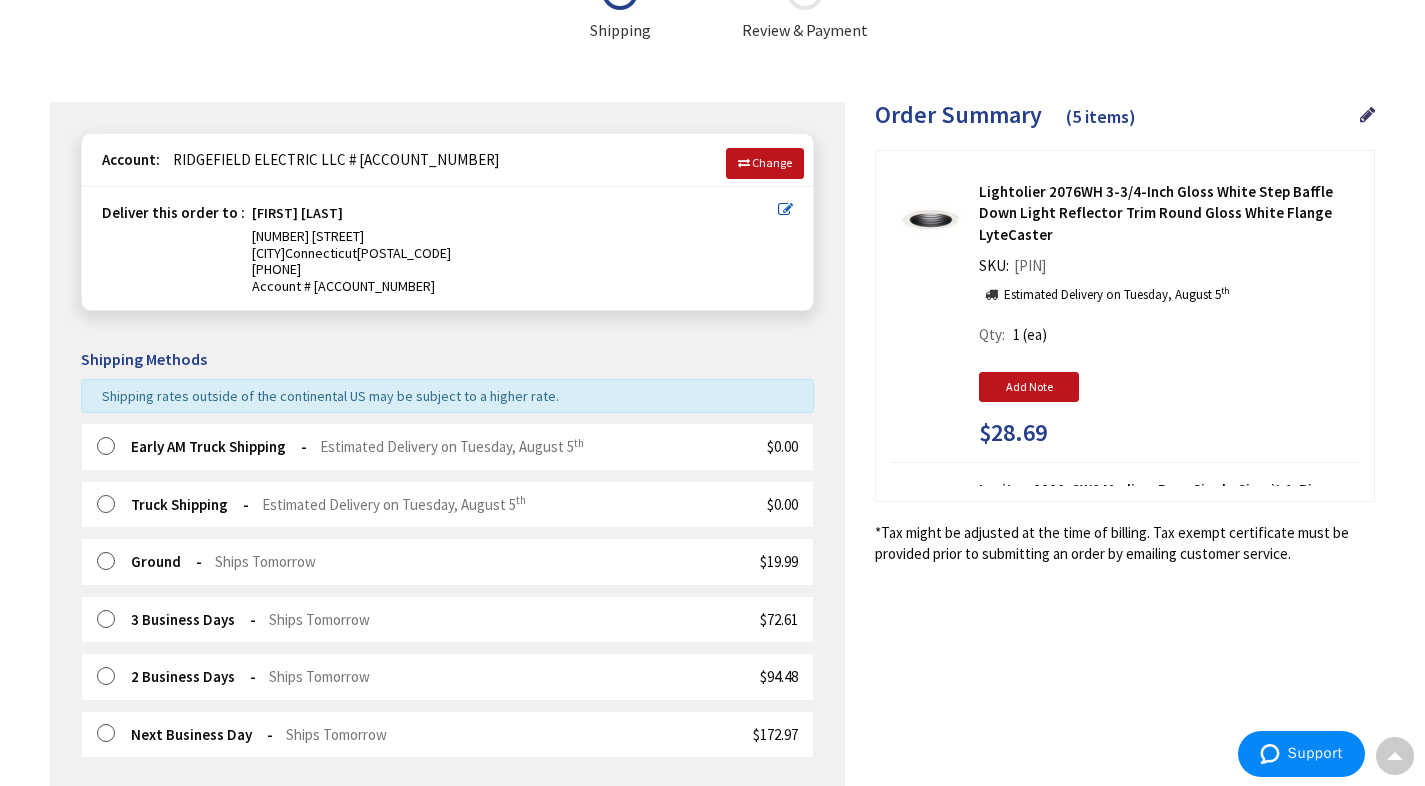 click at bounding box center (112, 447) 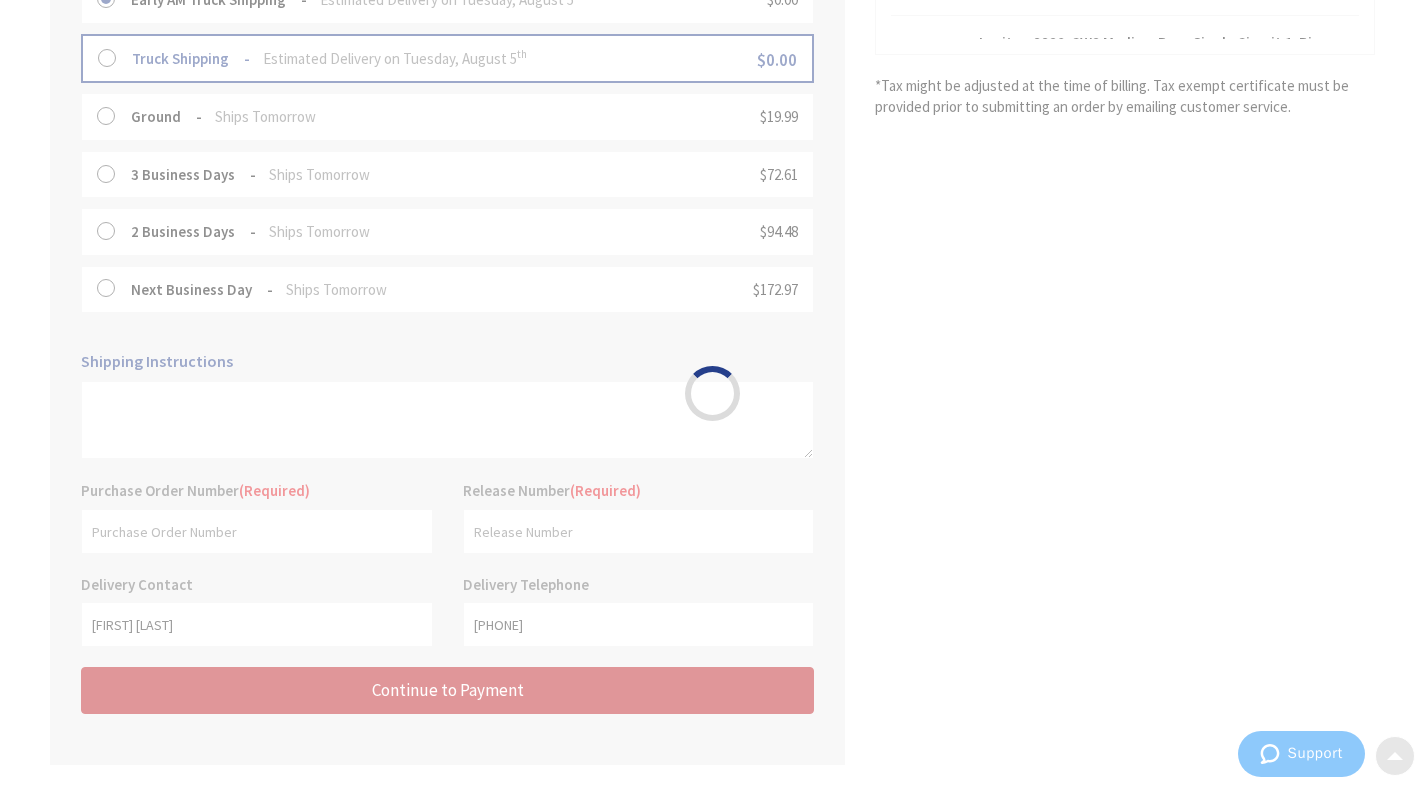 scroll, scrollTop: 589, scrollLeft: 0, axis: vertical 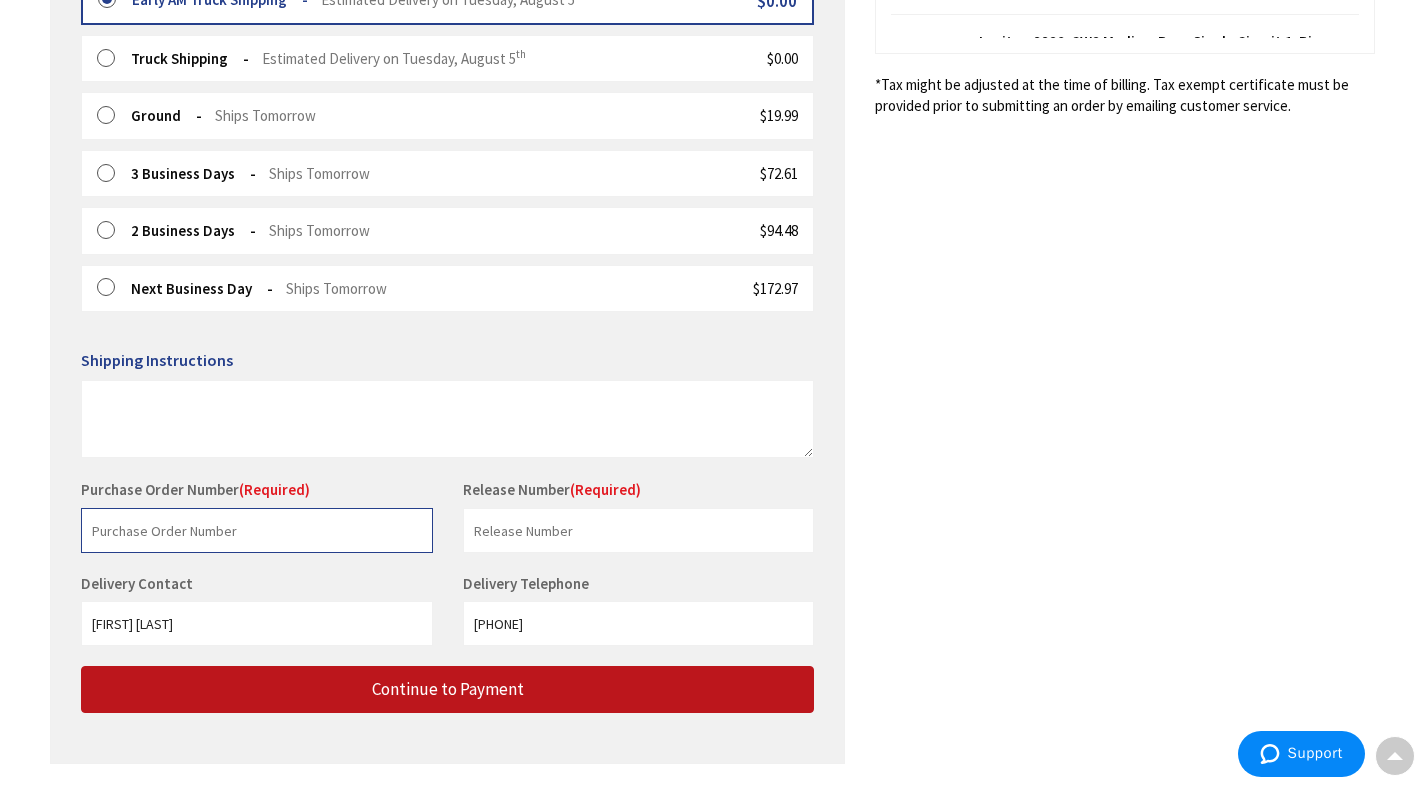 click at bounding box center (257, 530) 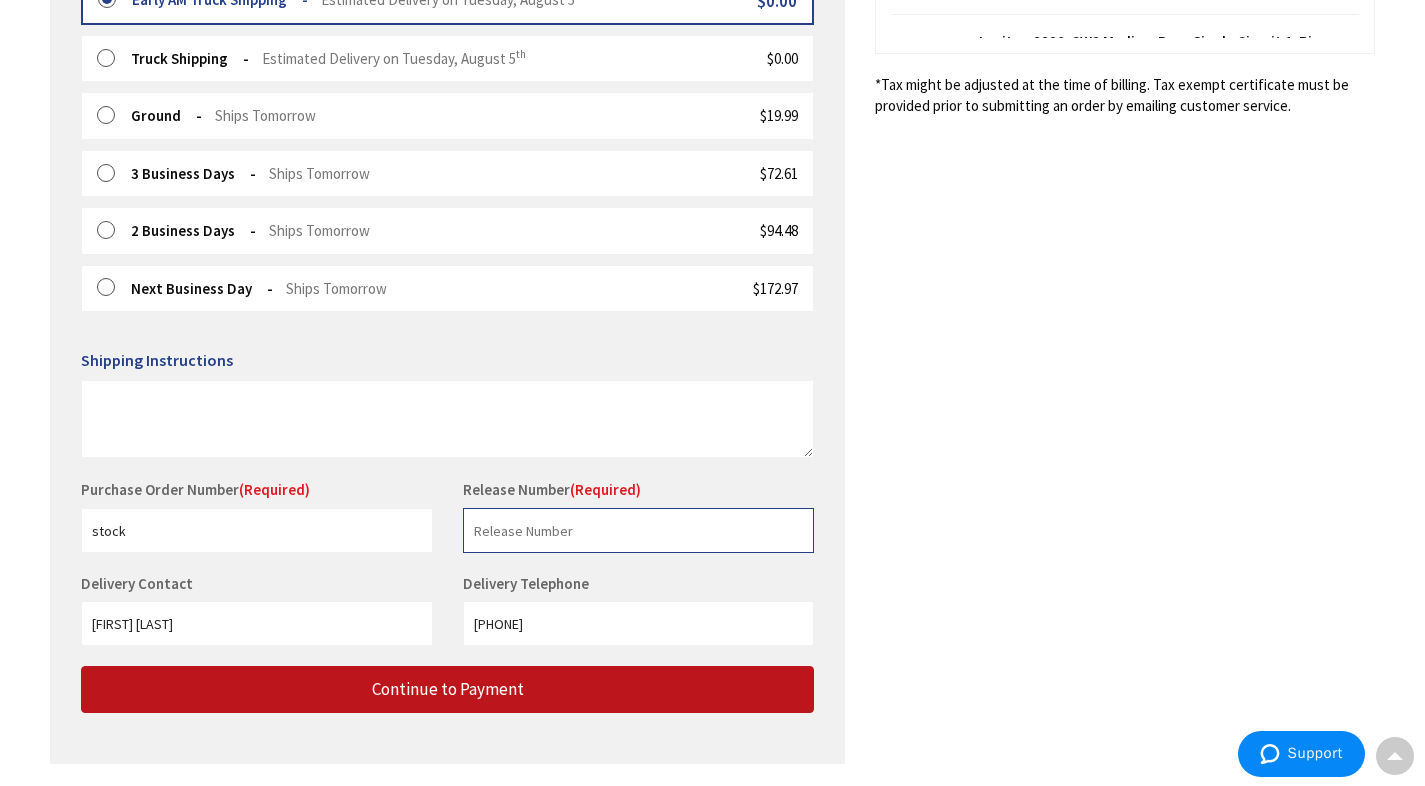 click at bounding box center [639, 530] 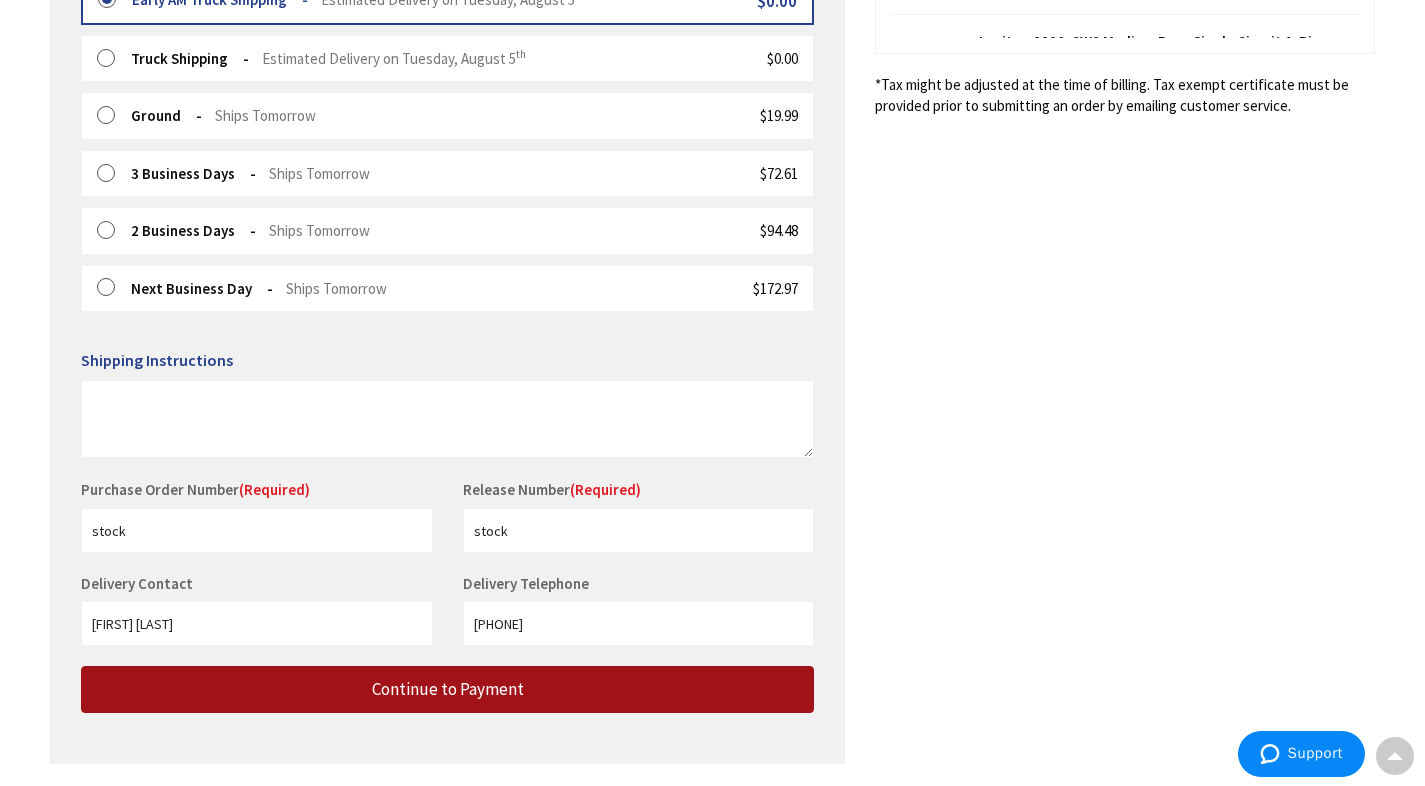 click on "Continue to Payment" at bounding box center [448, 689] 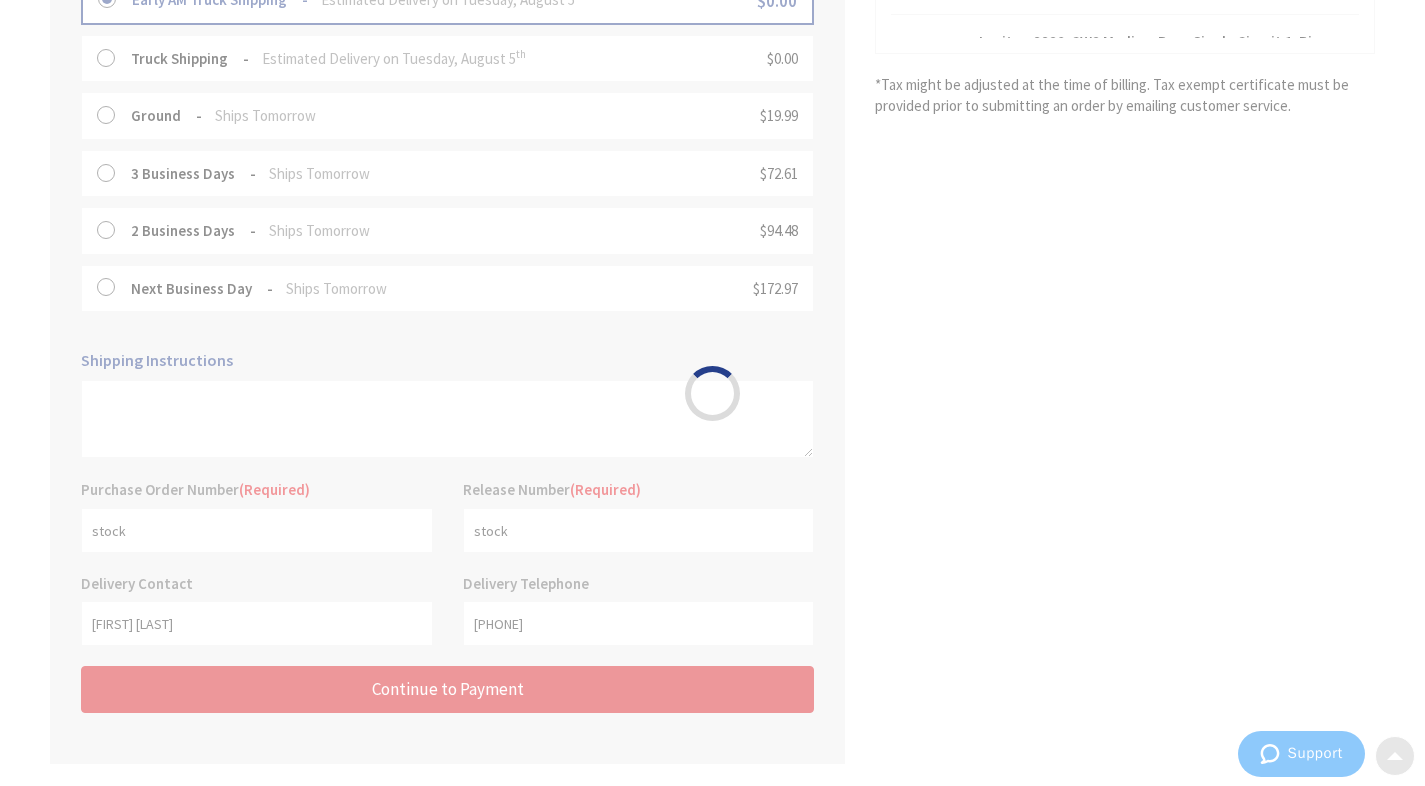 scroll, scrollTop: 0, scrollLeft: 0, axis: both 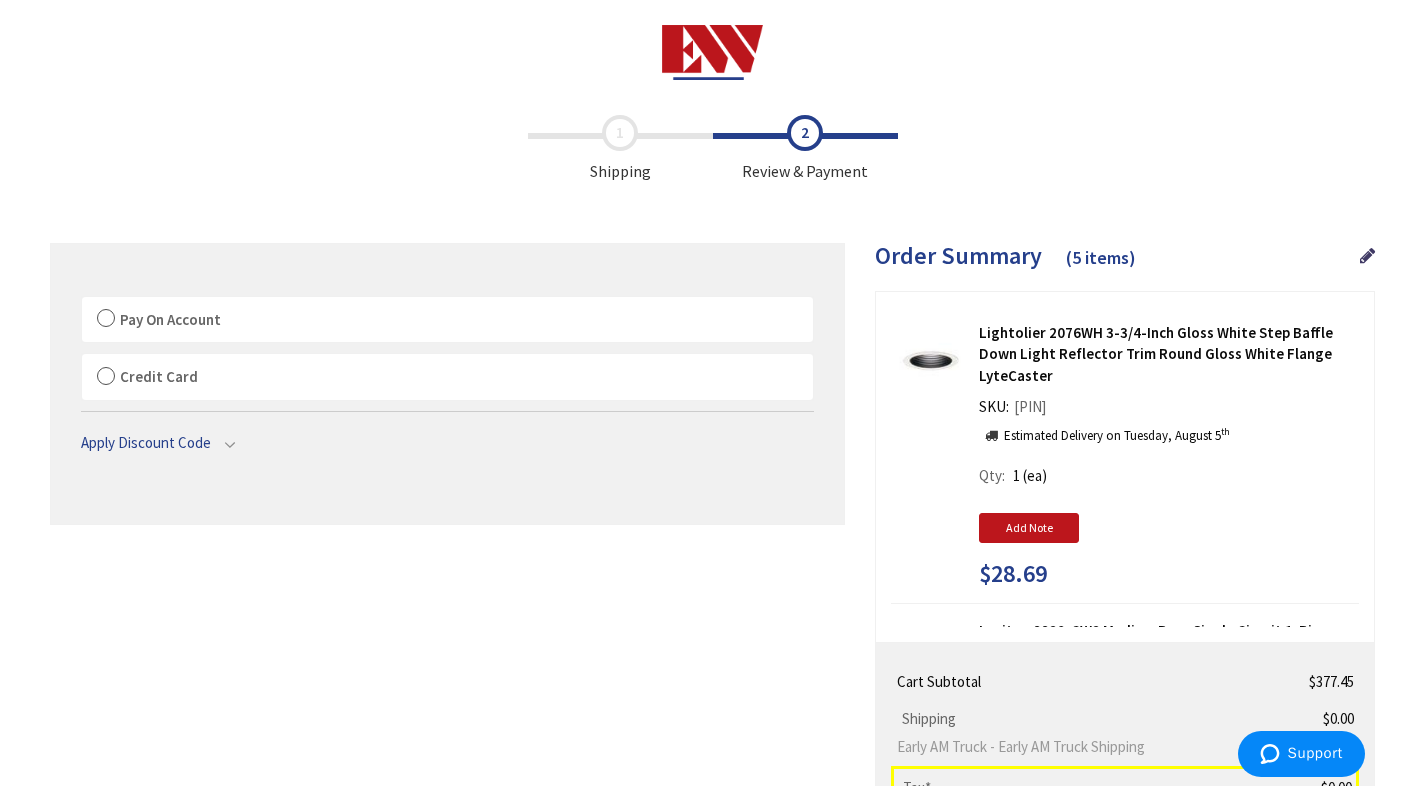 click on "Pay On Account" at bounding box center (447, 320) 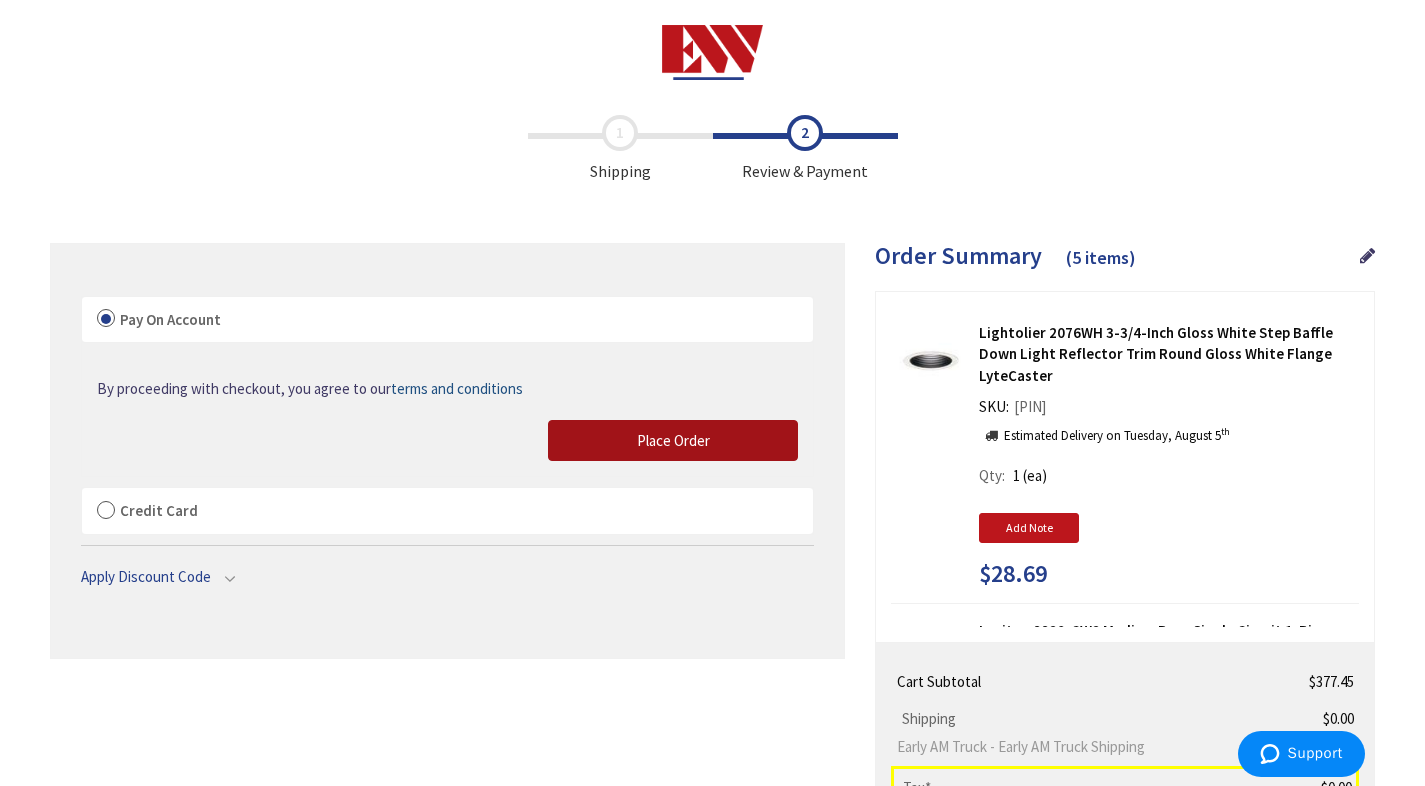click on "Place Order" at bounding box center [673, 440] 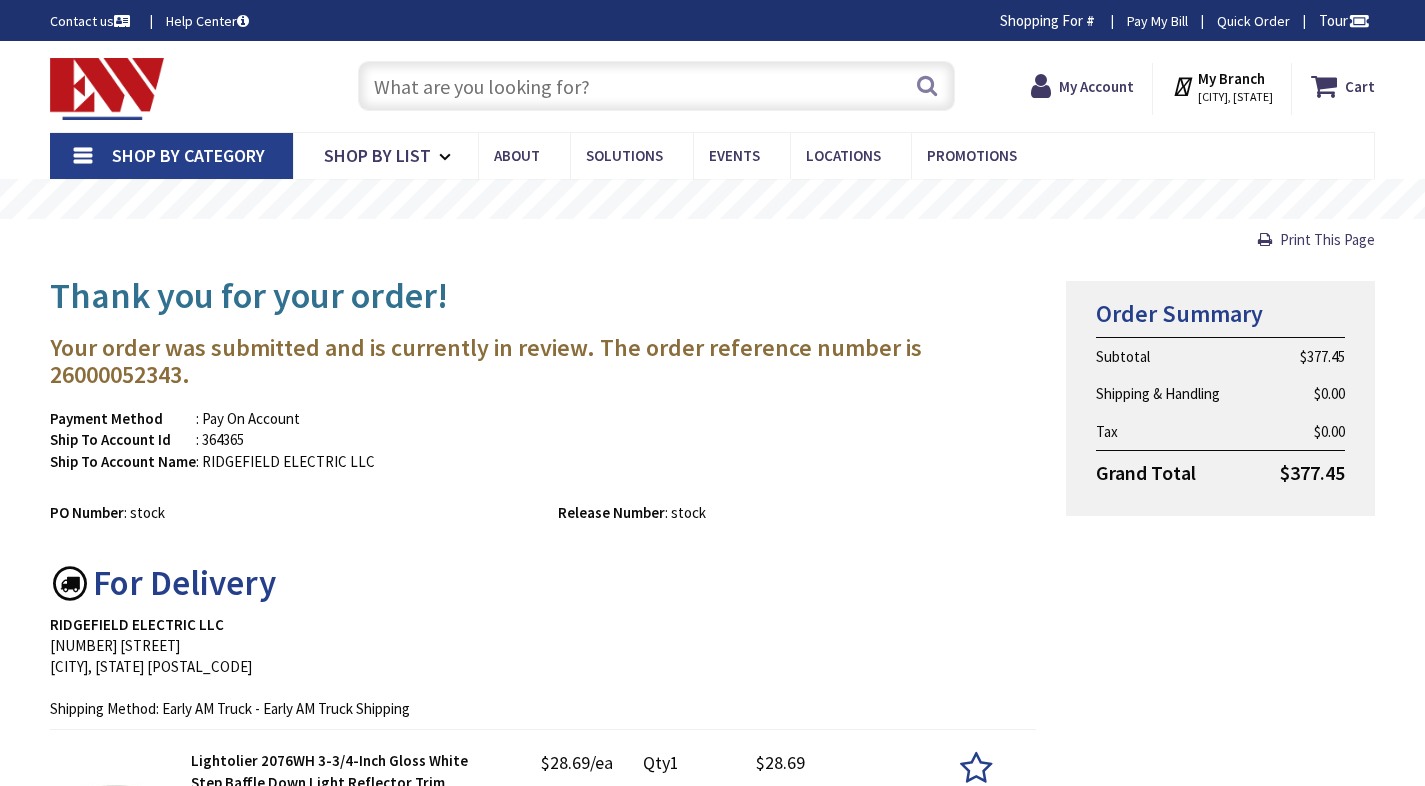 scroll, scrollTop: 0, scrollLeft: 0, axis: both 